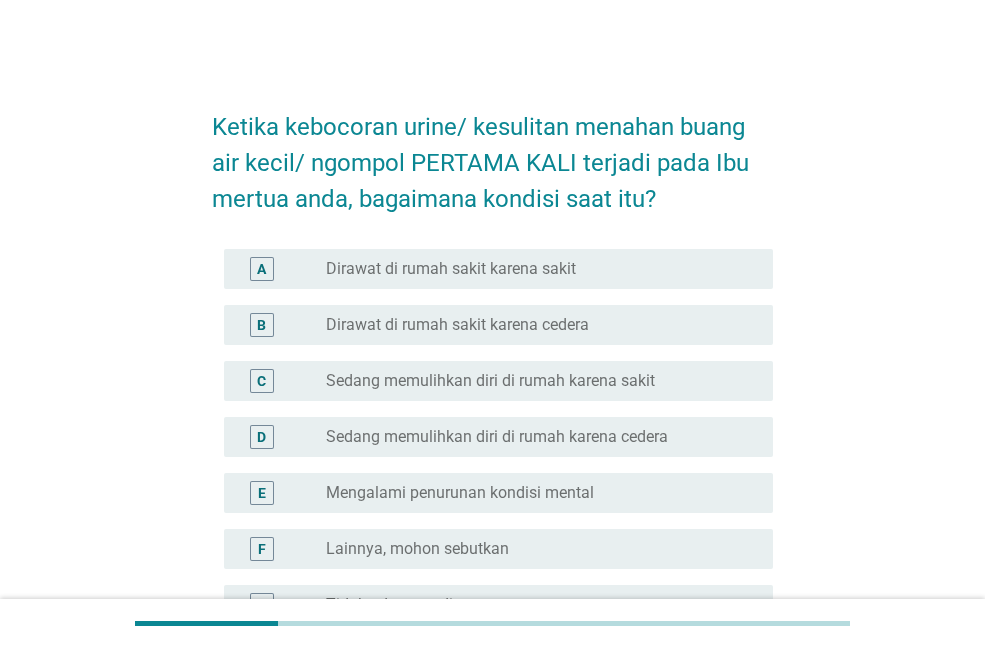 scroll, scrollTop: 200, scrollLeft: 0, axis: vertical 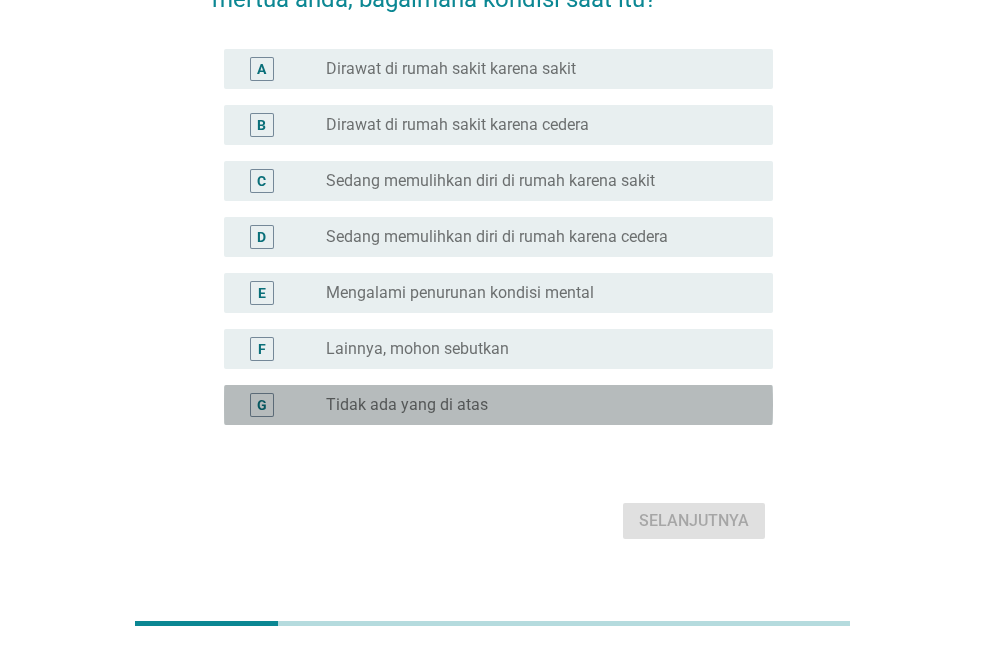 click on "G     radio_button_unchecked Tidak ada yang di atas" at bounding box center (498, 405) 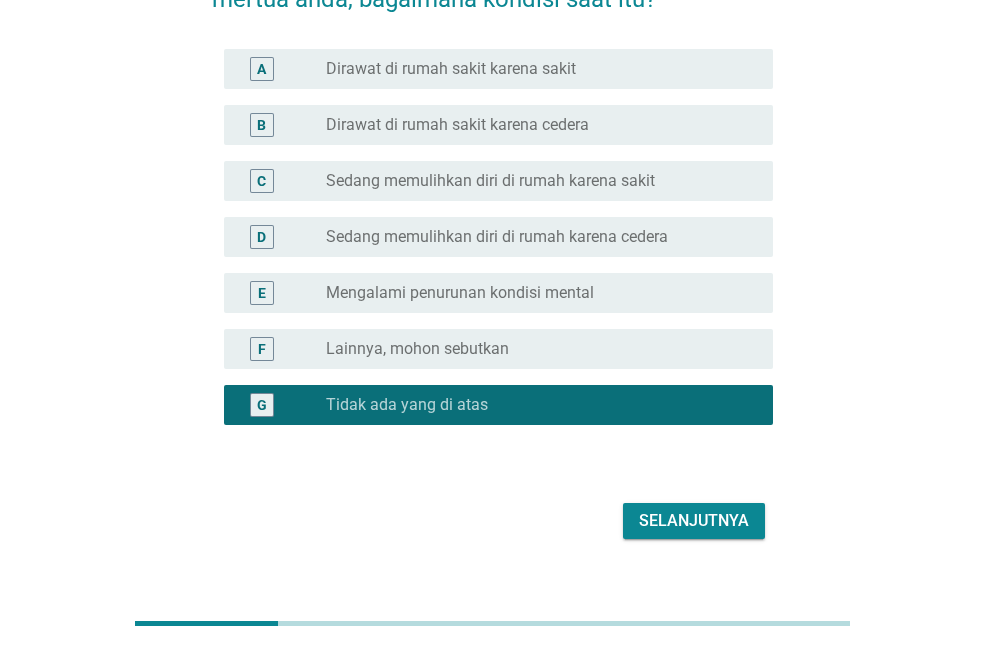 click on "Selanjutnya" at bounding box center (694, 521) 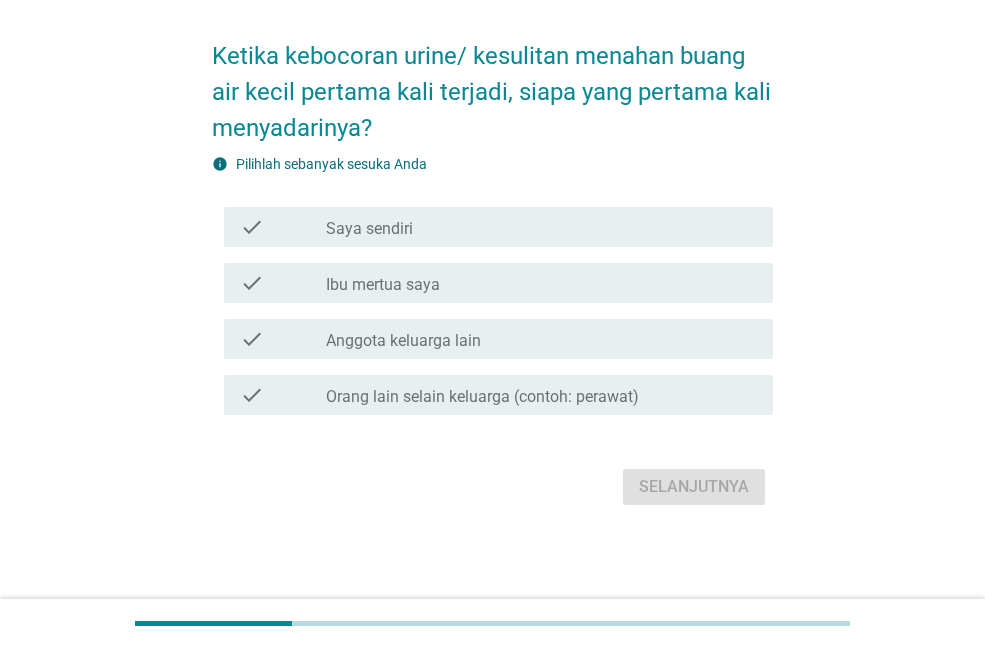 scroll, scrollTop: 0, scrollLeft: 0, axis: both 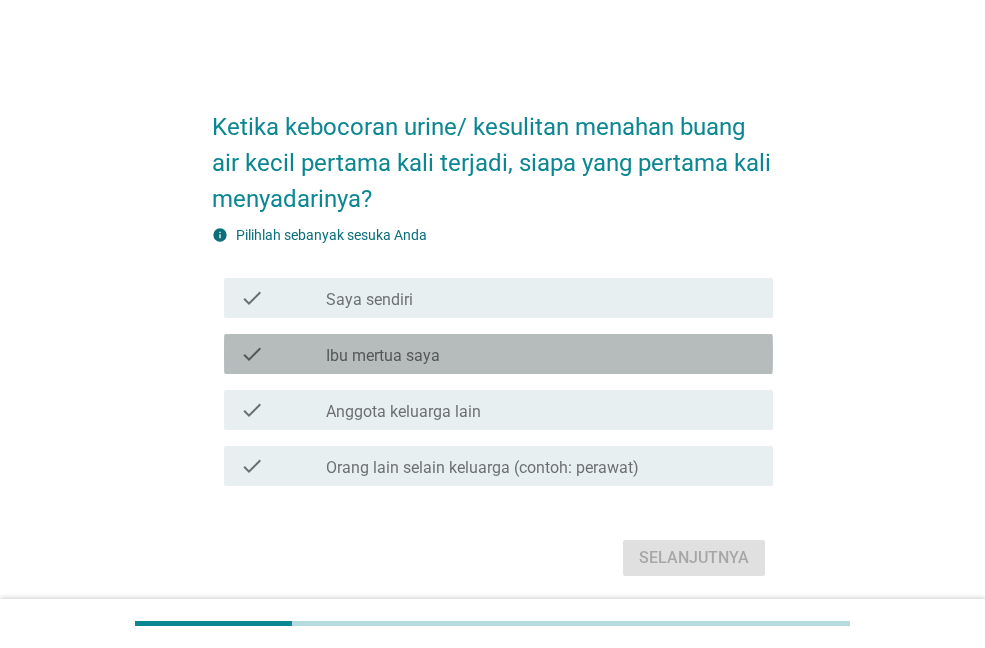 click on "check_box_outline_blank Ibu mertua saya" at bounding box center (541, 354) 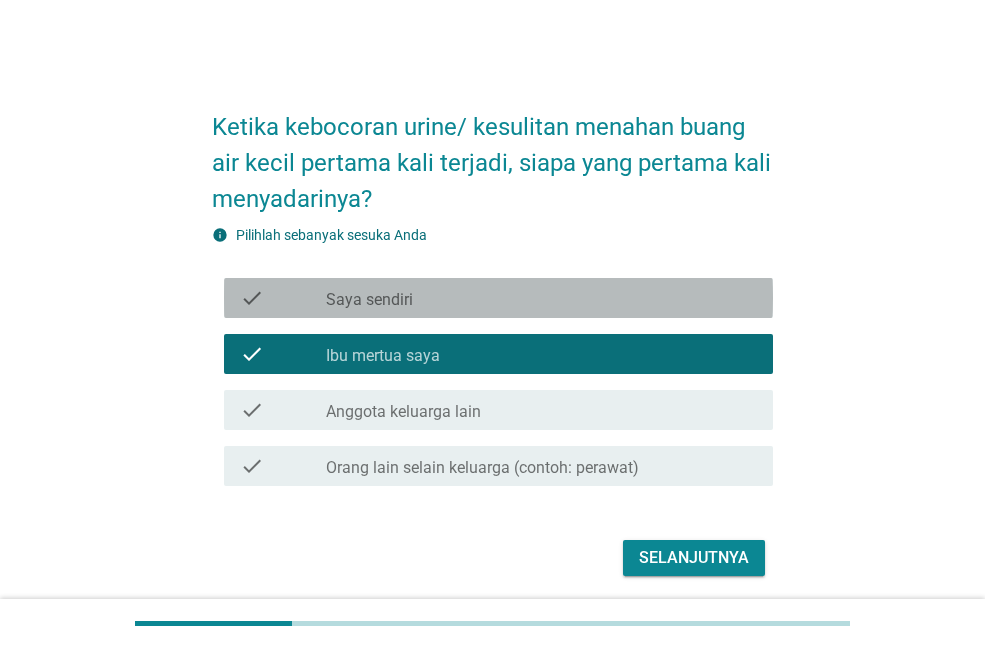 click on "check     check_box_outline_blank Saya sendiri" at bounding box center (498, 298) 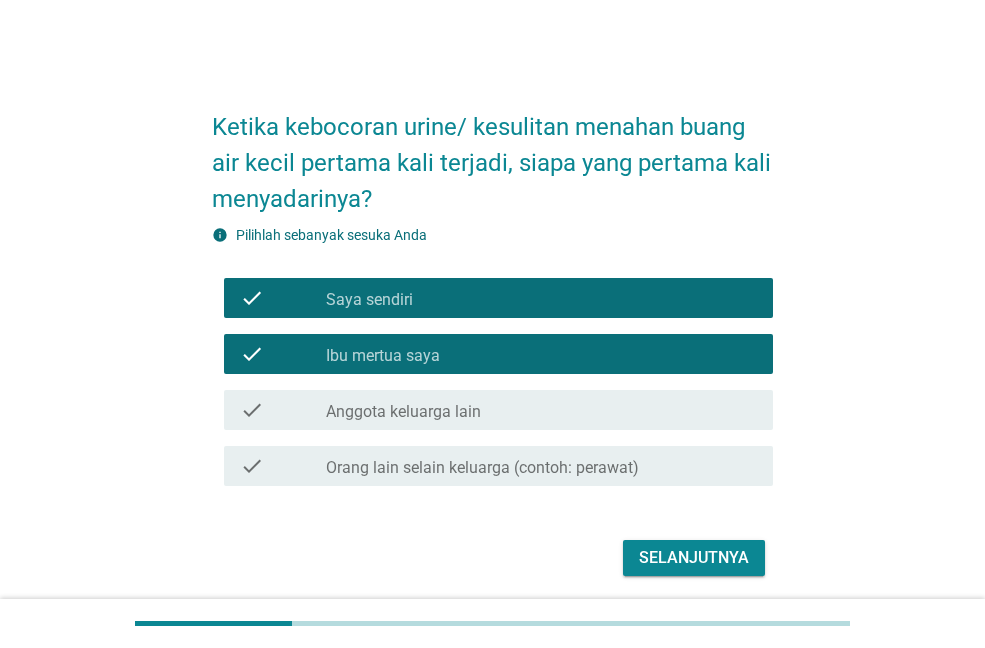 click on "check_box_outline_blank Anggota keluarga lain" at bounding box center (541, 410) 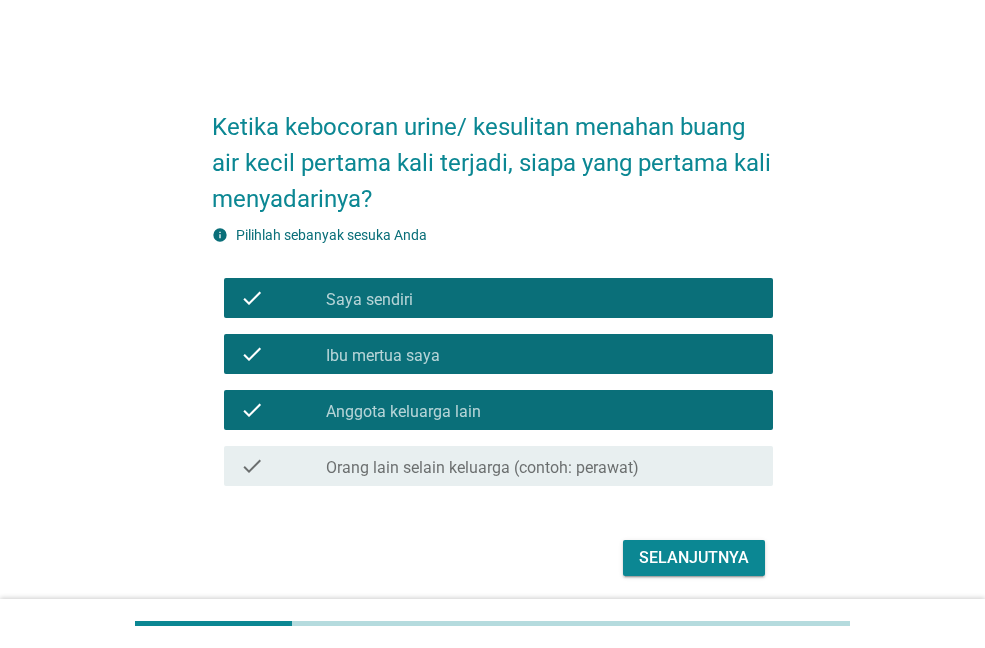 click on "Selanjutnya" at bounding box center [694, 558] 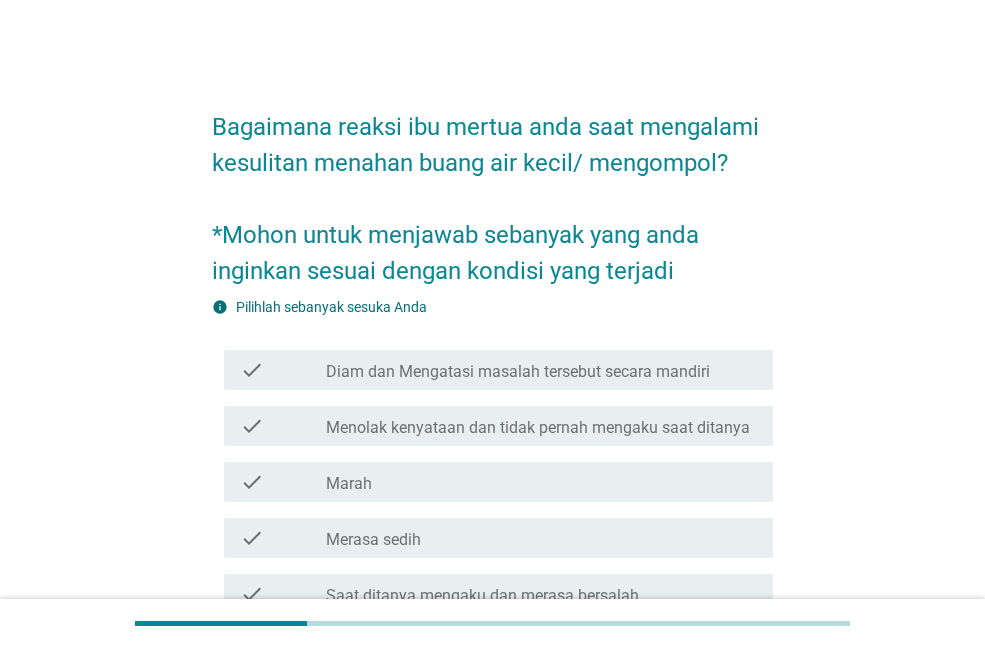 scroll, scrollTop: 100, scrollLeft: 0, axis: vertical 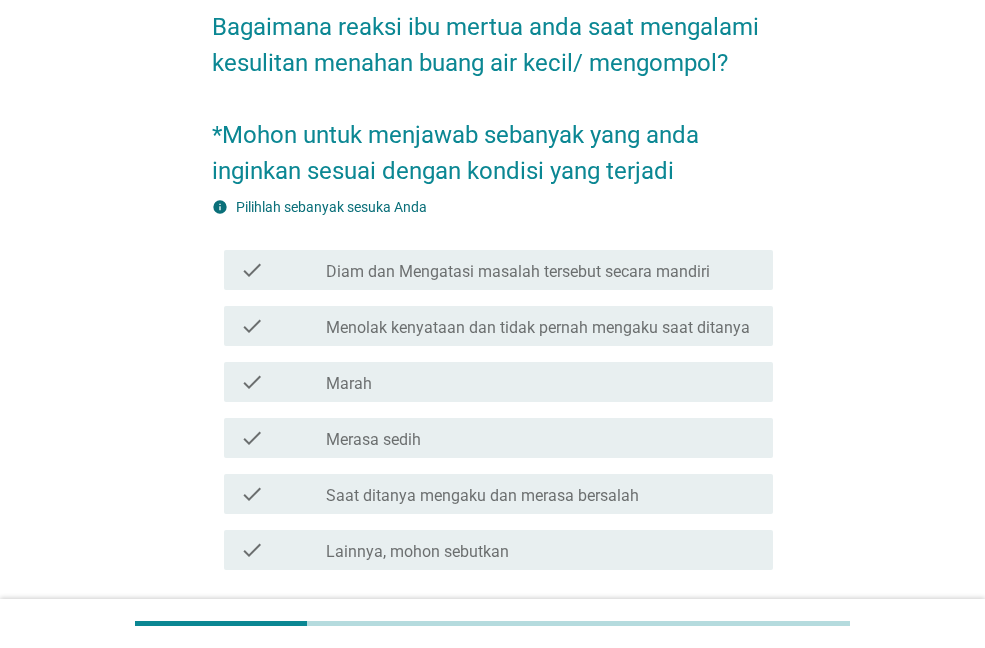 click on "Diam dan Mengatasi masalah tersebut secara mandiri" at bounding box center [518, 272] 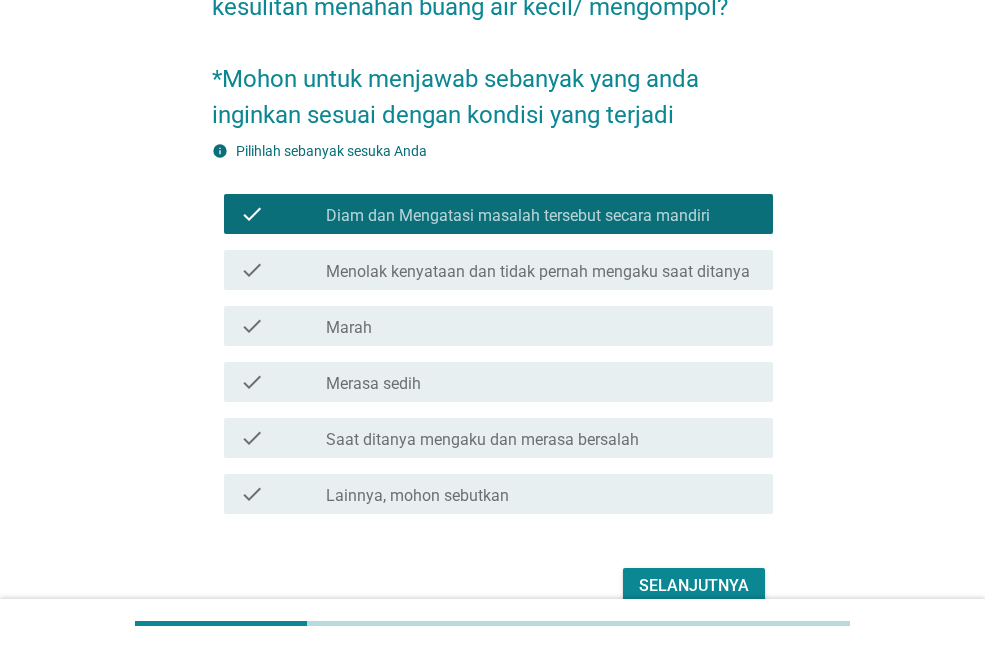 scroll, scrollTop: 255, scrollLeft: 0, axis: vertical 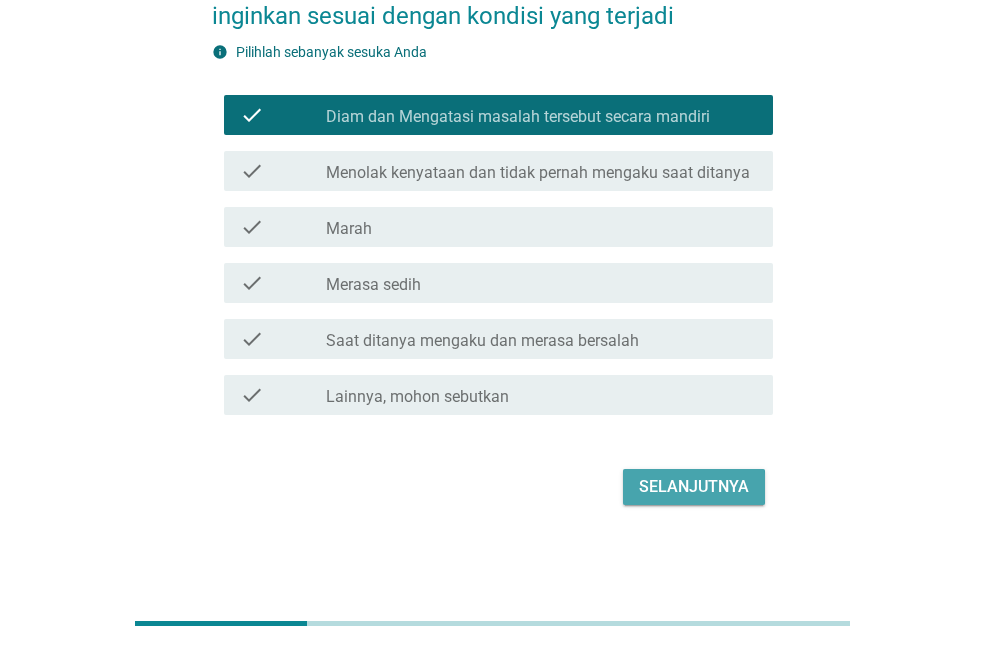 click on "Selanjutnya" at bounding box center (694, 487) 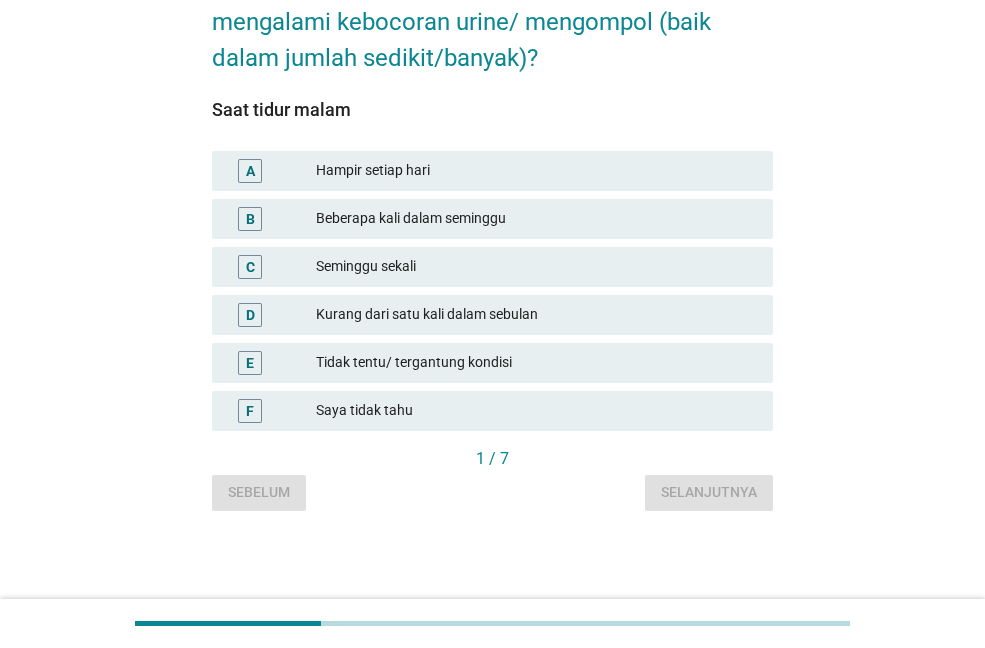 scroll, scrollTop: 0, scrollLeft: 0, axis: both 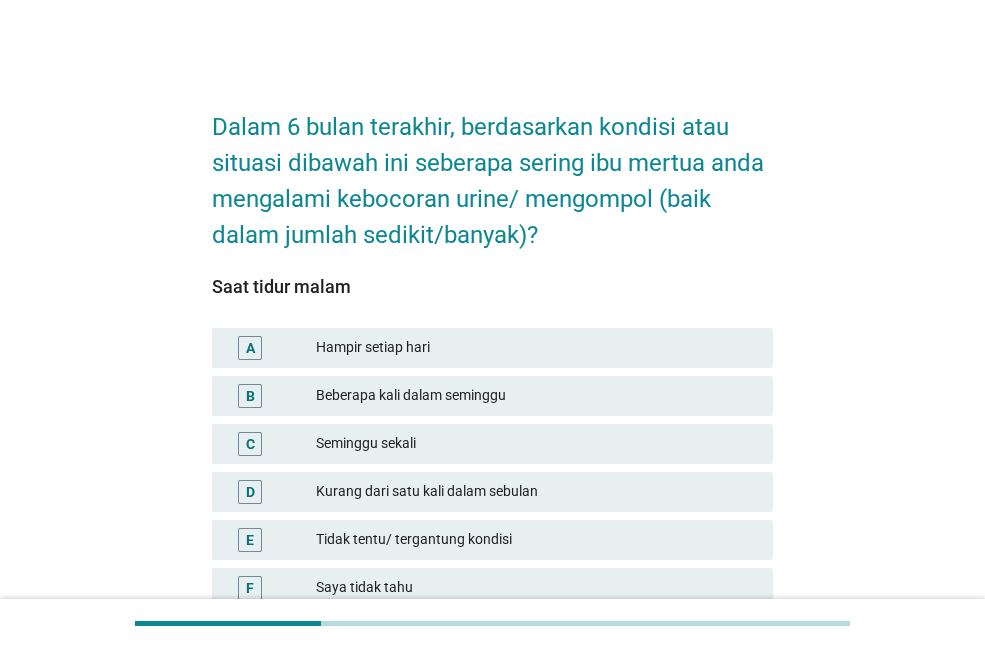 click on "Beberapa kali dalam seminggu" at bounding box center [536, 396] 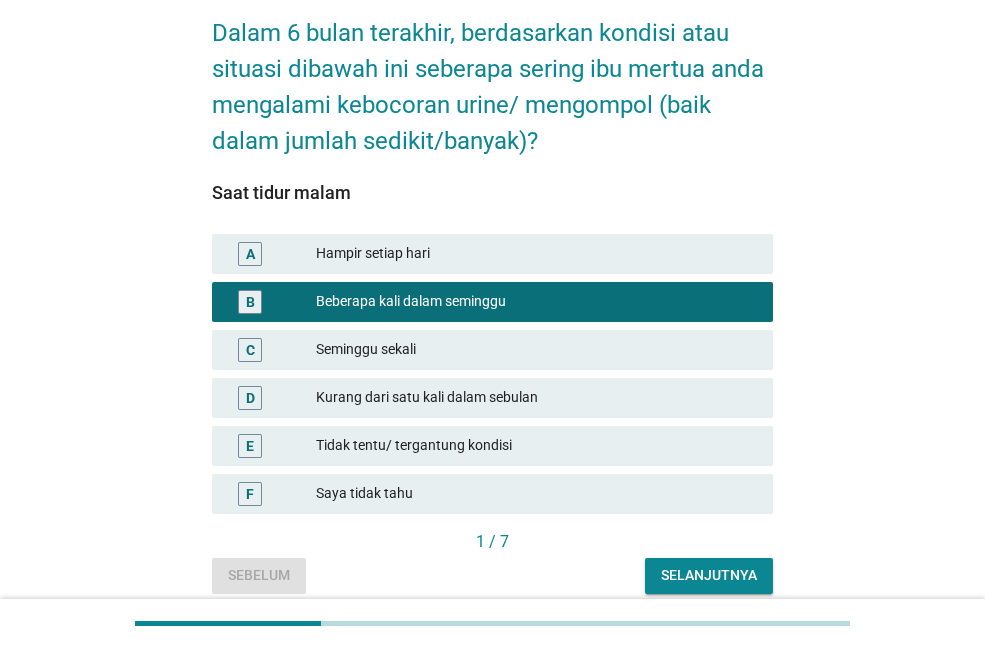 scroll, scrollTop: 177, scrollLeft: 0, axis: vertical 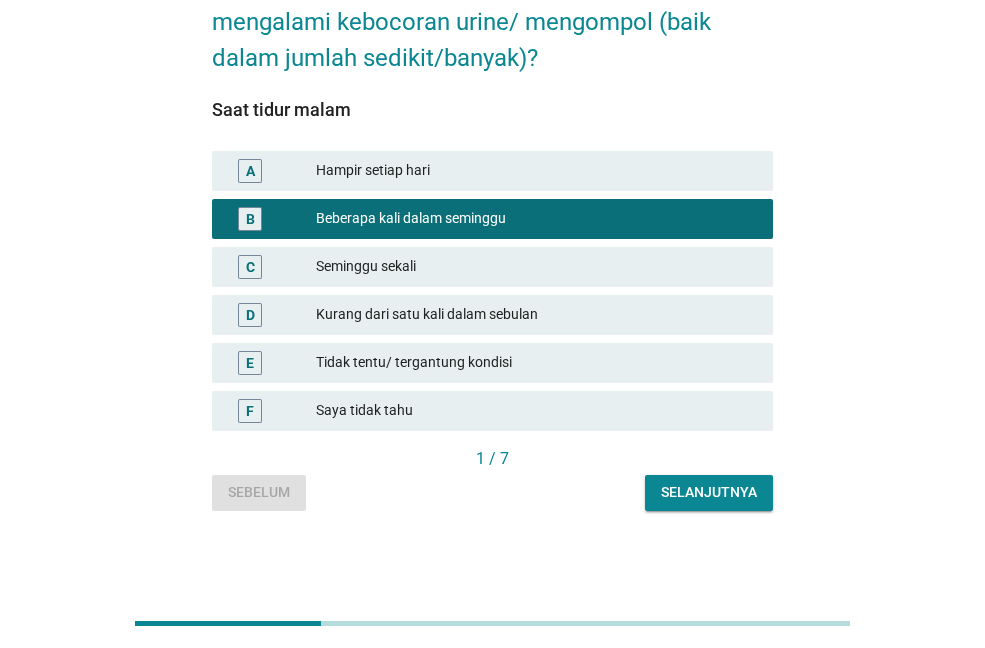 click on "Selanjutnya" at bounding box center (709, 493) 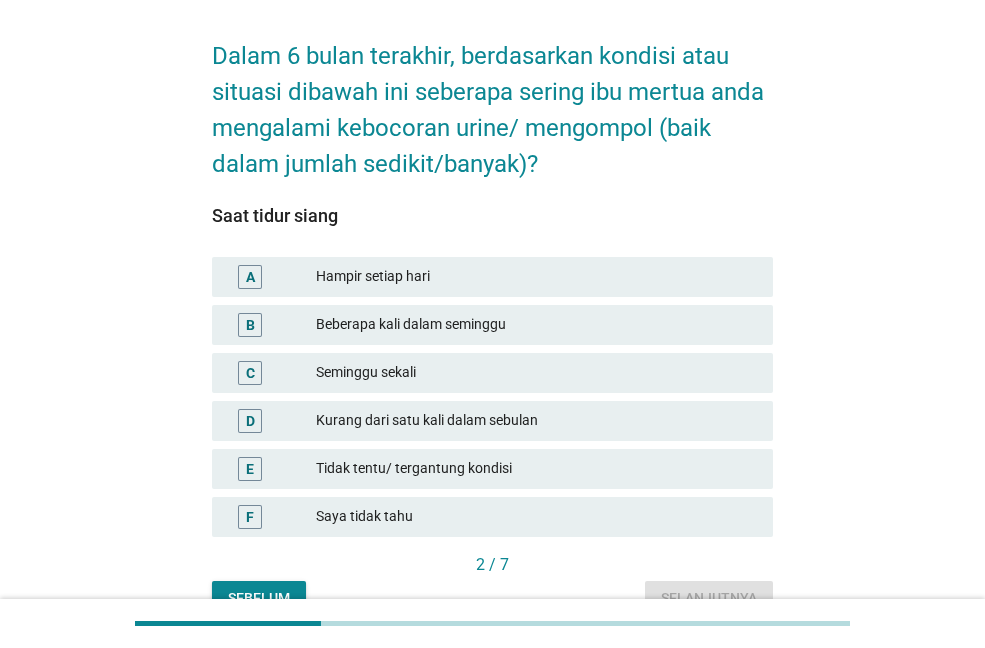 scroll, scrollTop: 100, scrollLeft: 0, axis: vertical 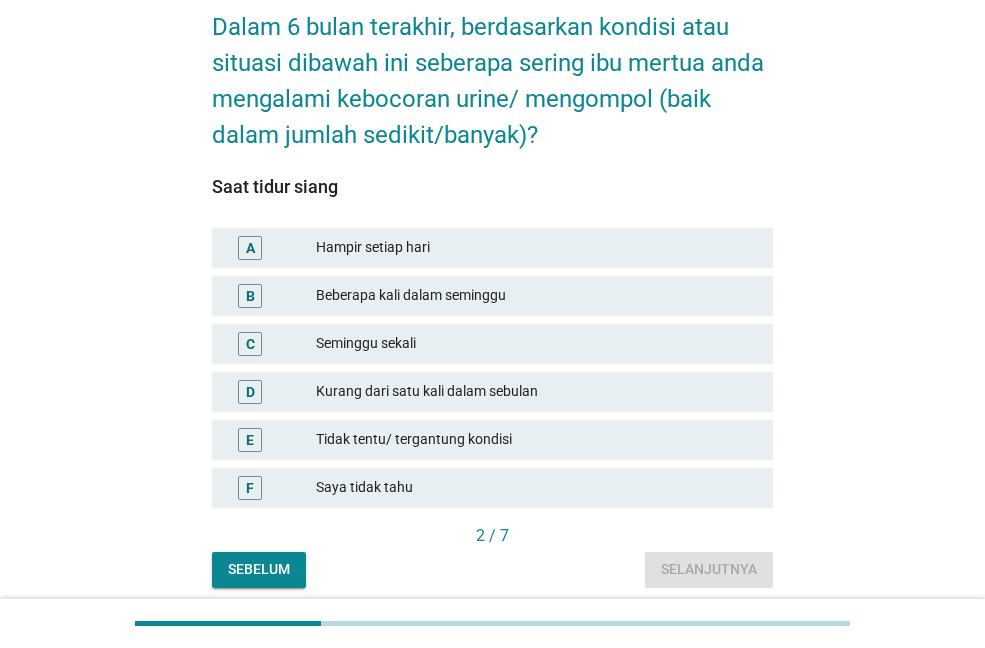 click on "Beberapa kali dalam seminggu" at bounding box center [536, 296] 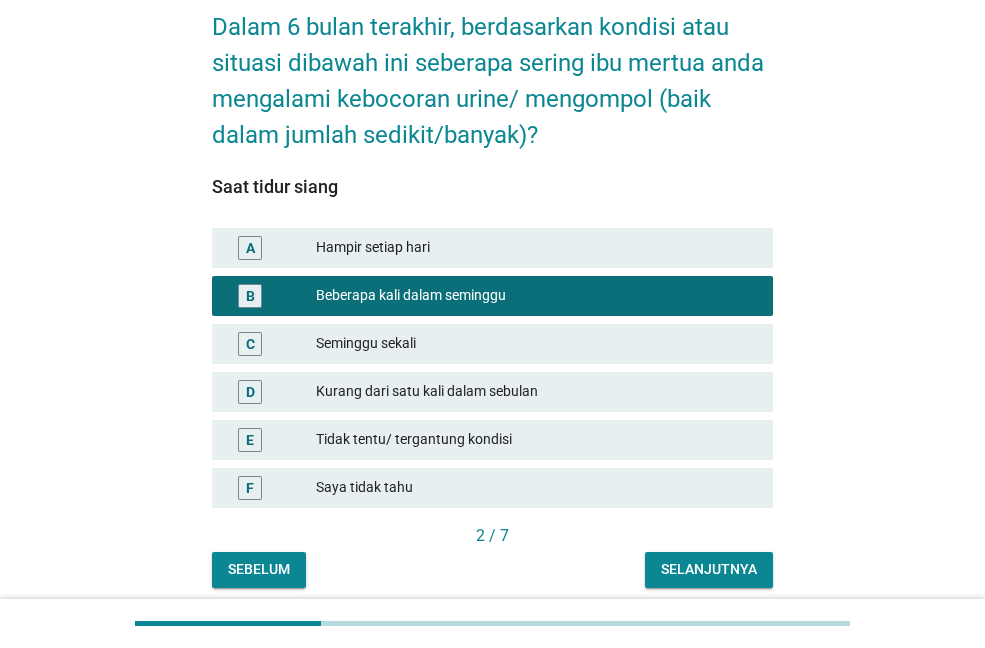 click on "Selanjutnya" at bounding box center [709, 569] 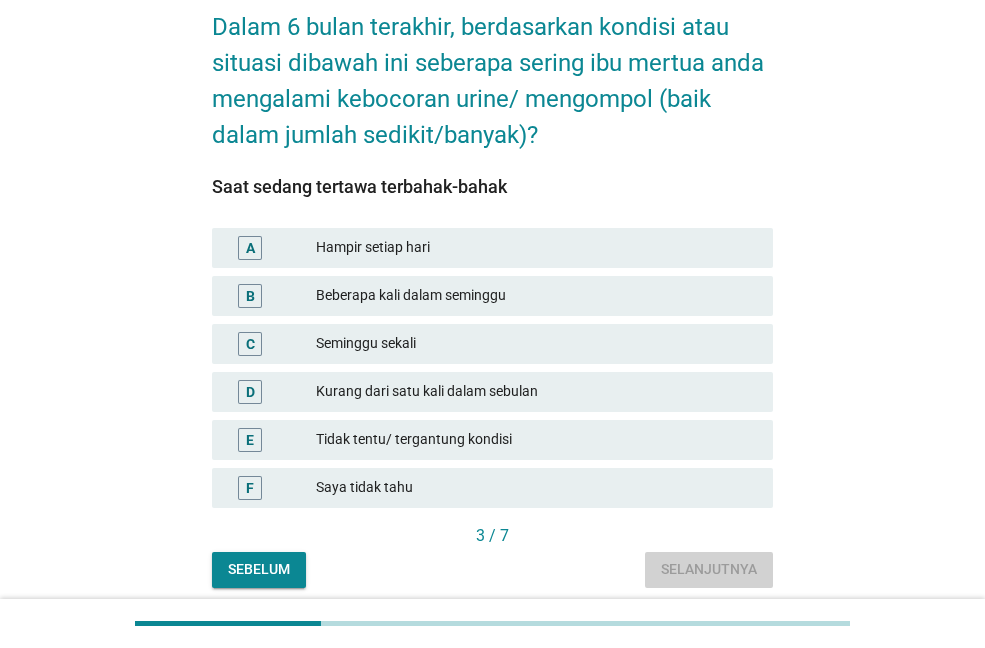 scroll, scrollTop: 0, scrollLeft: 0, axis: both 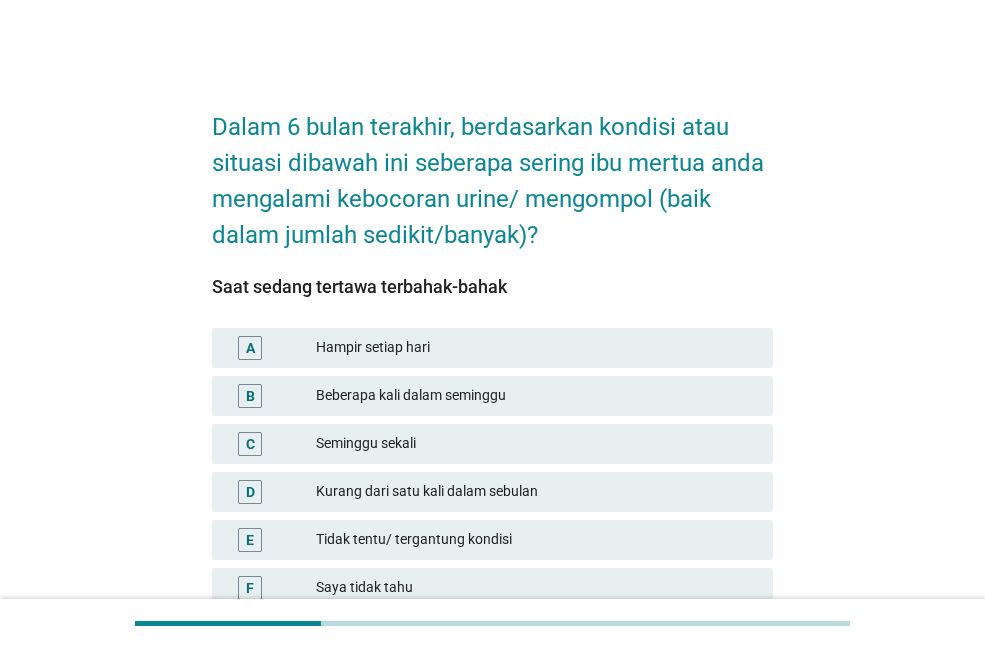 click on "Beberapa kali dalam seminggu" at bounding box center (536, 396) 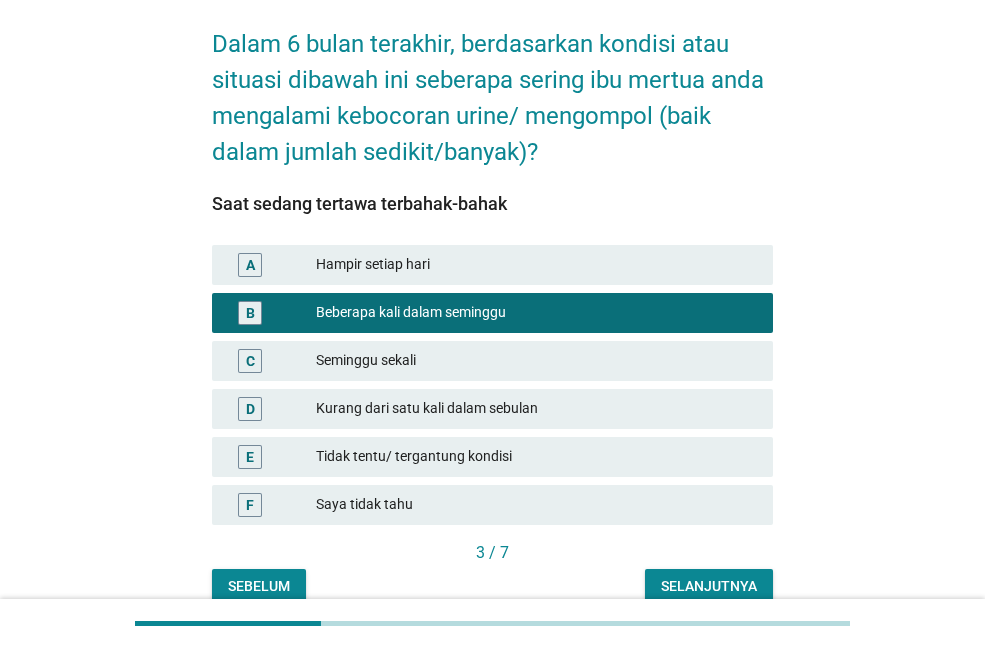 scroll, scrollTop: 177, scrollLeft: 0, axis: vertical 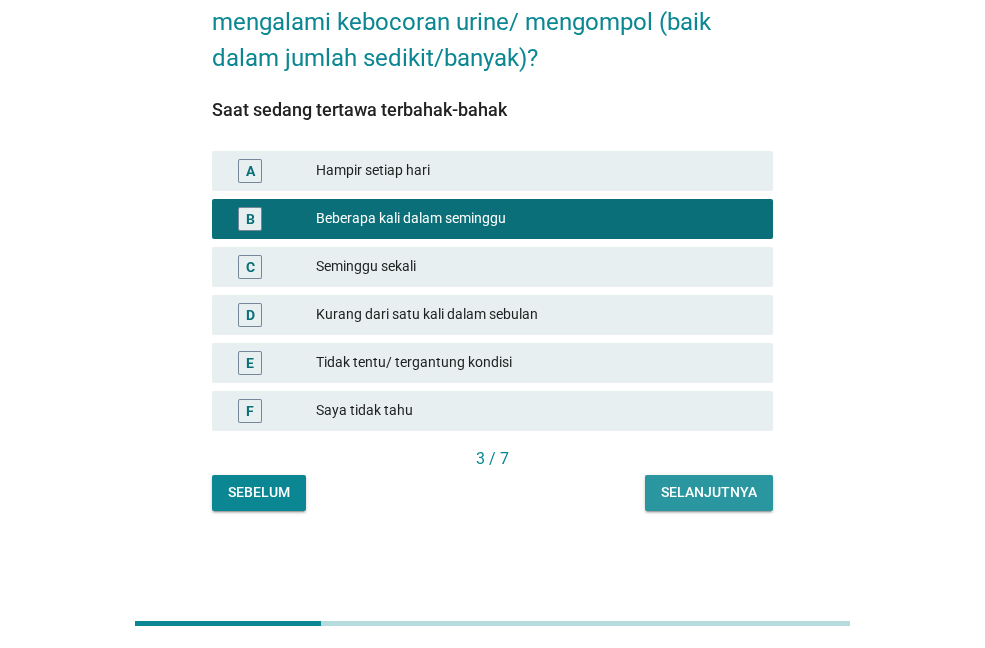 click on "Selanjutnya" at bounding box center (709, 492) 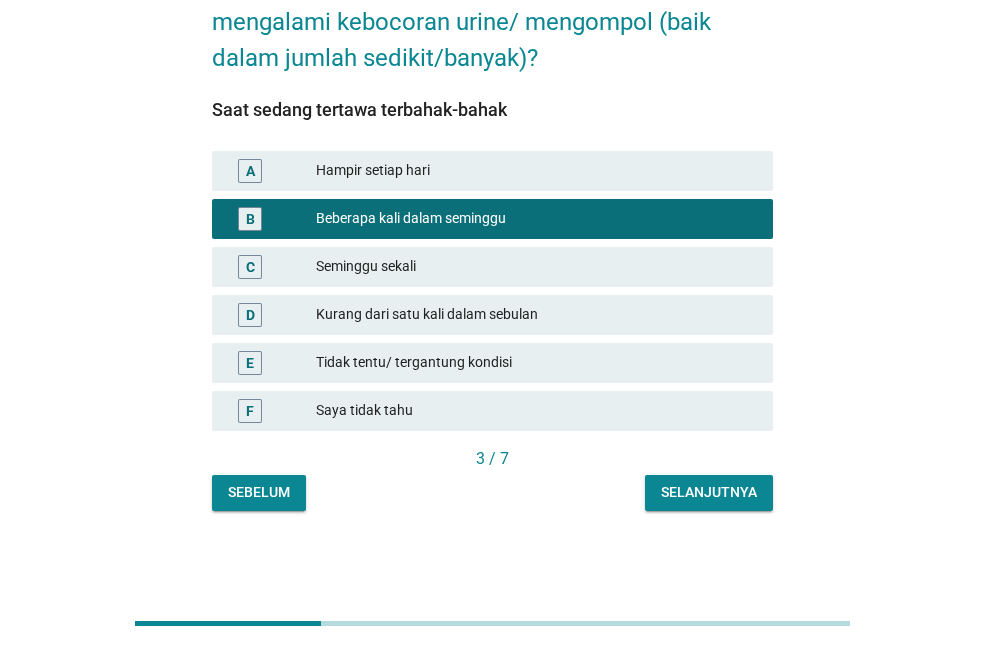 scroll, scrollTop: 0, scrollLeft: 0, axis: both 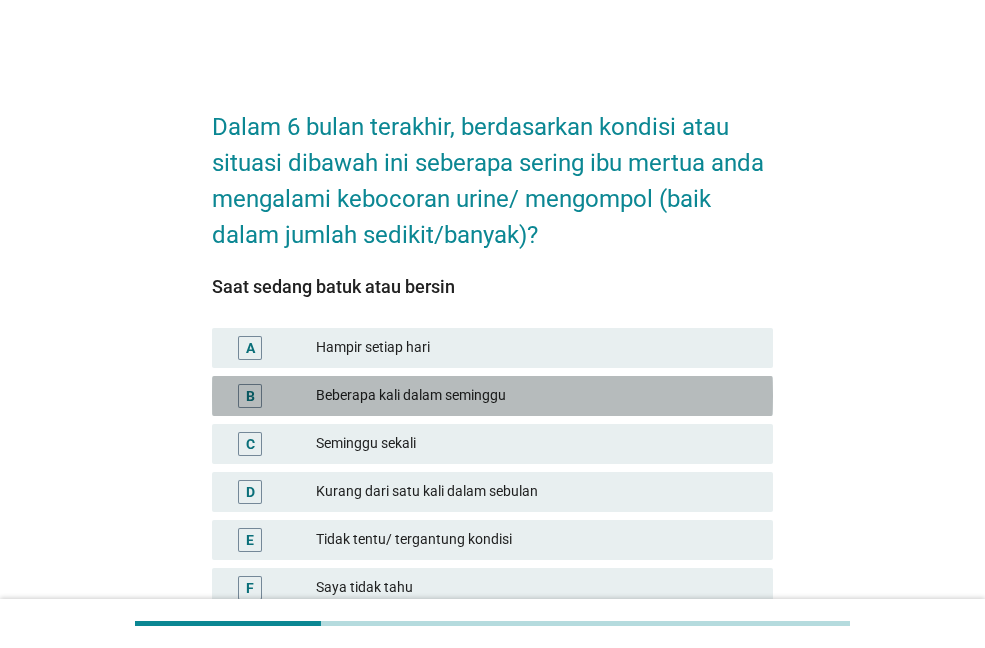 click on "Beberapa kali dalam seminggu" at bounding box center [536, 396] 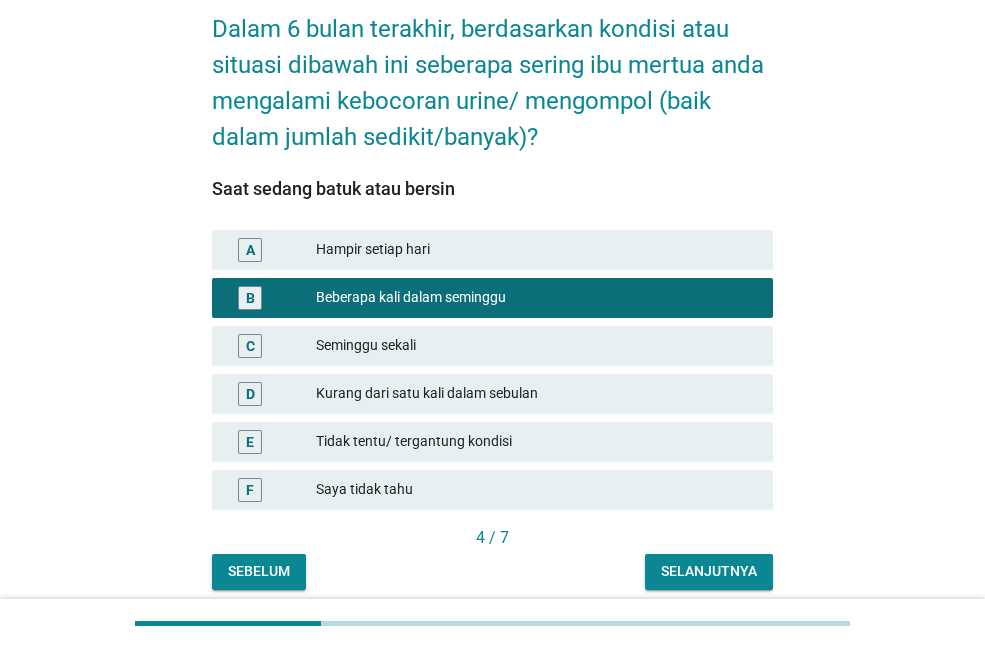 scroll, scrollTop: 177, scrollLeft: 0, axis: vertical 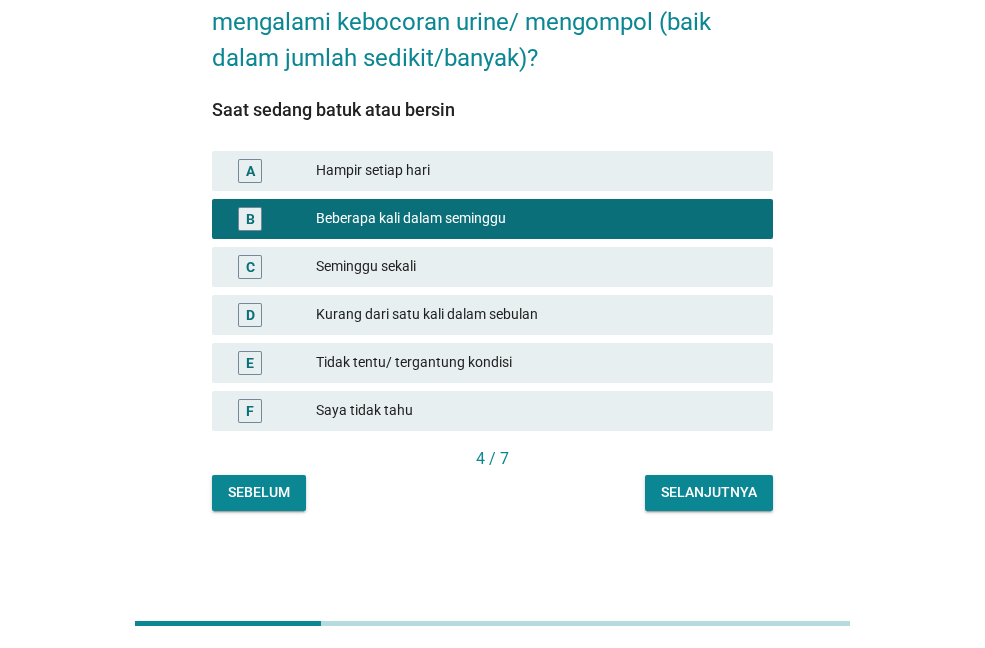 click on "Selanjutnya" at bounding box center [709, 493] 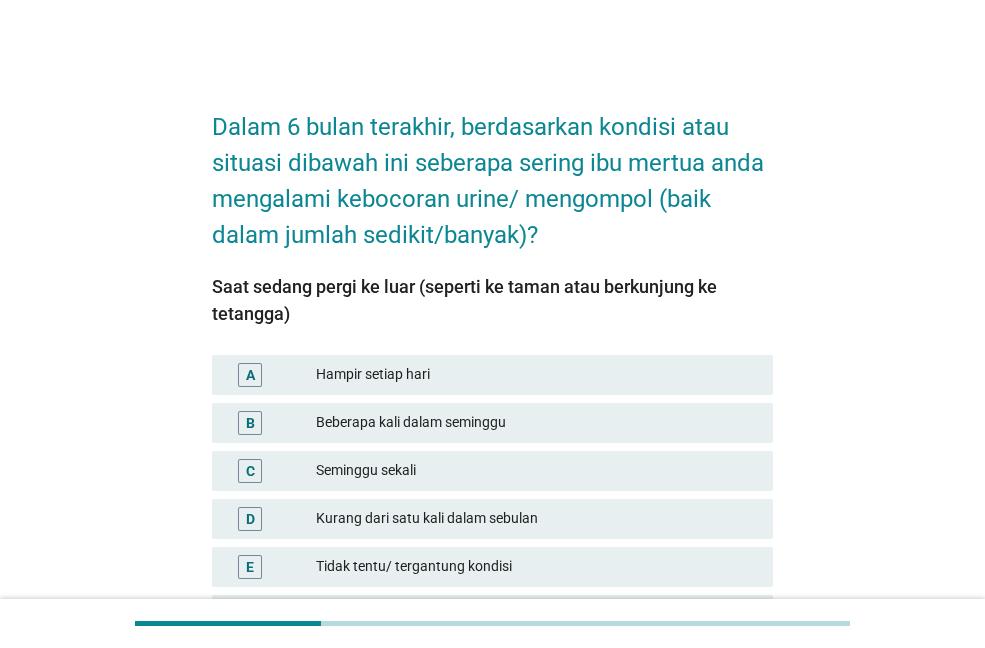 scroll, scrollTop: 100, scrollLeft: 0, axis: vertical 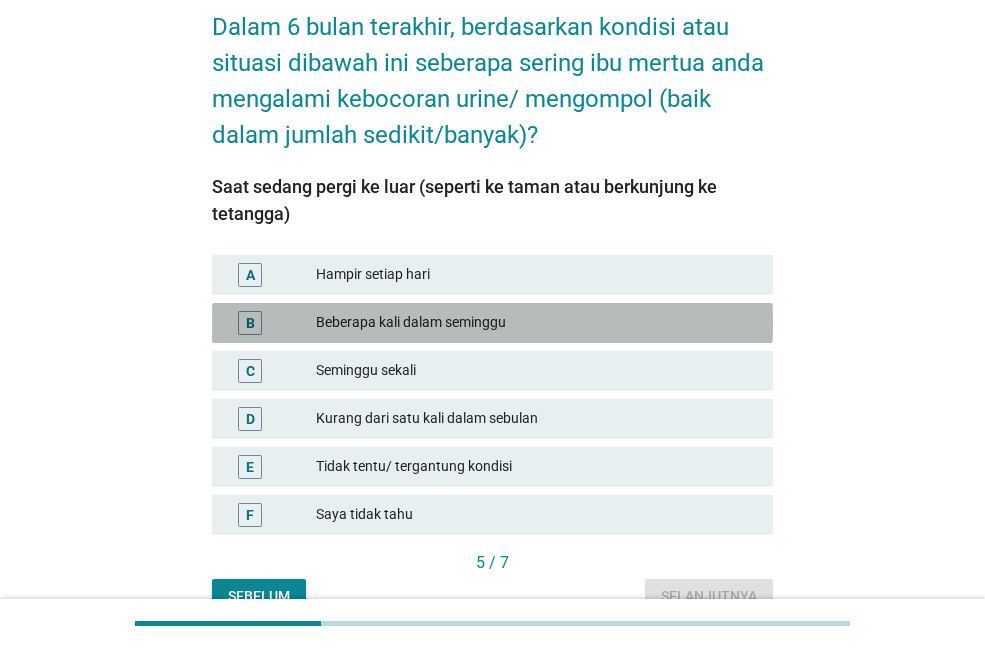 click on "B   Beberapa kali dalam seminggu" at bounding box center (492, 323) 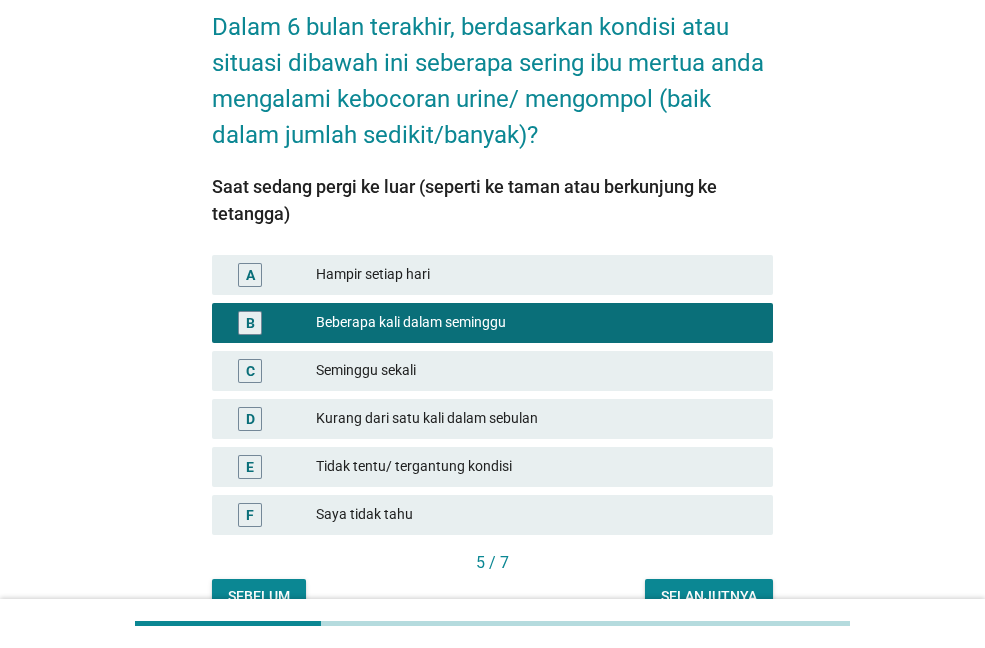 click on "Selanjutnya" at bounding box center [709, 597] 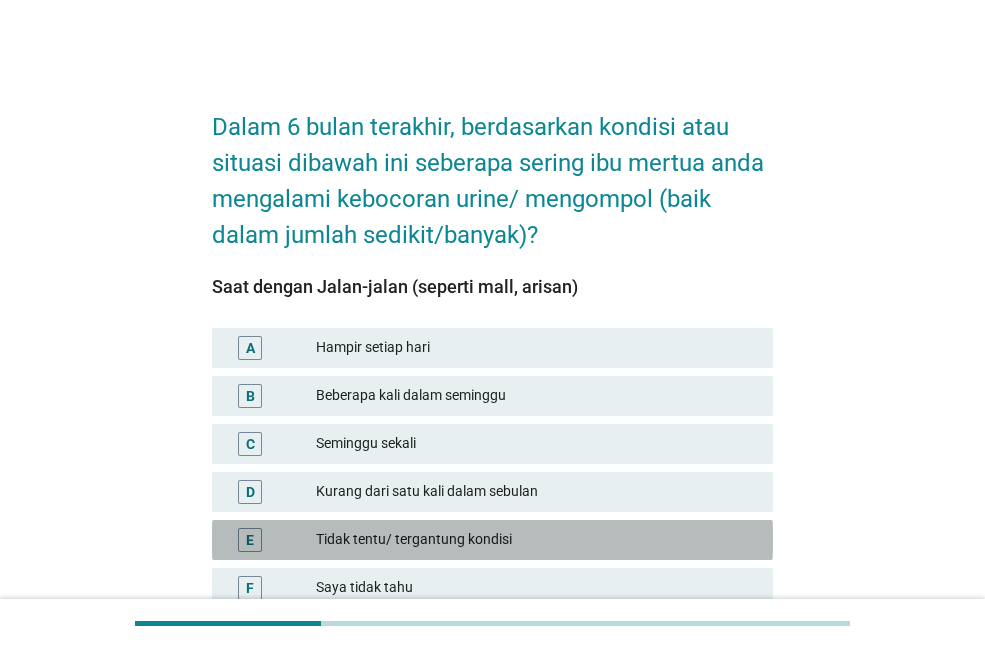 click on "Tidak tentu/ tergantung kondisi" at bounding box center (536, 540) 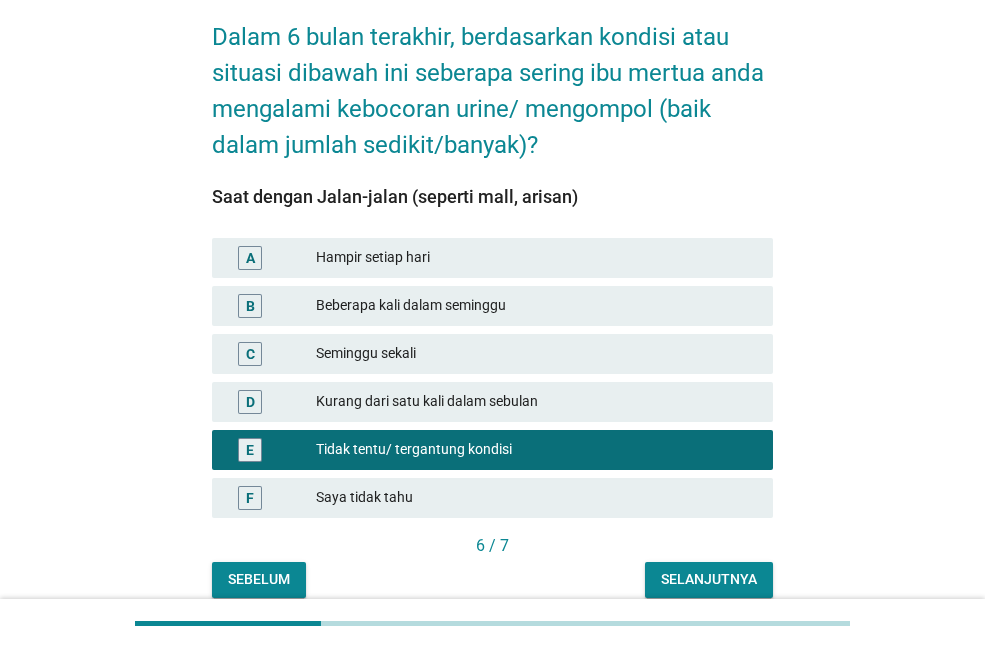 scroll, scrollTop: 177, scrollLeft: 0, axis: vertical 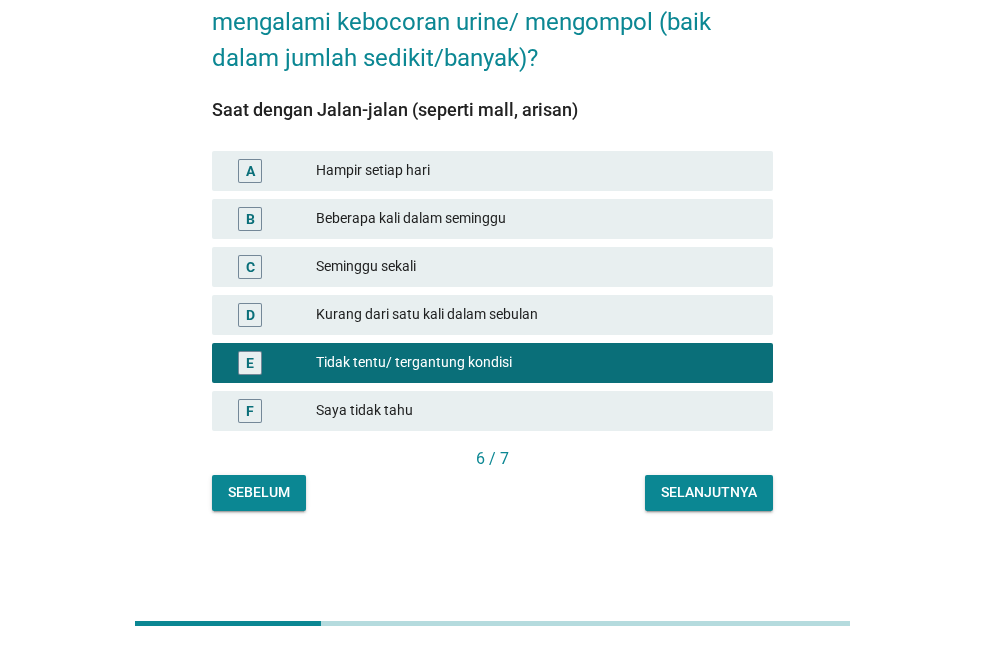 click on "Selanjutnya" at bounding box center [709, 492] 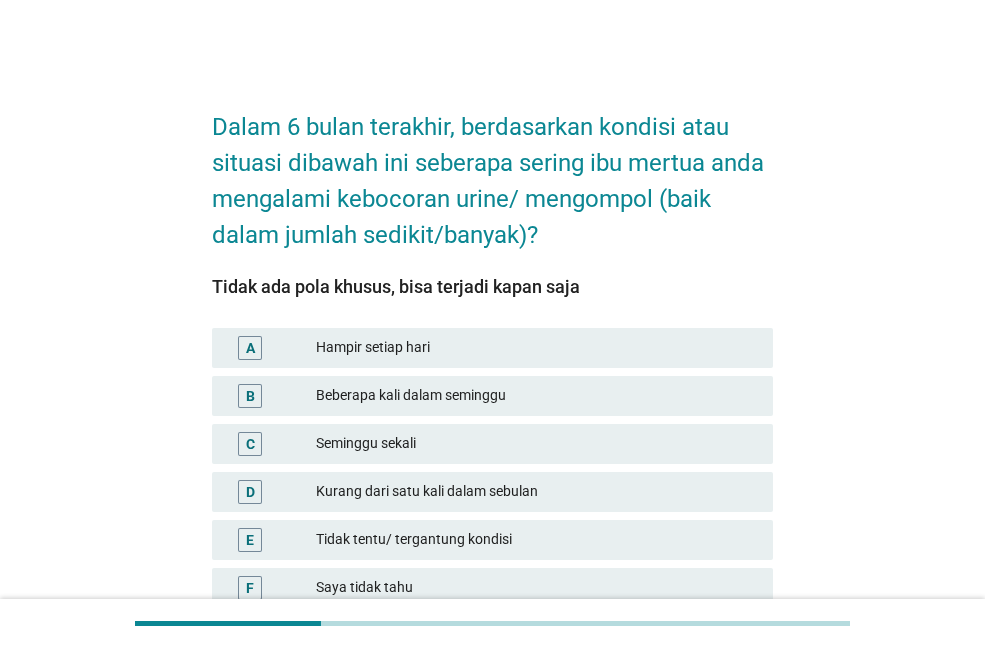 scroll, scrollTop: 100, scrollLeft: 0, axis: vertical 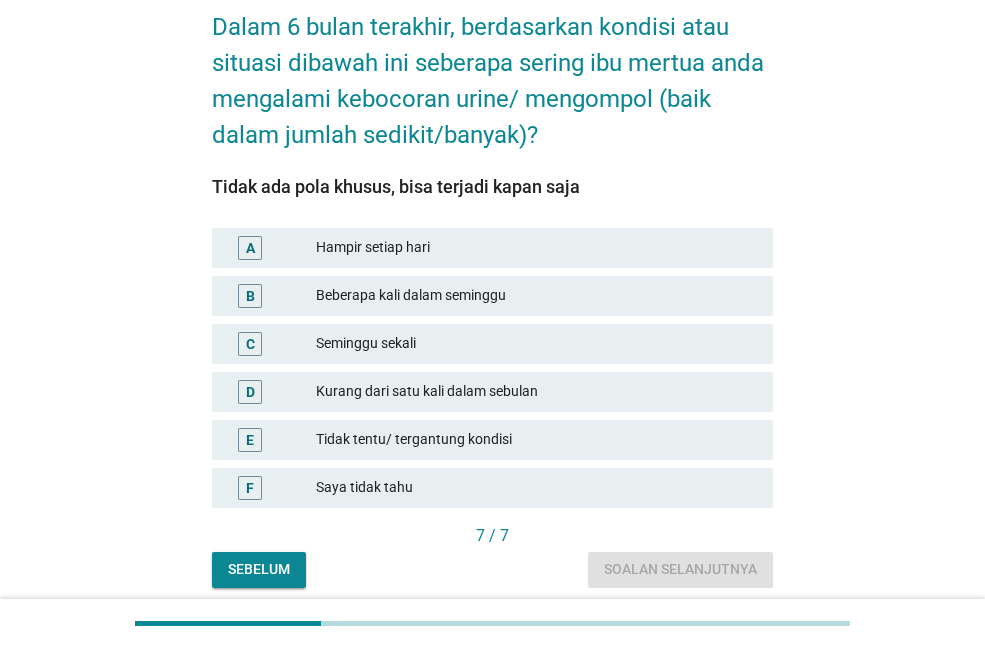 click on "Tidak tentu/ tergantung kondisi" at bounding box center [536, 440] 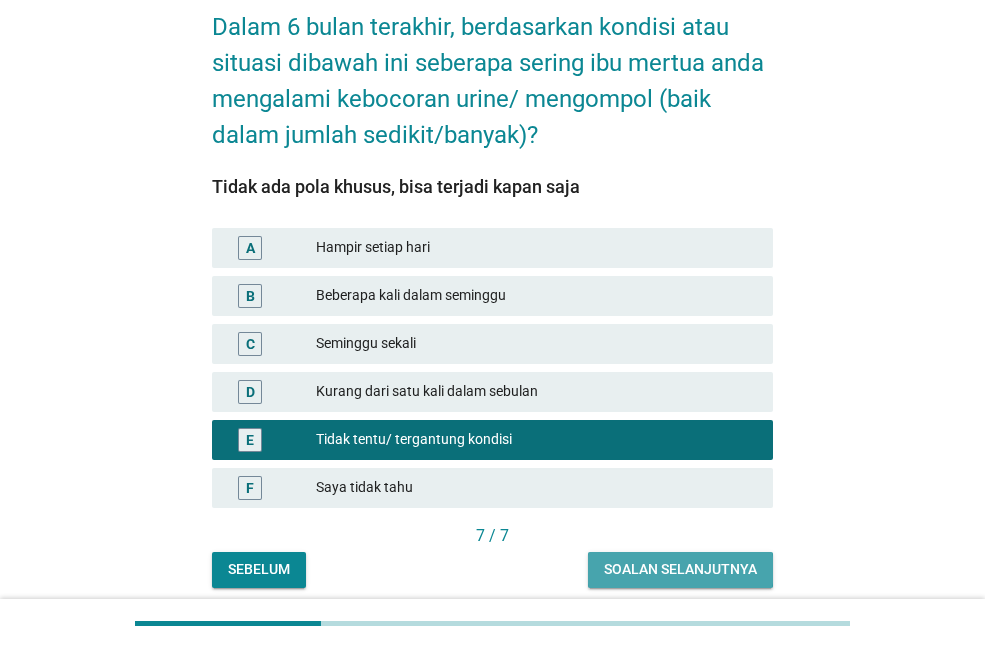 click on "Soalan selanjutnya" at bounding box center (680, 569) 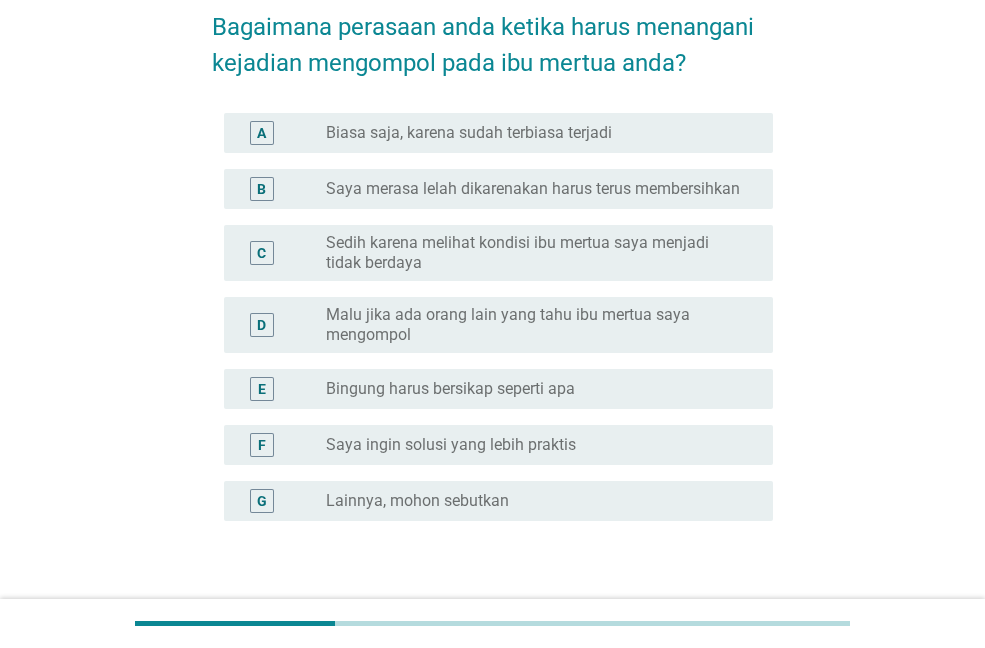 scroll, scrollTop: 0, scrollLeft: 0, axis: both 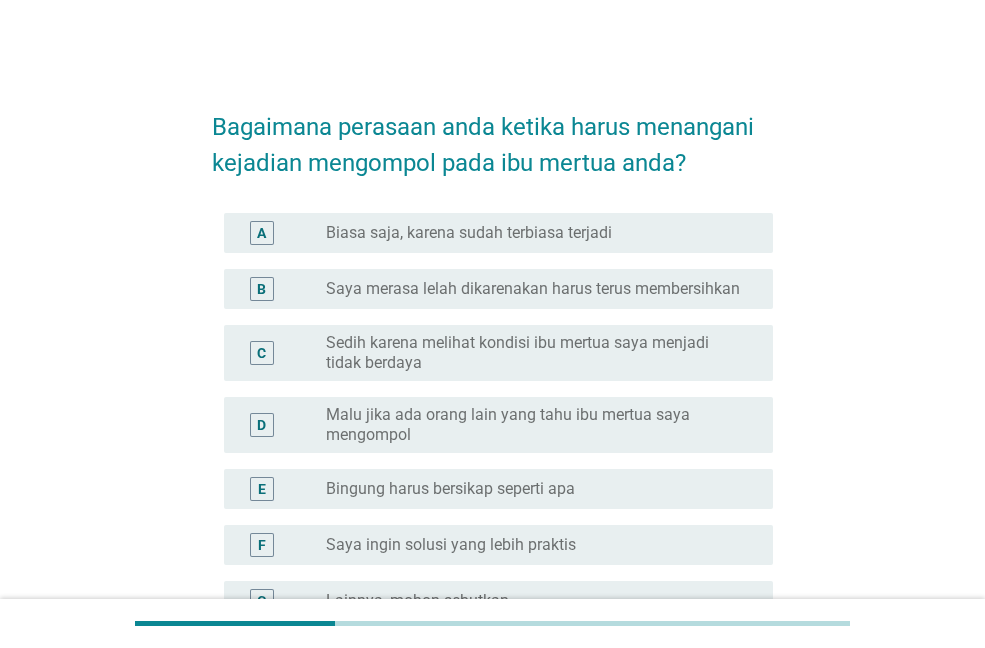 click on "A     radio_button_unchecked Biasa saja, karena sudah terbiasa terjadi" at bounding box center (498, 233) 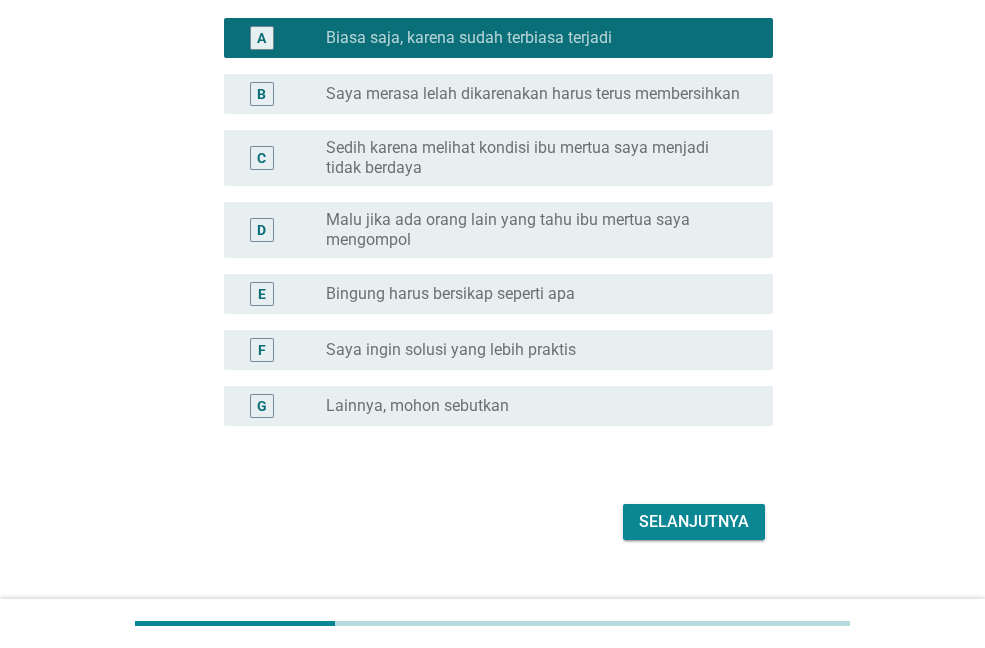scroll, scrollTop: 230, scrollLeft: 0, axis: vertical 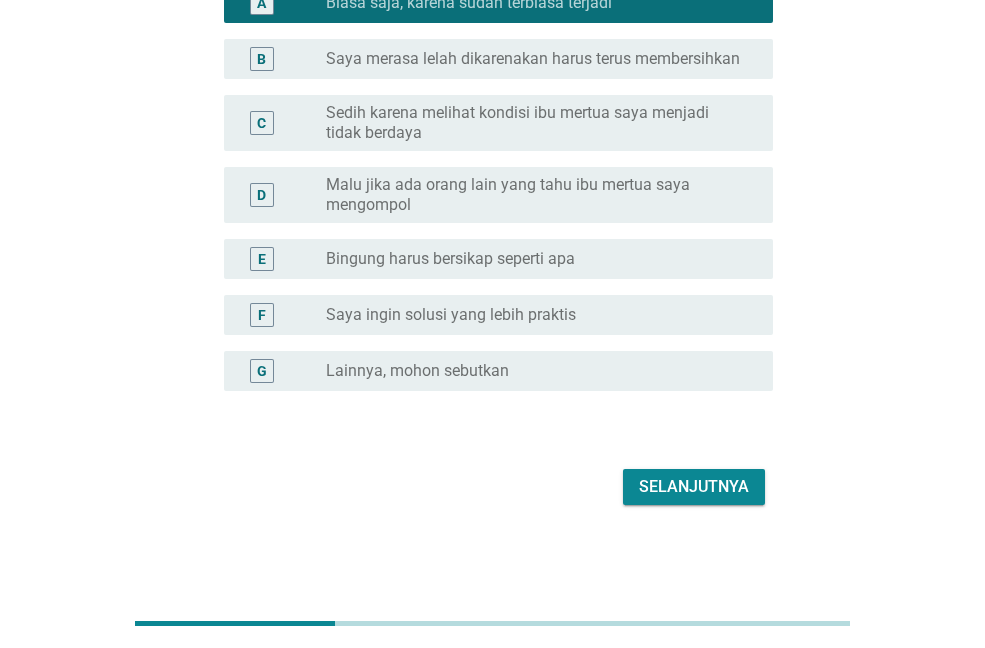 click on "Selanjutnya" at bounding box center (694, 487) 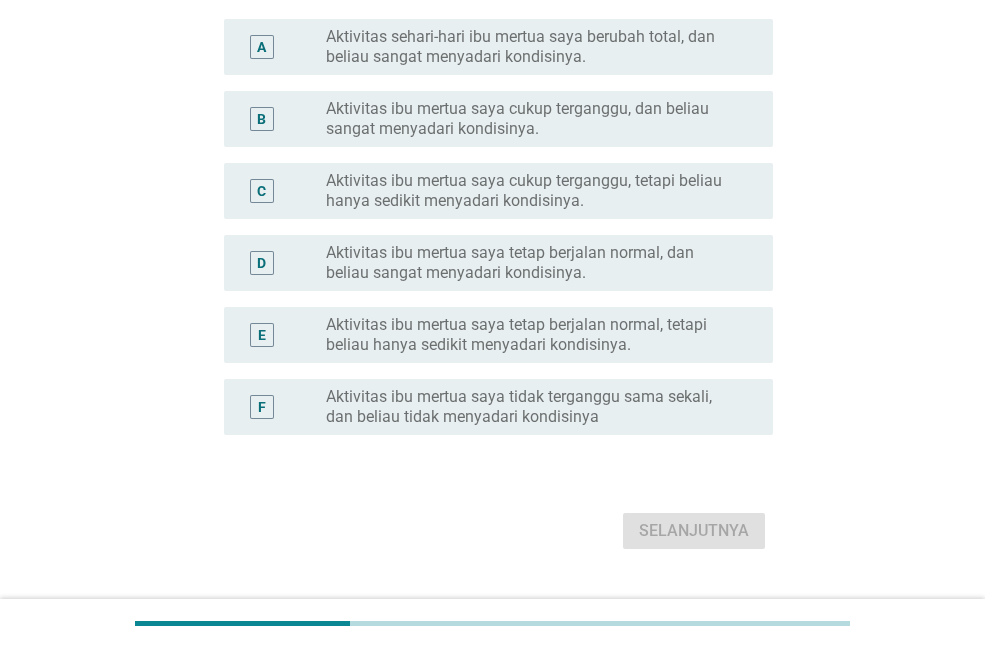 scroll, scrollTop: 0, scrollLeft: 0, axis: both 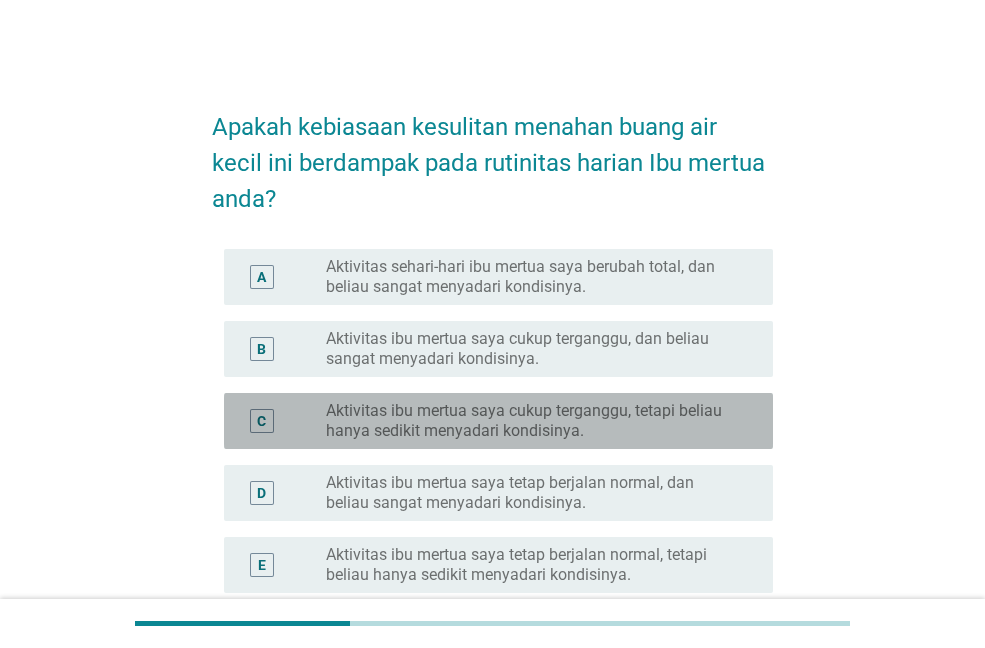 click on "Aktivitas ibu mertua saya cukup terganggu, tetapi beliau hanya sedikit menyadari kondisinya." at bounding box center [533, 421] 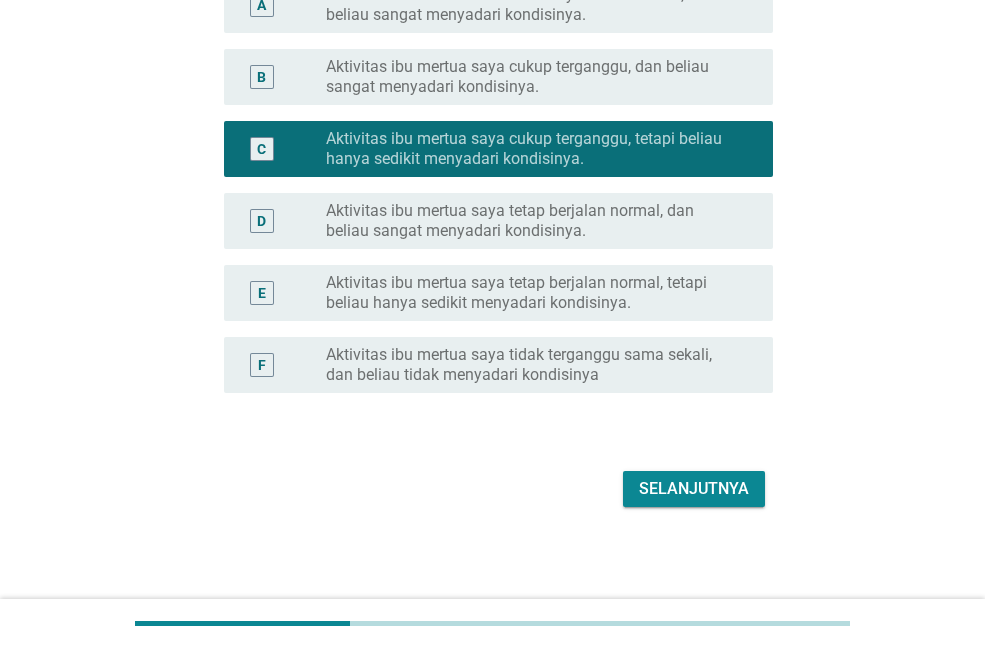 scroll, scrollTop: 274, scrollLeft: 0, axis: vertical 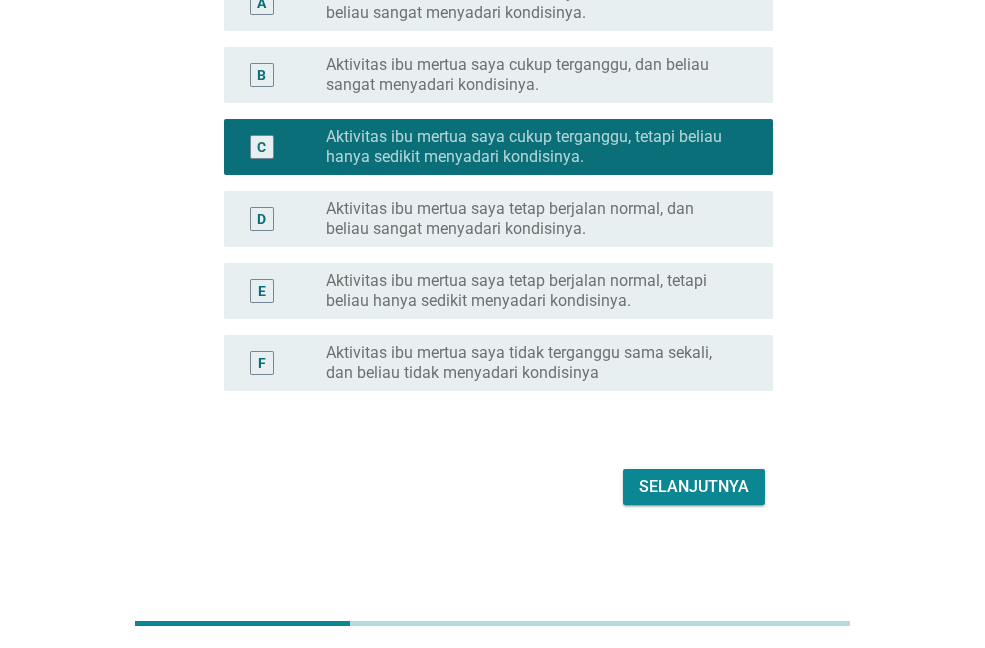 click on "Selanjutnya" at bounding box center [694, 487] 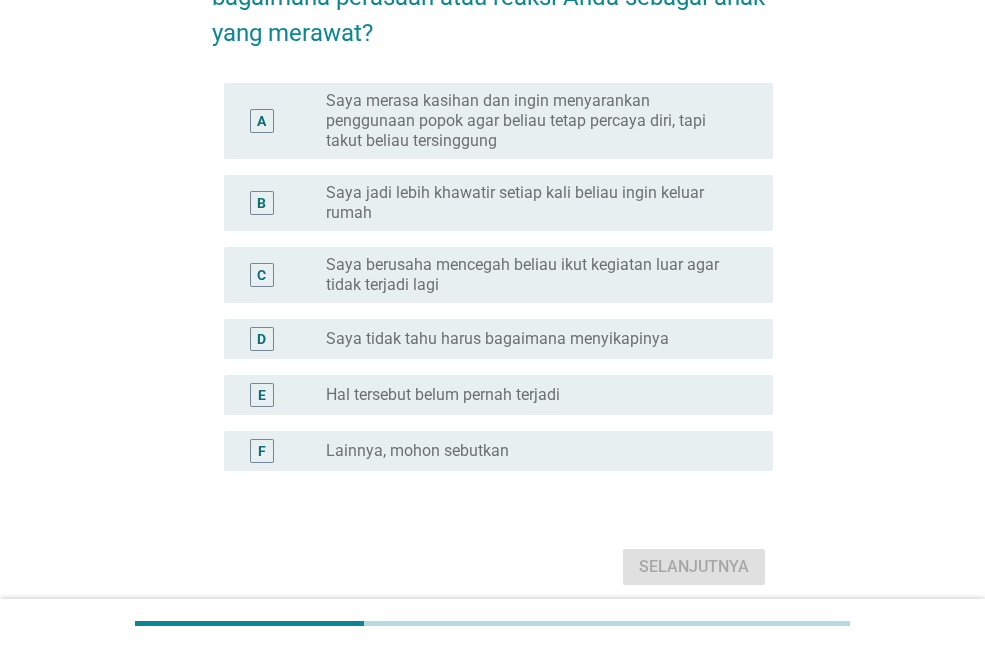 scroll, scrollTop: 0, scrollLeft: 0, axis: both 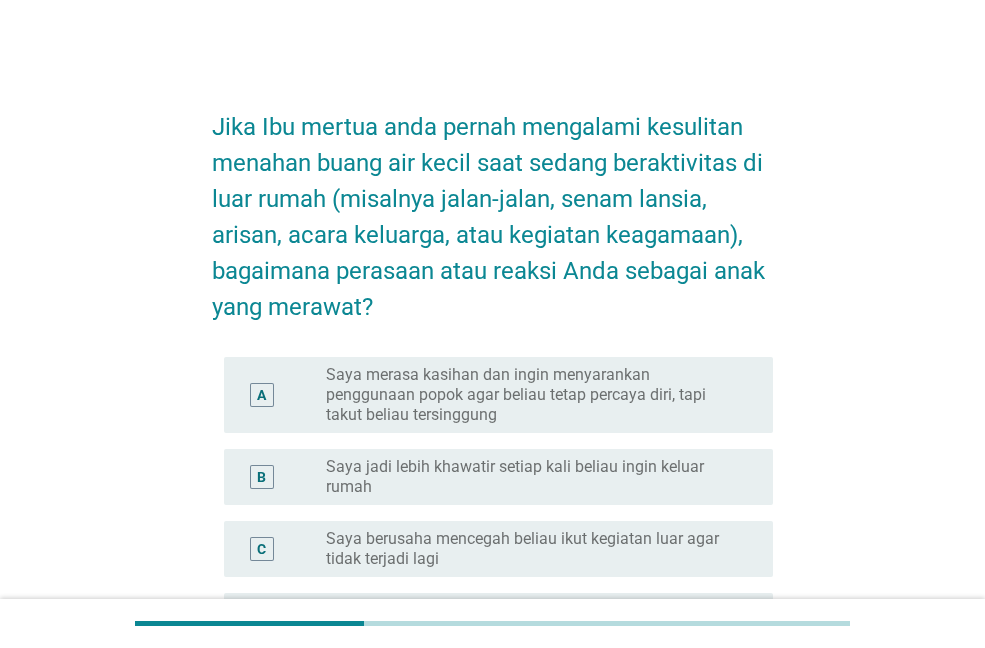 click on "Saya jadi lebih khawatir setiap kali beliau ingin keluar rumah" at bounding box center (533, 477) 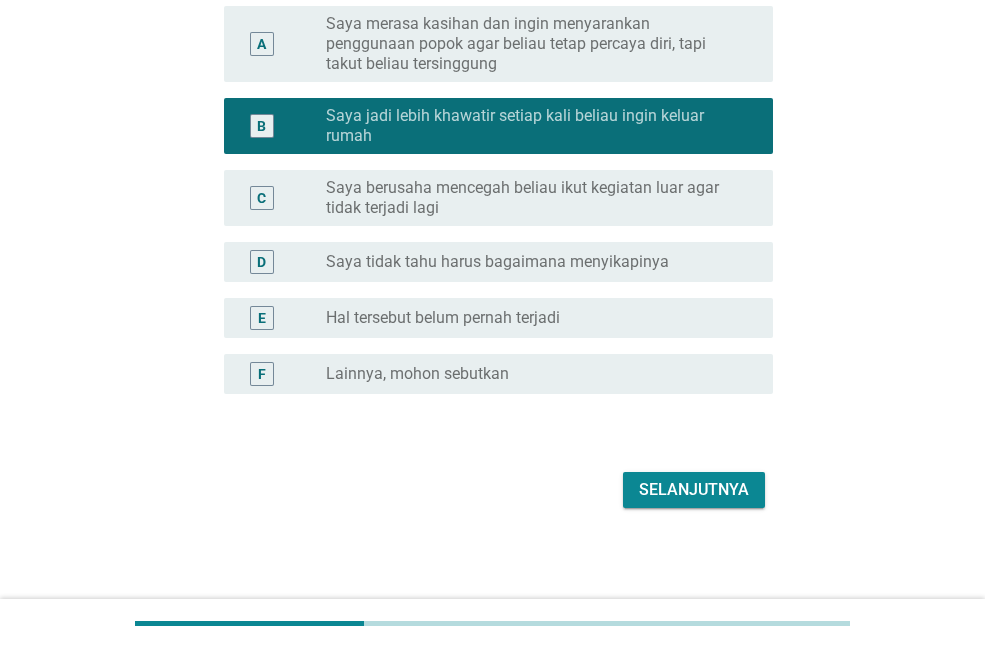 scroll, scrollTop: 354, scrollLeft: 0, axis: vertical 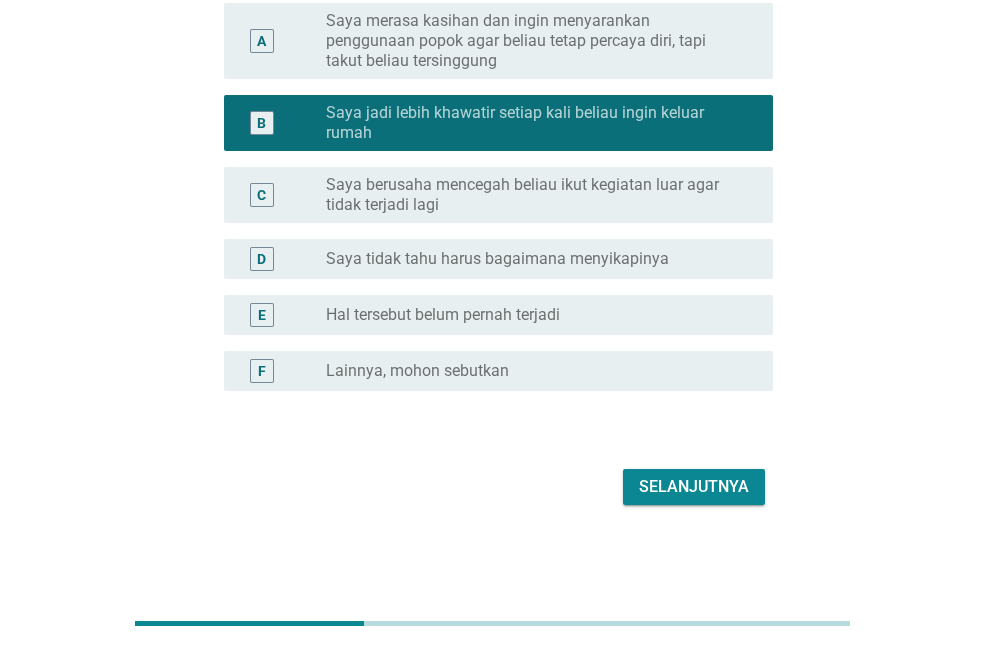 click on "Selanjutnya" at bounding box center [694, 487] 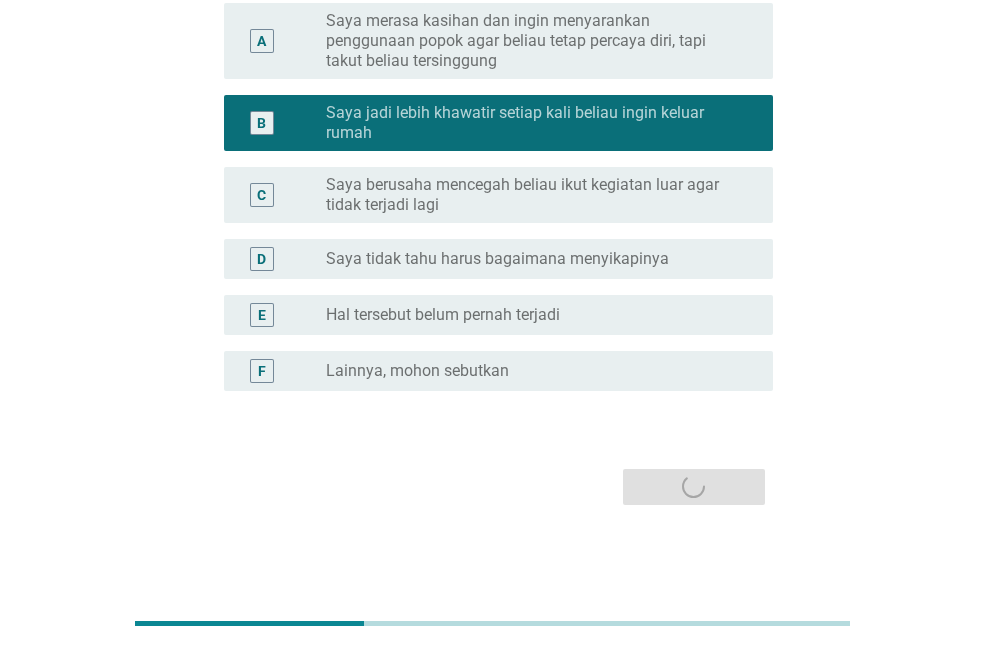 scroll, scrollTop: 0, scrollLeft: 0, axis: both 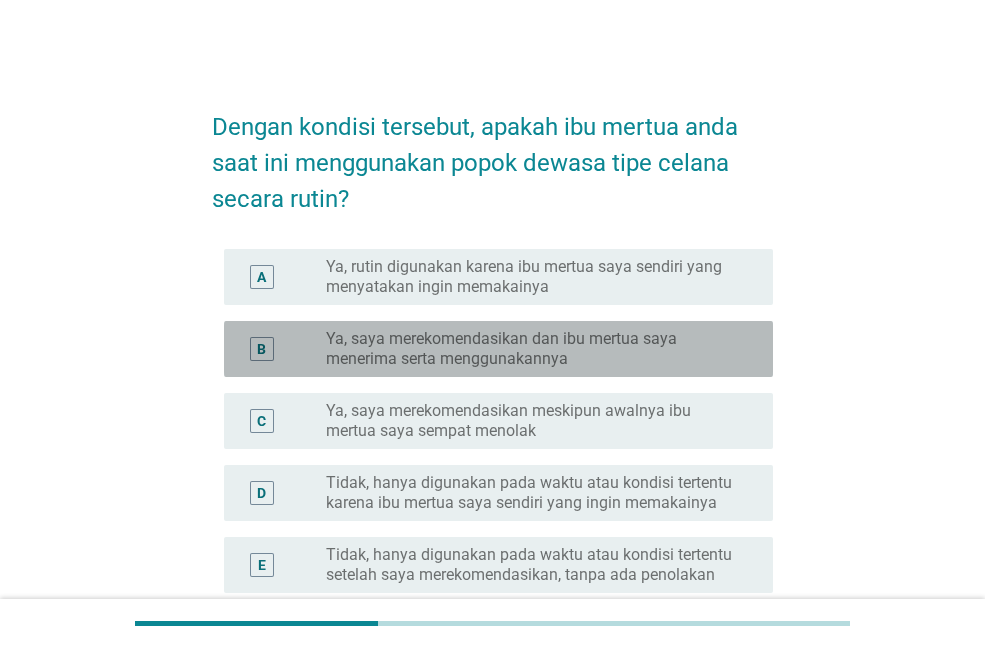 click on "B     radio_button_unchecked Ya, saya merekomendasikan dan ibu mertua saya menerima serta menggunakannya" at bounding box center (498, 349) 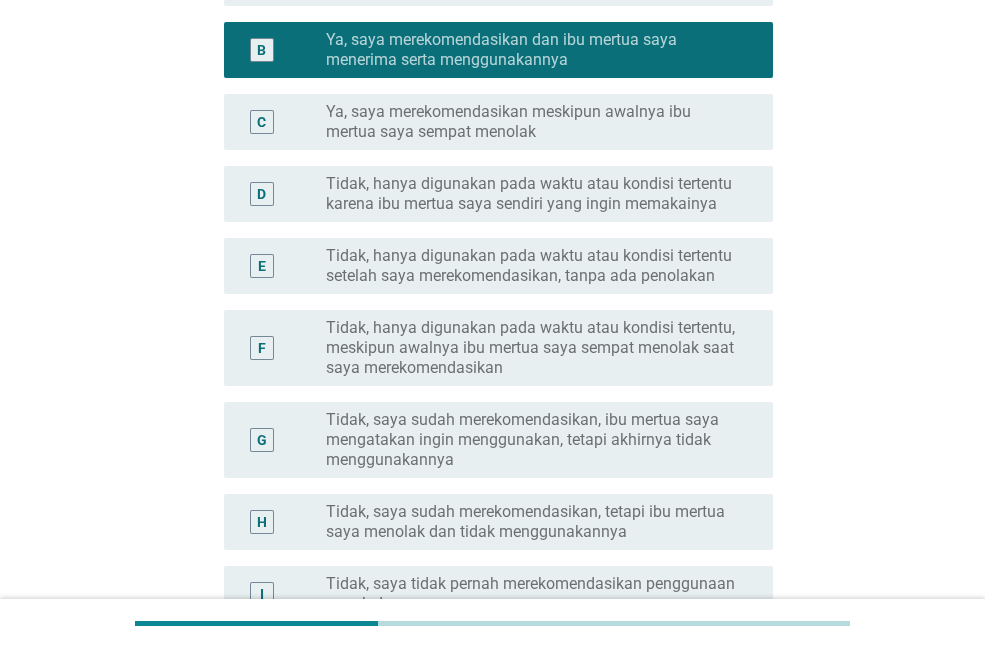 scroll, scrollTop: 300, scrollLeft: 0, axis: vertical 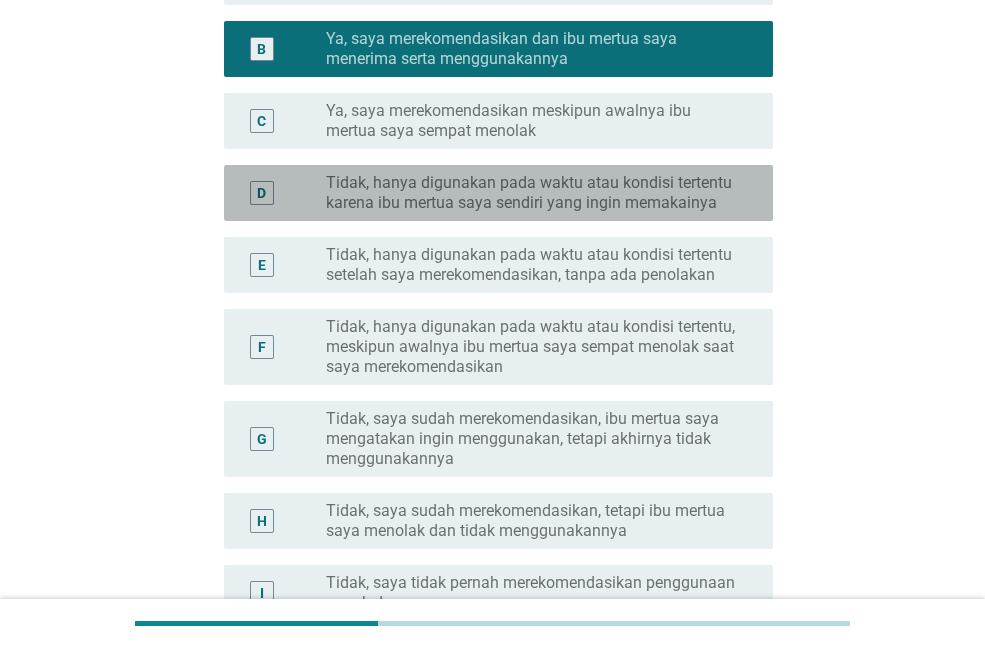click on "Tidak, hanya digunakan pada waktu atau kondisi tertentu karena ibu mertua saya sendiri yang ingin memakainya" at bounding box center (533, 193) 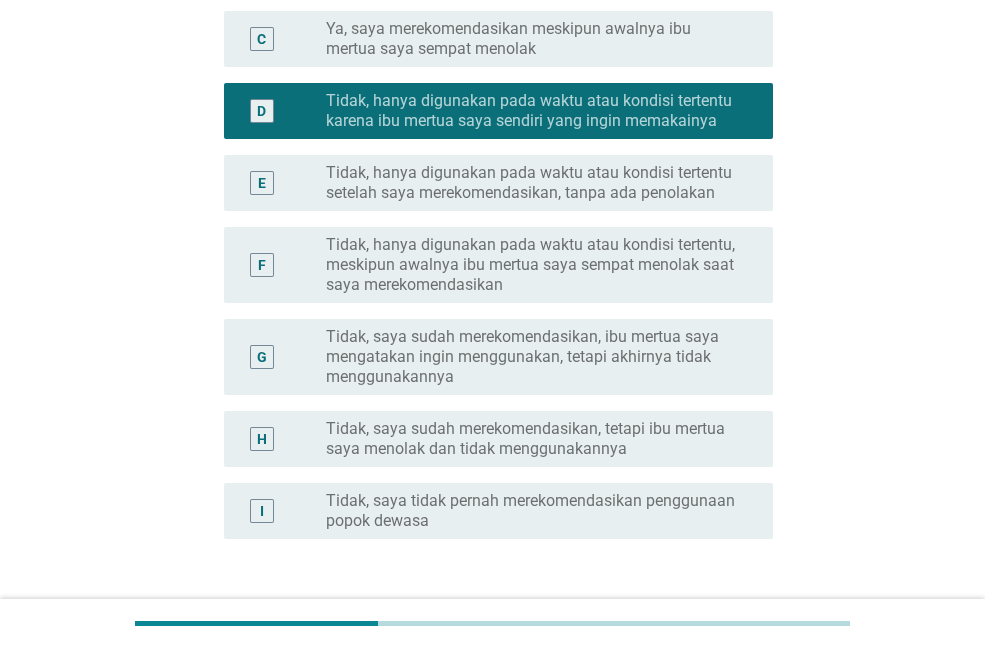 scroll, scrollTop: 530, scrollLeft: 0, axis: vertical 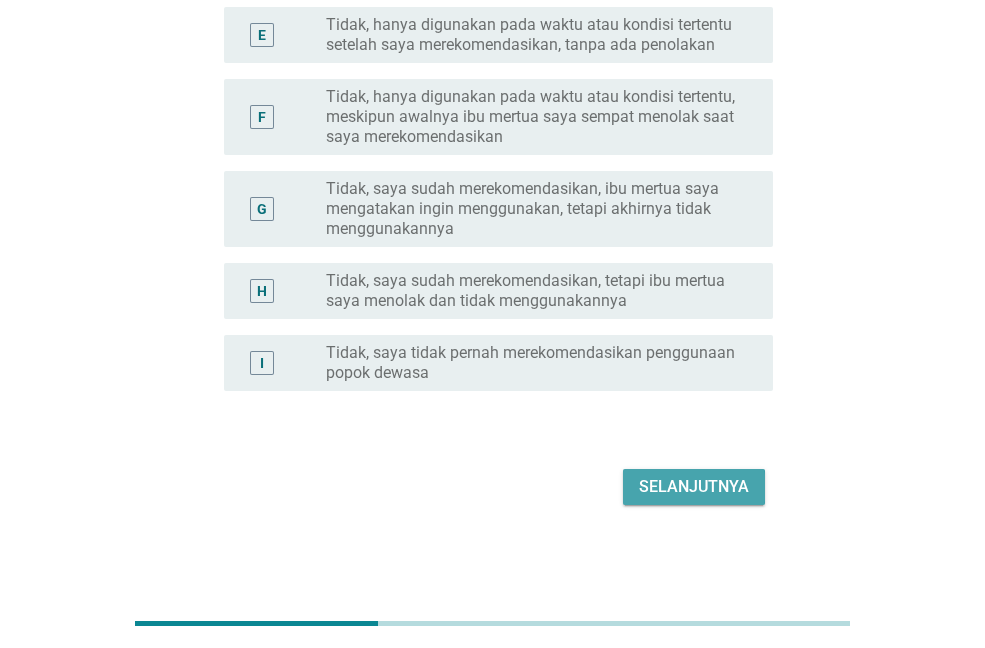 click on "Selanjutnya" at bounding box center [694, 487] 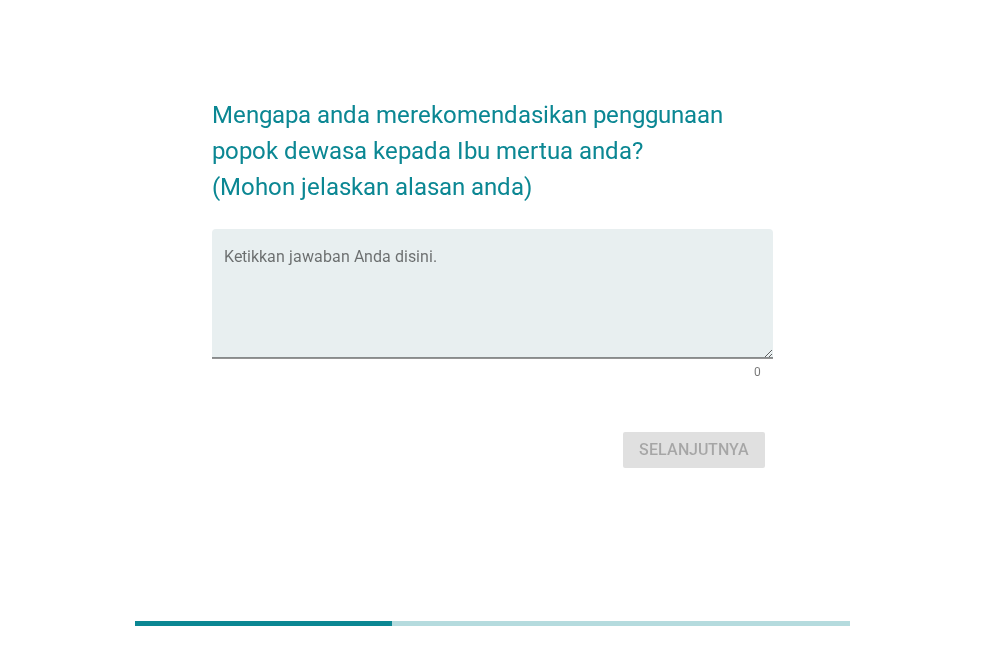 scroll, scrollTop: 0, scrollLeft: 0, axis: both 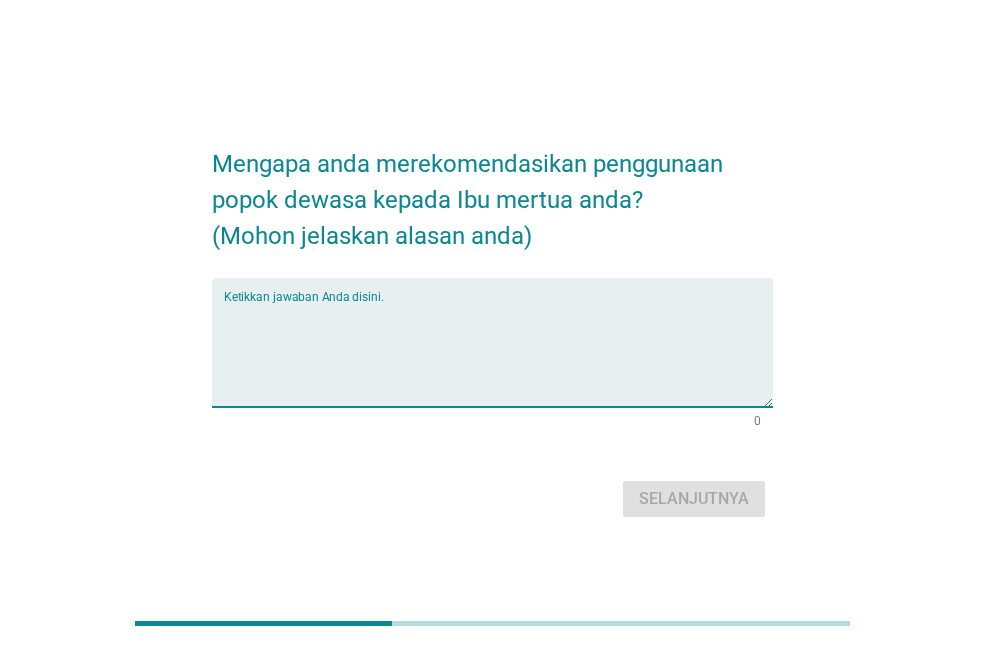 click at bounding box center (498, 354) 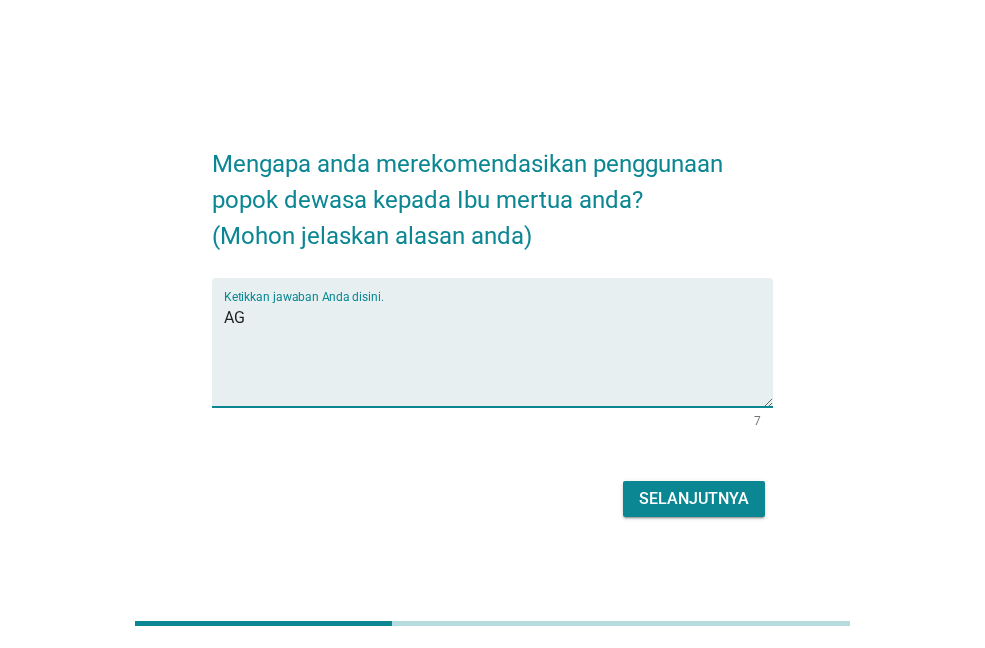 type on "A" 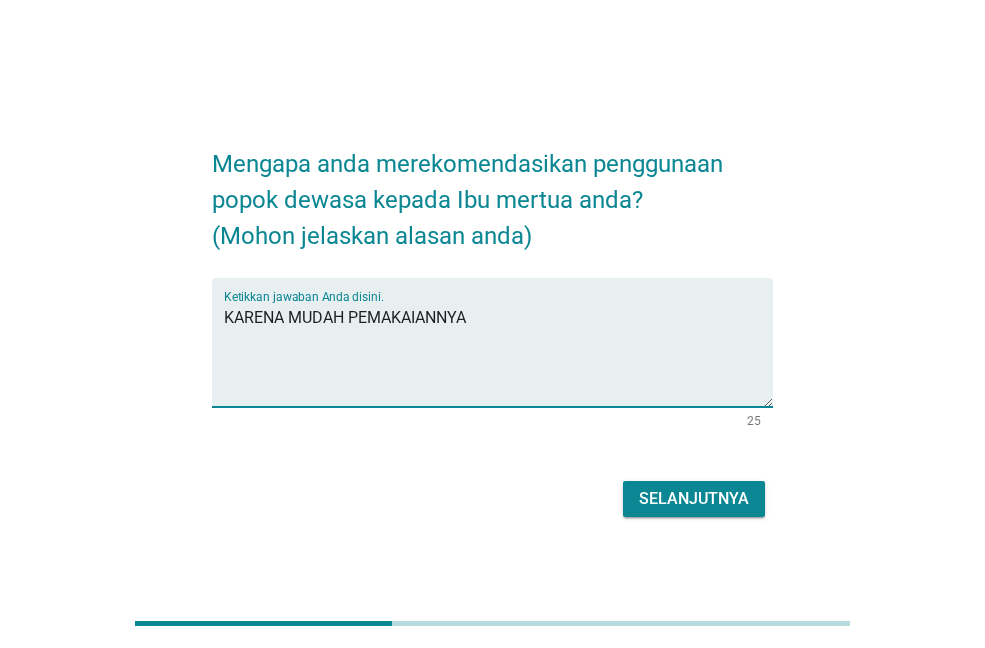 type on "KARENA MUDAH PEMAKAIANNYA" 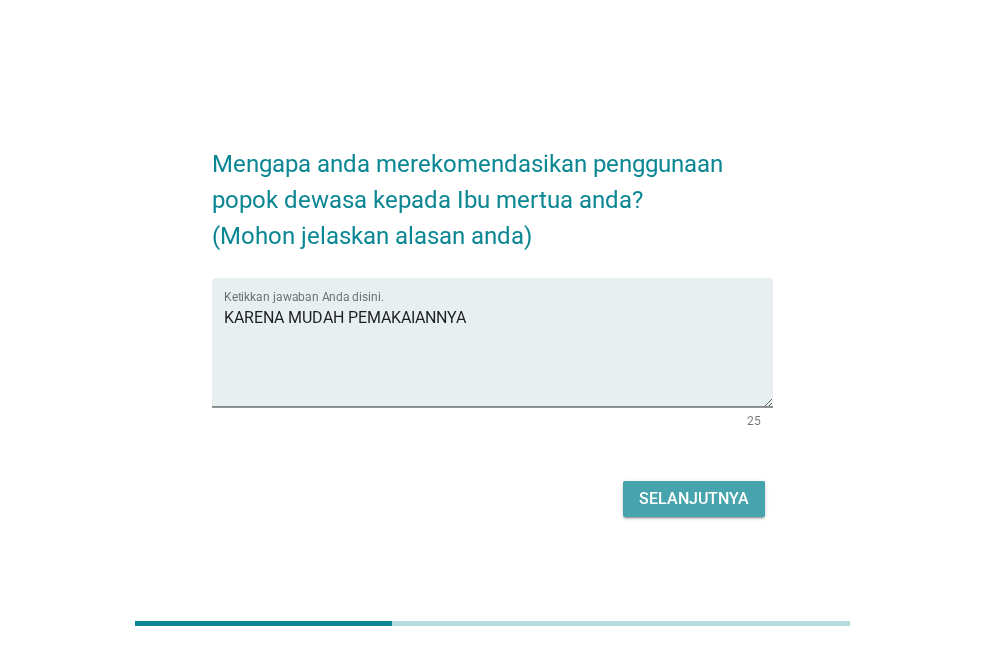 click on "Selanjutnya" at bounding box center (694, 499) 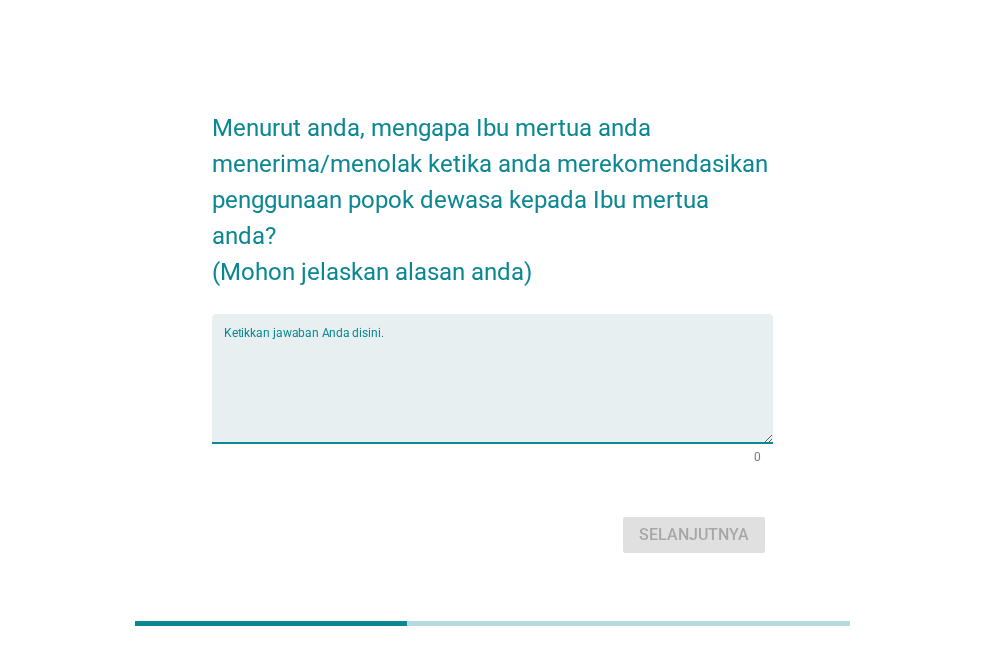 click at bounding box center [498, 390] 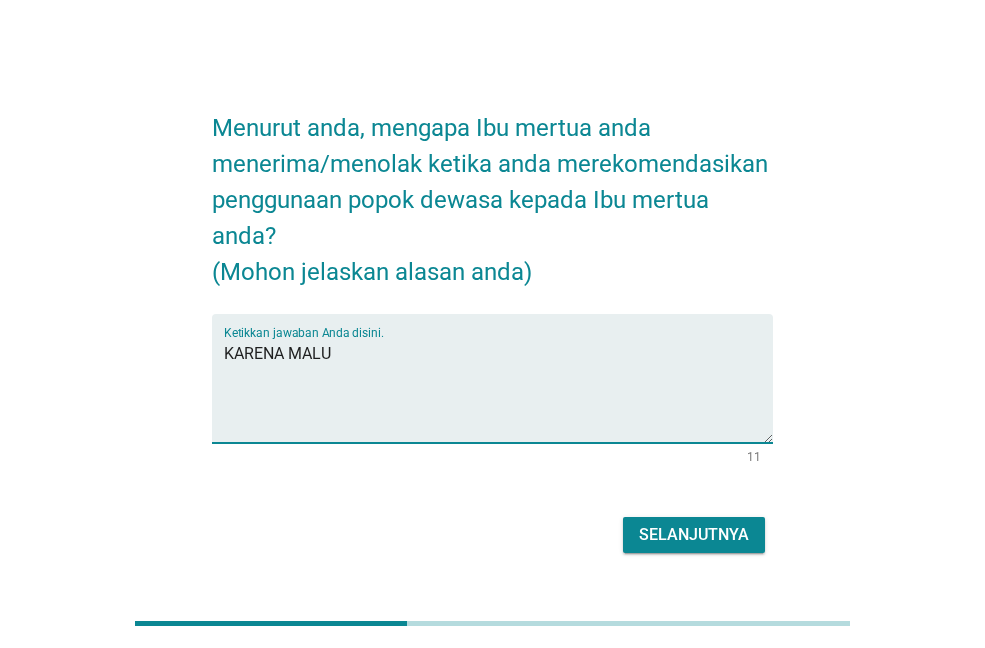 type on "KARENA MALU" 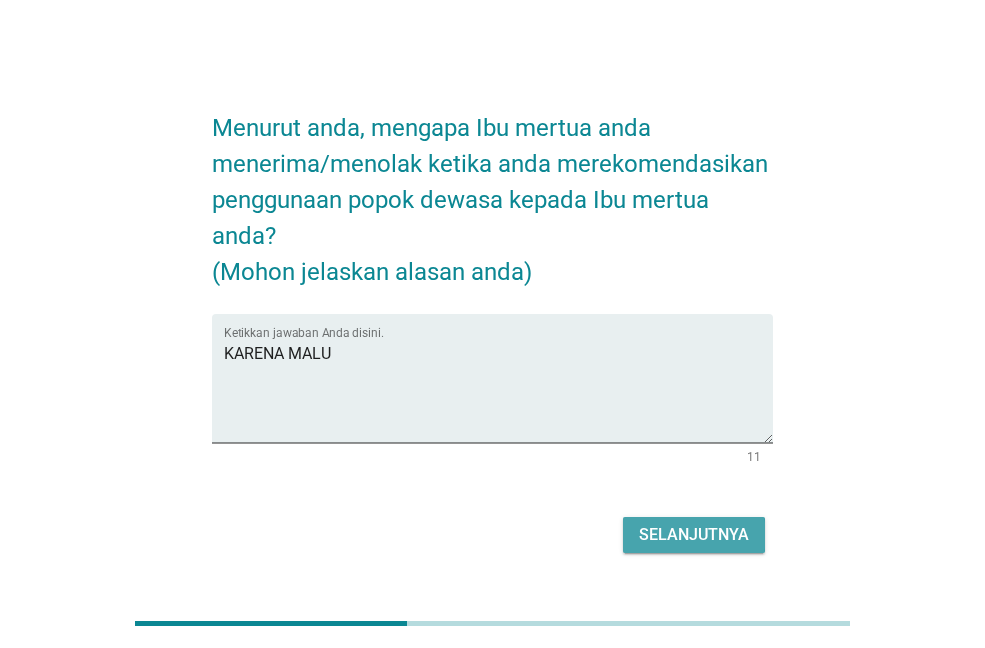 click on "Selanjutnya" at bounding box center (694, 535) 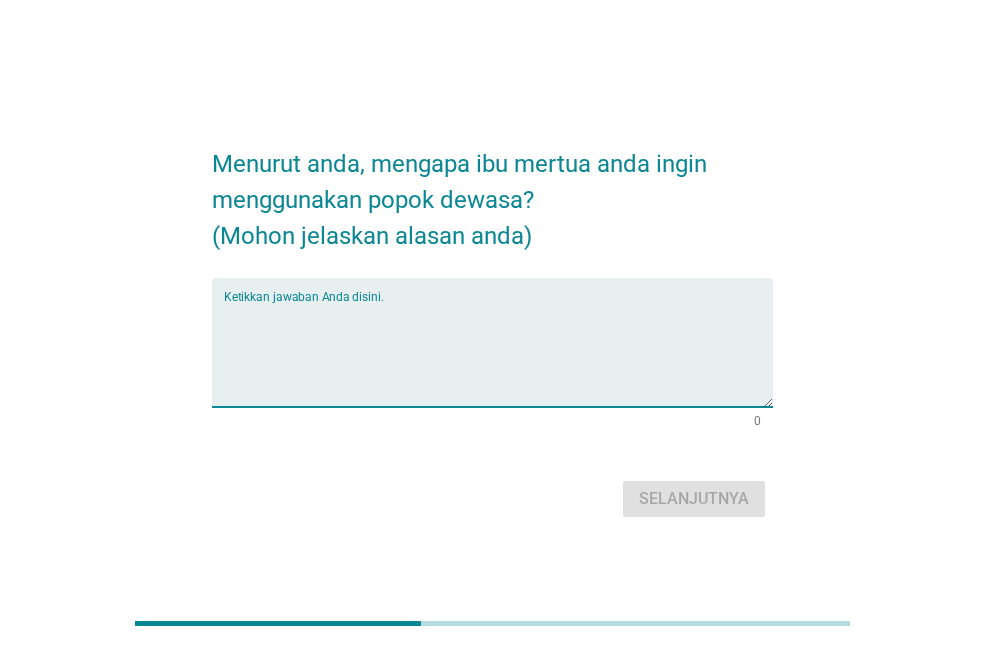 click at bounding box center [498, 354] 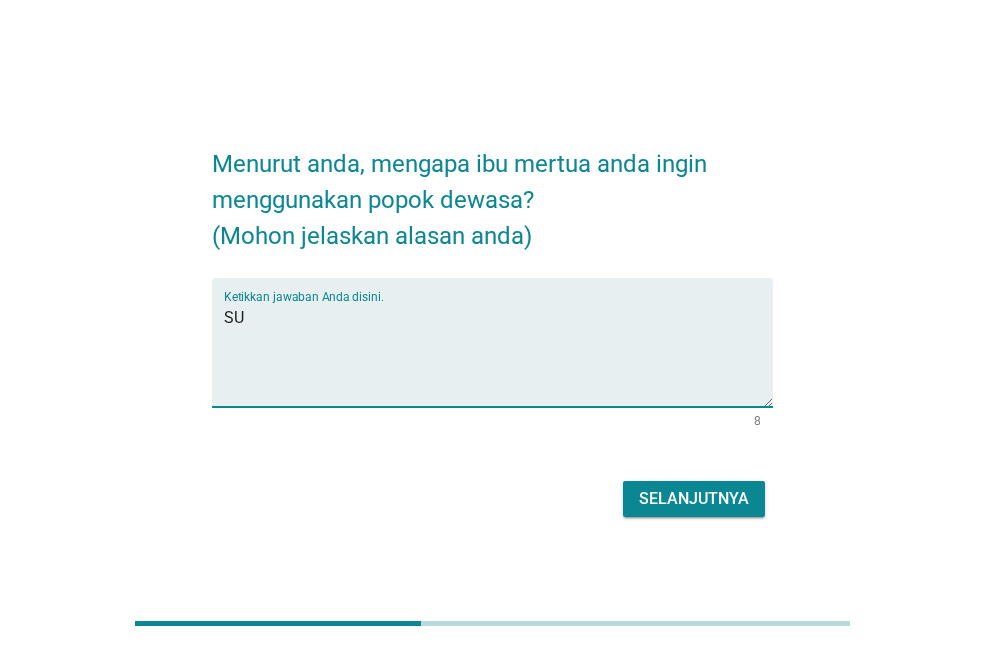 type on "S" 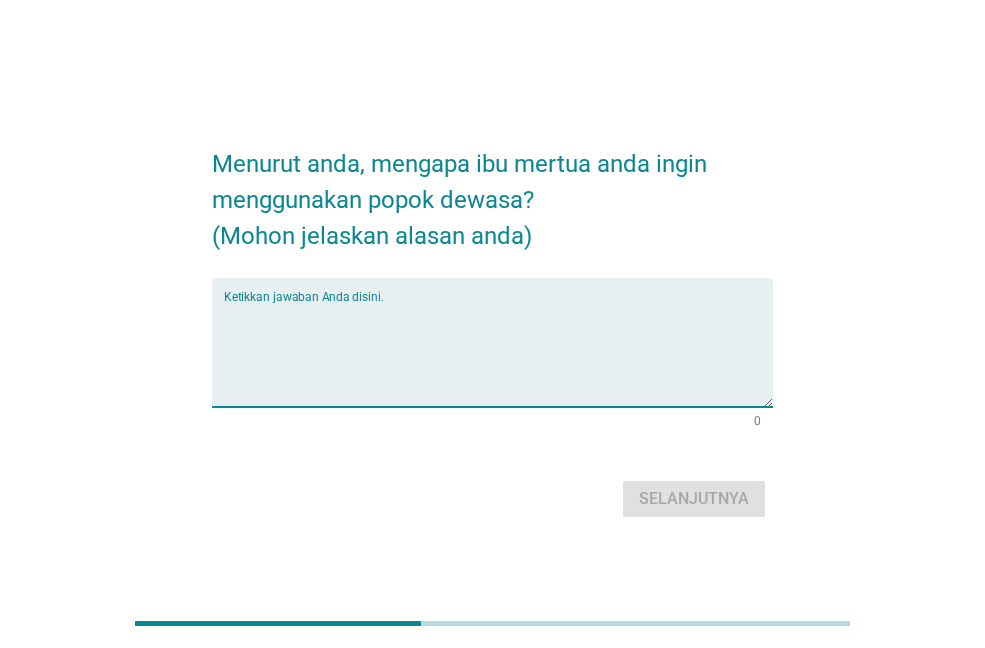 type on "K" 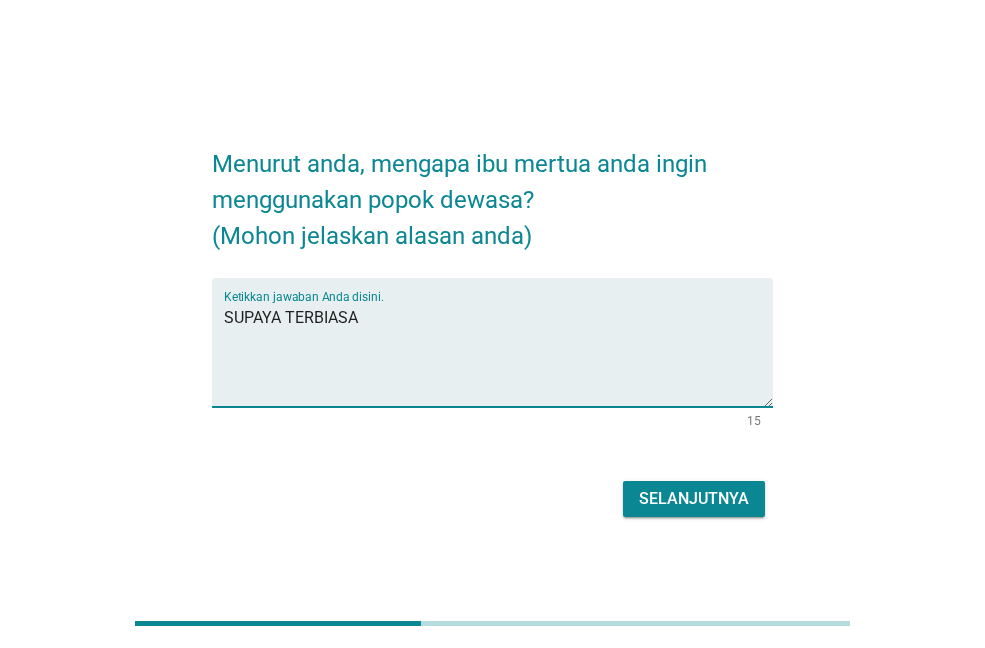 type on "SUPAYA TERBIASA" 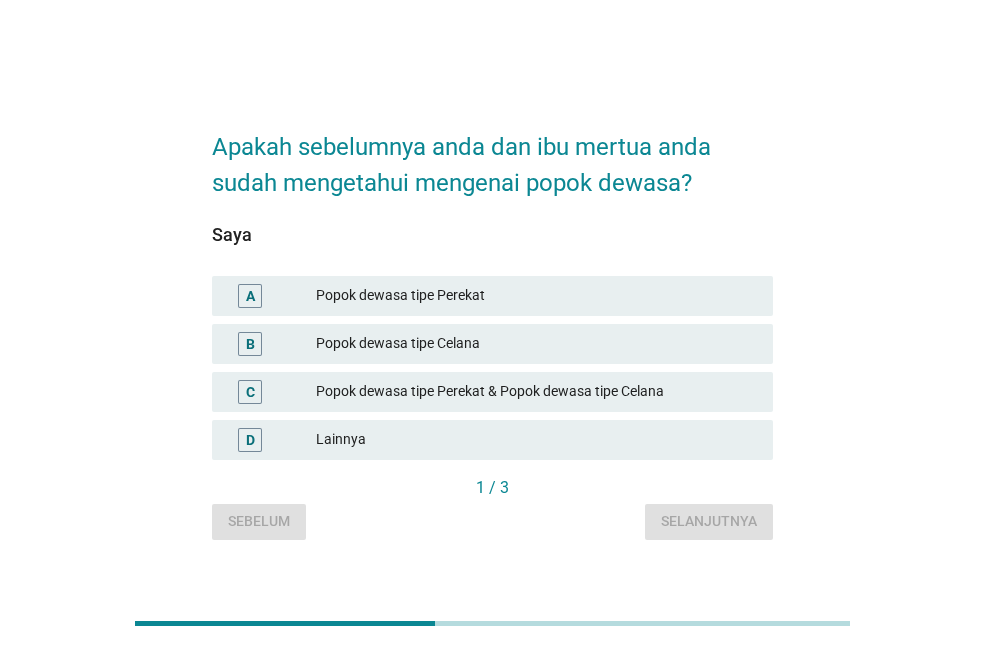 click on "Popok dewasa tipe Celana" at bounding box center [536, 344] 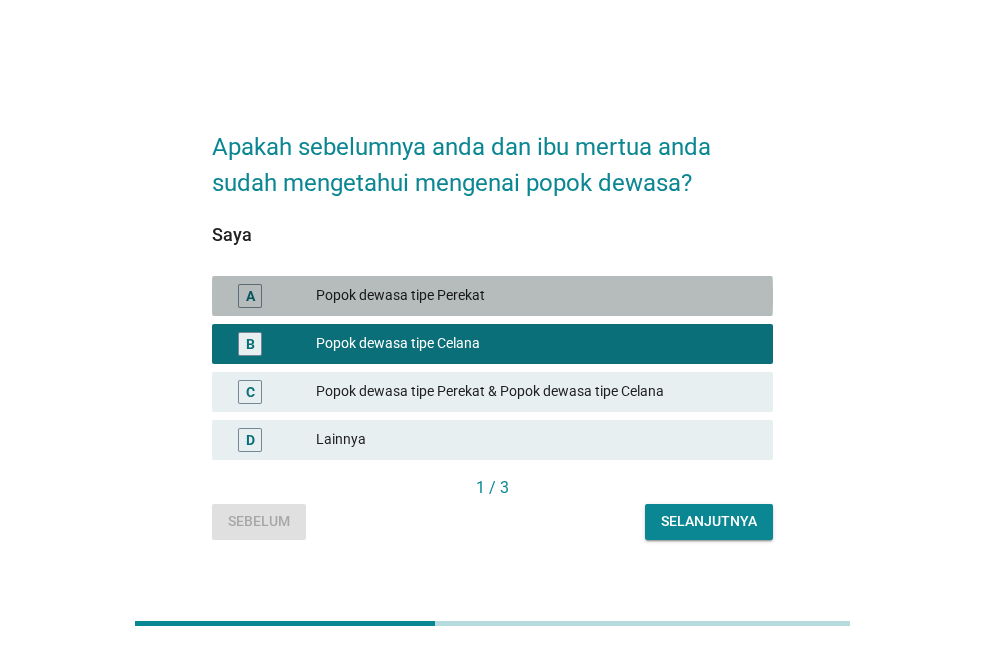 click on "Popok dewasa tipe Perekat" at bounding box center (536, 296) 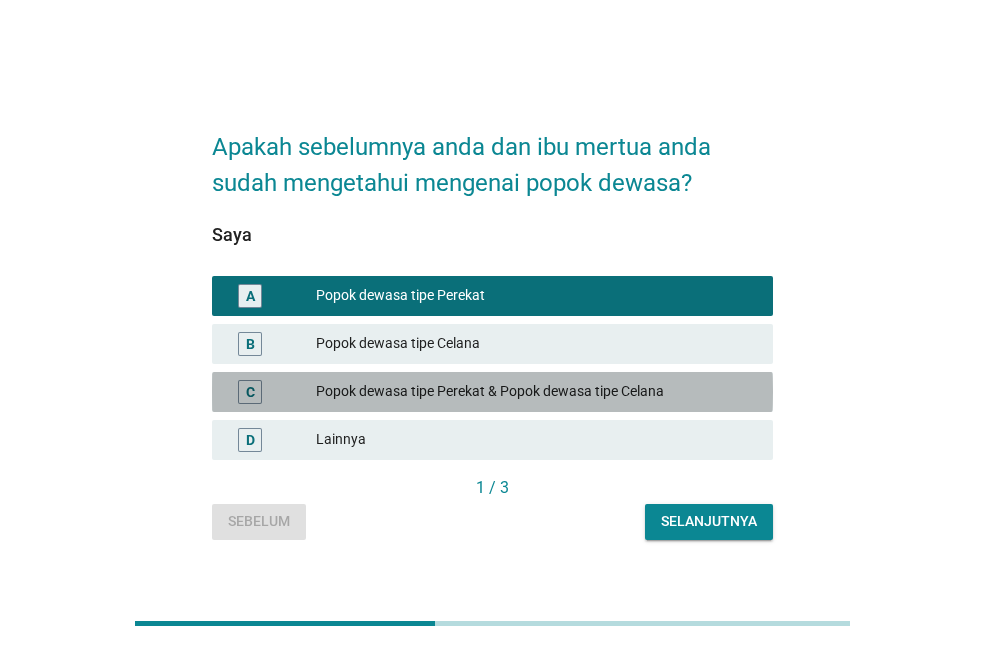 click on "Popok dewasa tipe Perekat & Popok dewasa tipe Celana" at bounding box center [536, 392] 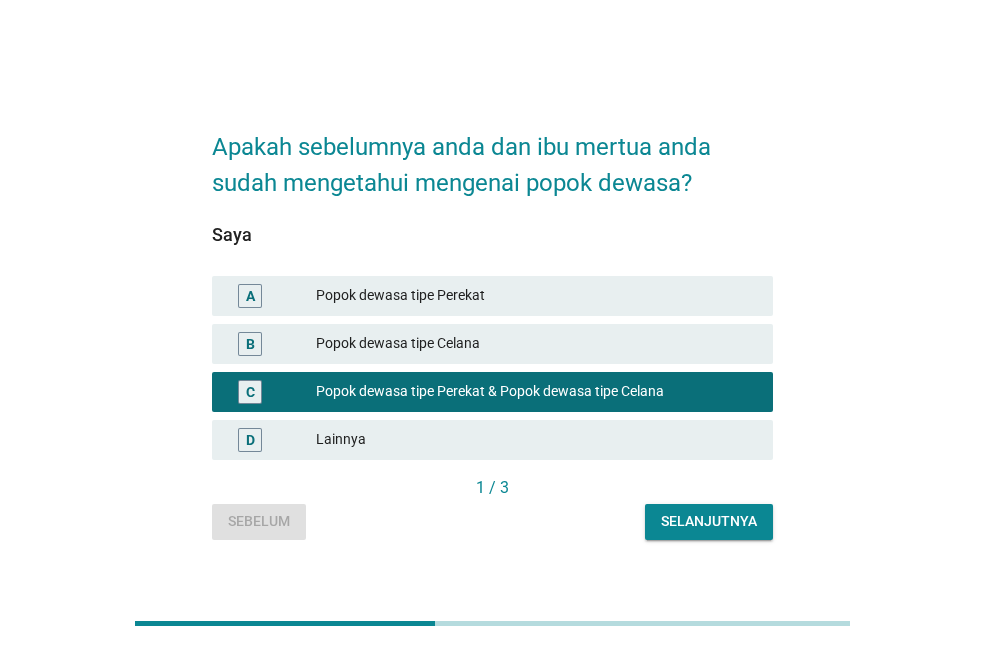 click on "Selanjutnya" at bounding box center [709, 521] 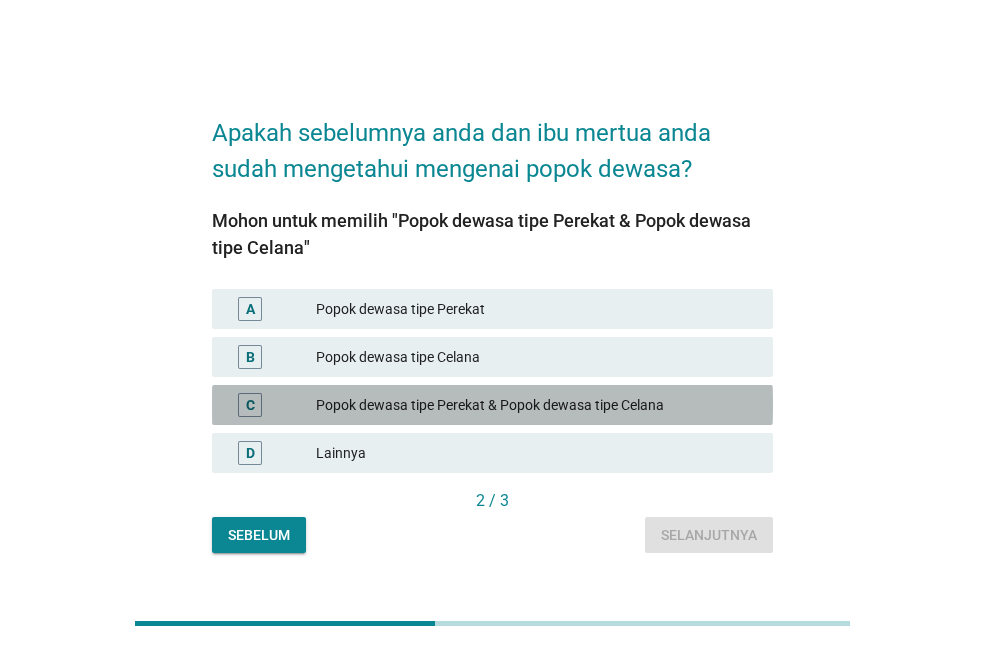click on "Popok dewasa tipe Perekat & Popok dewasa tipe Celana" at bounding box center [536, 405] 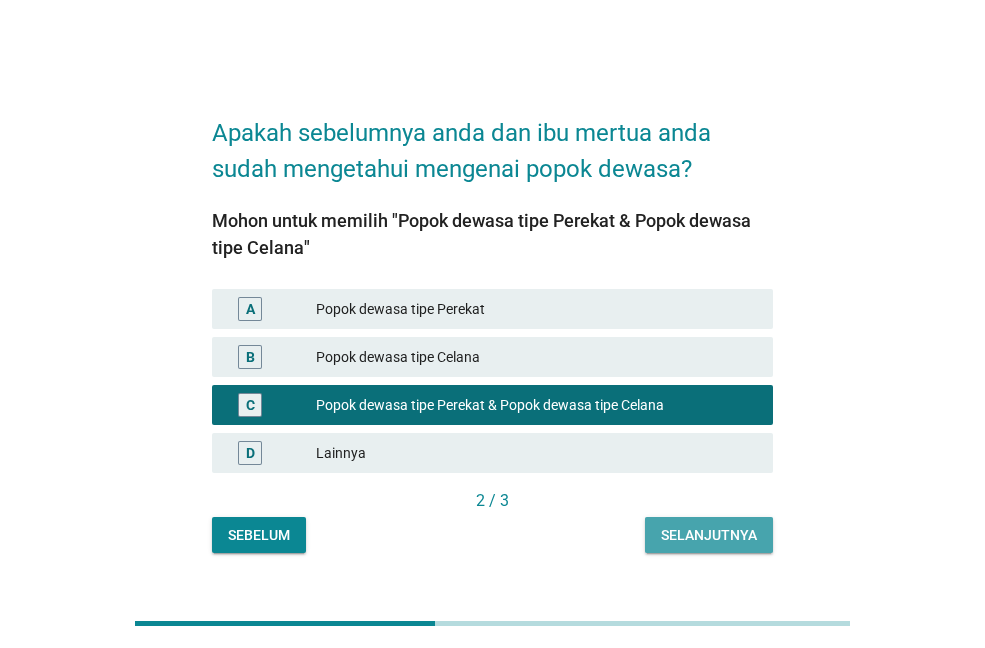 click on "Selanjutnya" at bounding box center (709, 535) 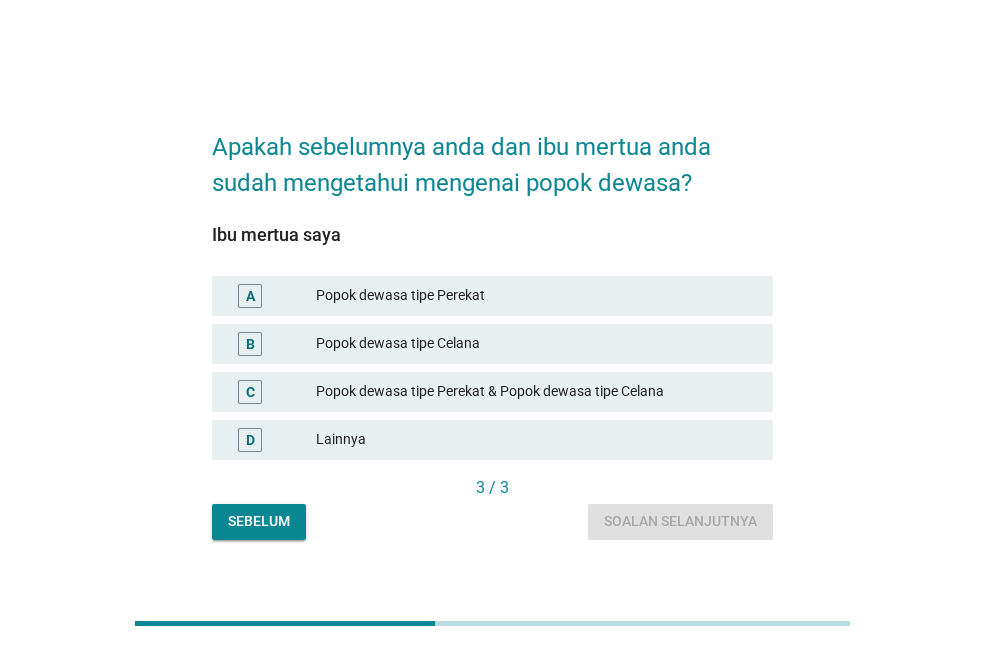 click on "Popok dewasa tipe Perekat & Popok dewasa tipe Celana" at bounding box center (536, 392) 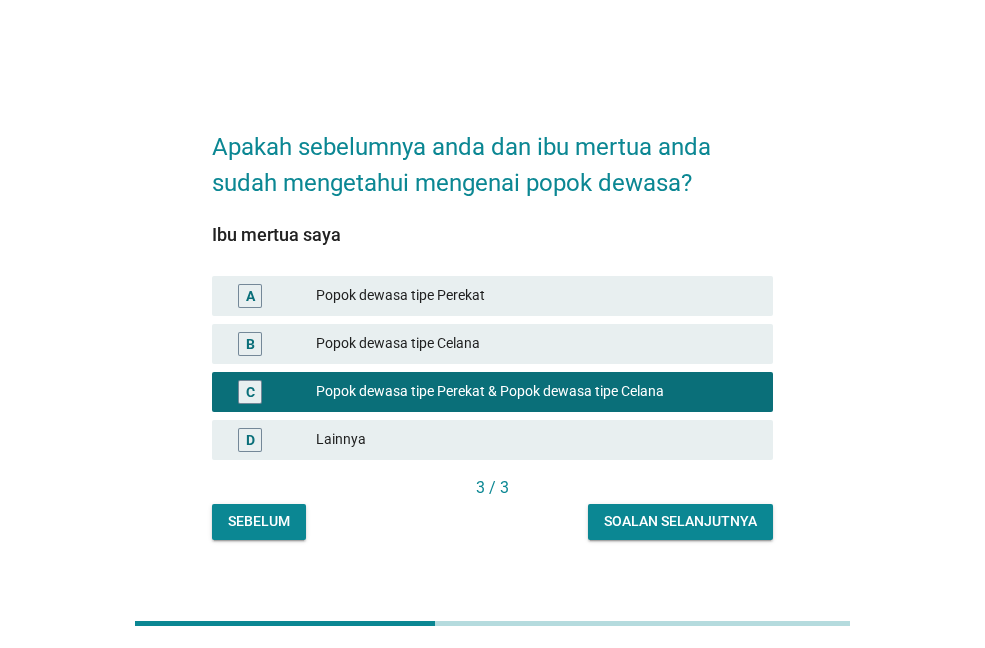 click on "Apakah sebelumnya anda dan ibu mertua anda sudah mengetahui mengenai popok dewasa?
Ibu mertua saya
A   Popok dewasa tipe Perekat B   Popok dewasa tipe Celana C   Popok dewasa tipe Perekat & Popok dewasa tipe Celana D   Lainnya
3 / 3
Sebelum   Soalan selanjutnya" at bounding box center (492, 324) 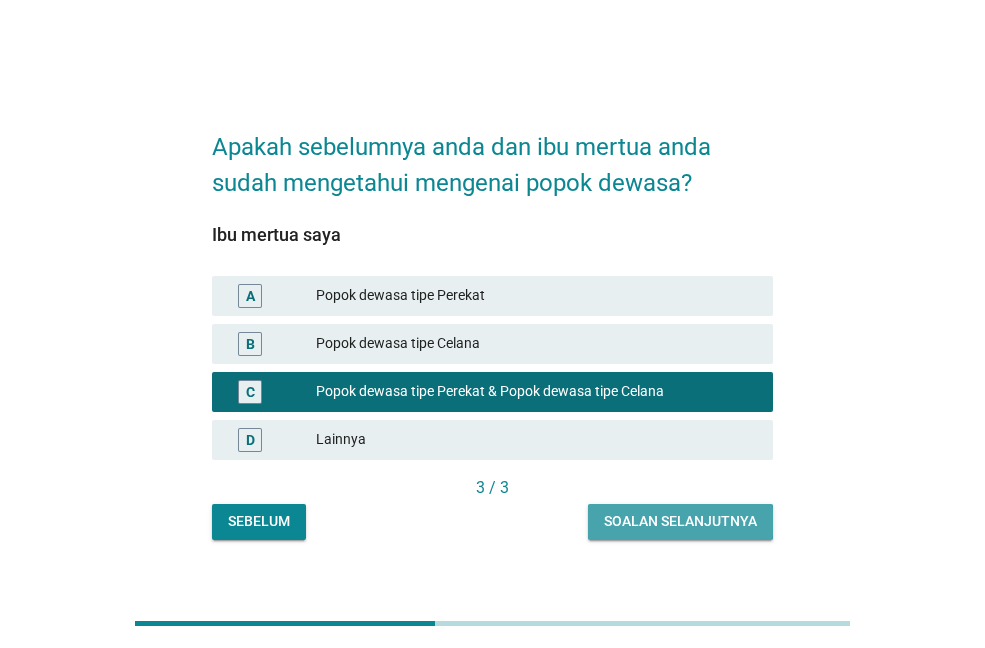 click on "Soalan selanjutnya" at bounding box center (680, 521) 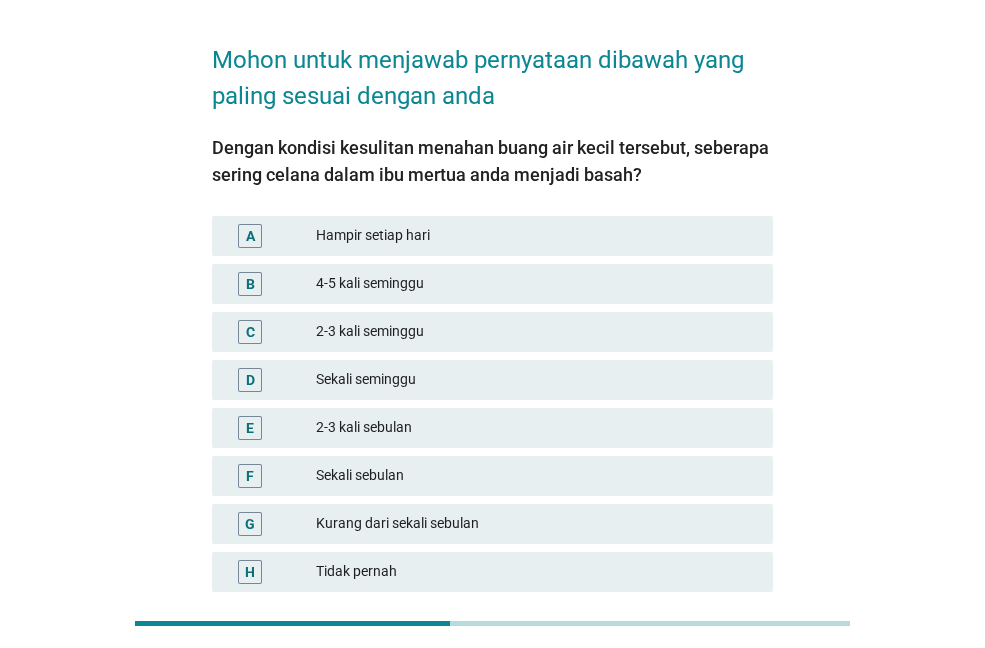 scroll, scrollTop: 100, scrollLeft: 0, axis: vertical 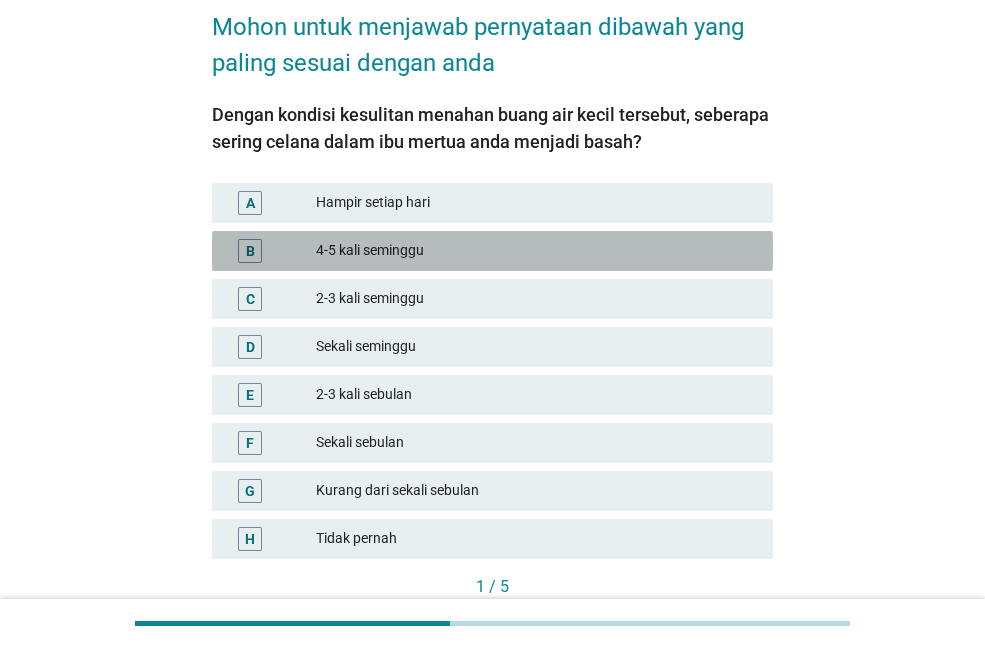 click on "4-5 kali seminggu" at bounding box center [536, 251] 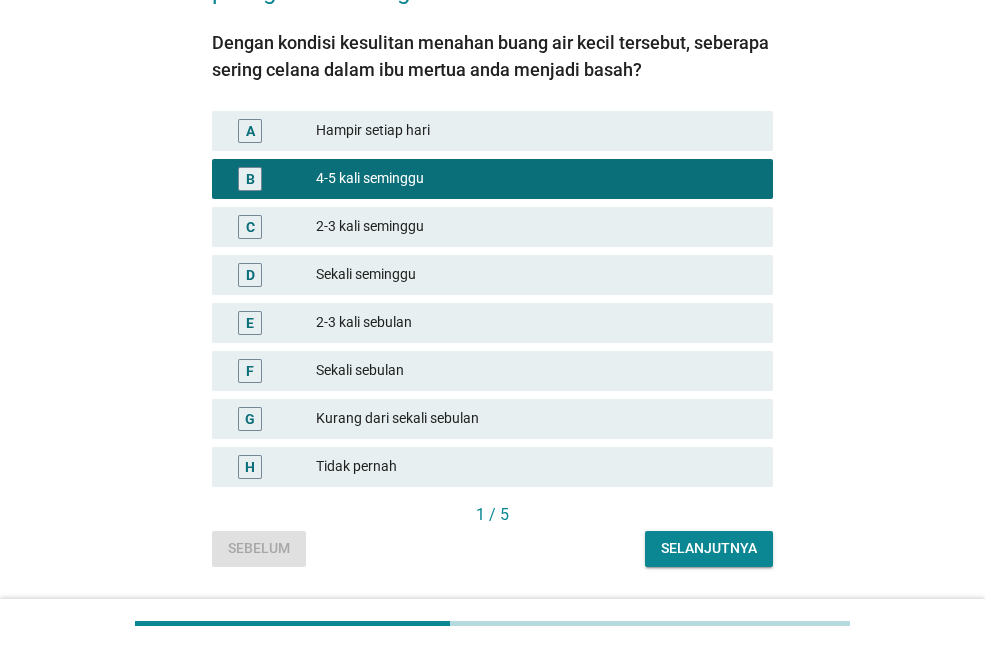 scroll, scrollTop: 228, scrollLeft: 0, axis: vertical 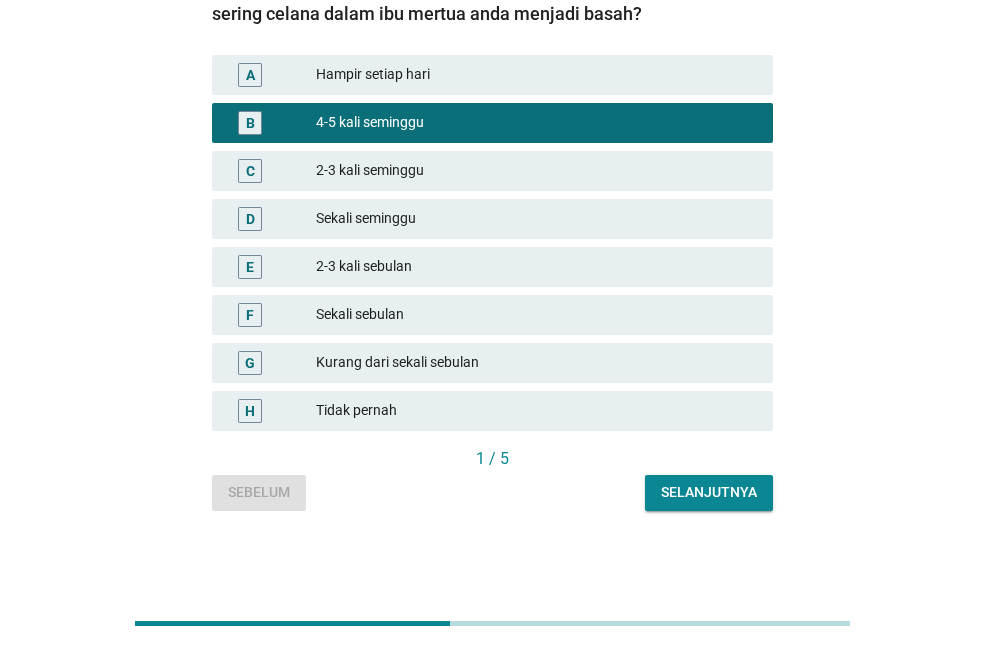 click on "Selanjutnya" at bounding box center (709, 492) 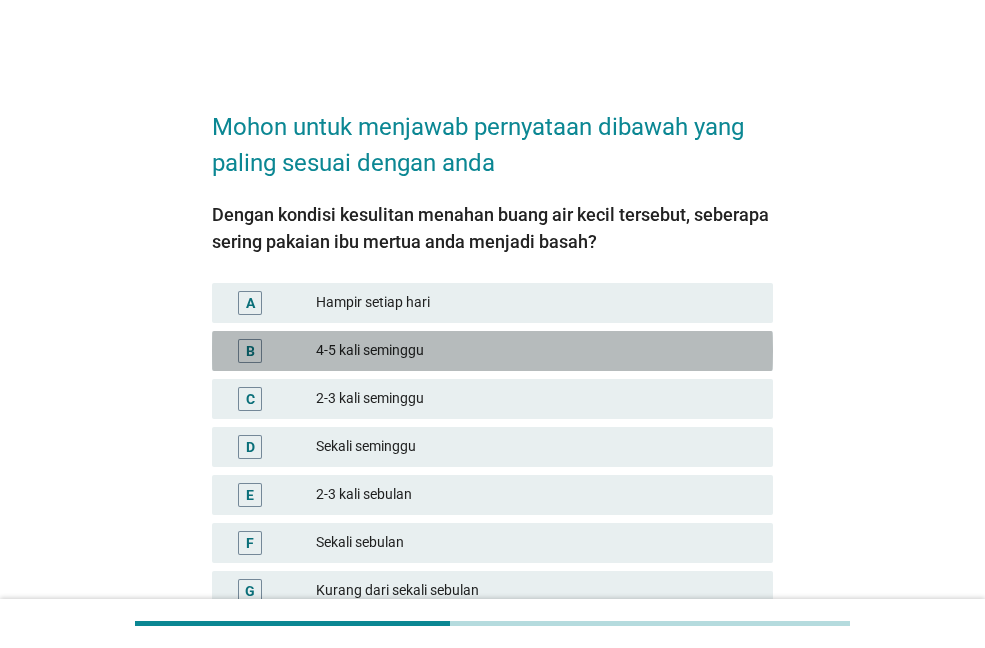 click on "4-5 kali seminggu" at bounding box center (536, 351) 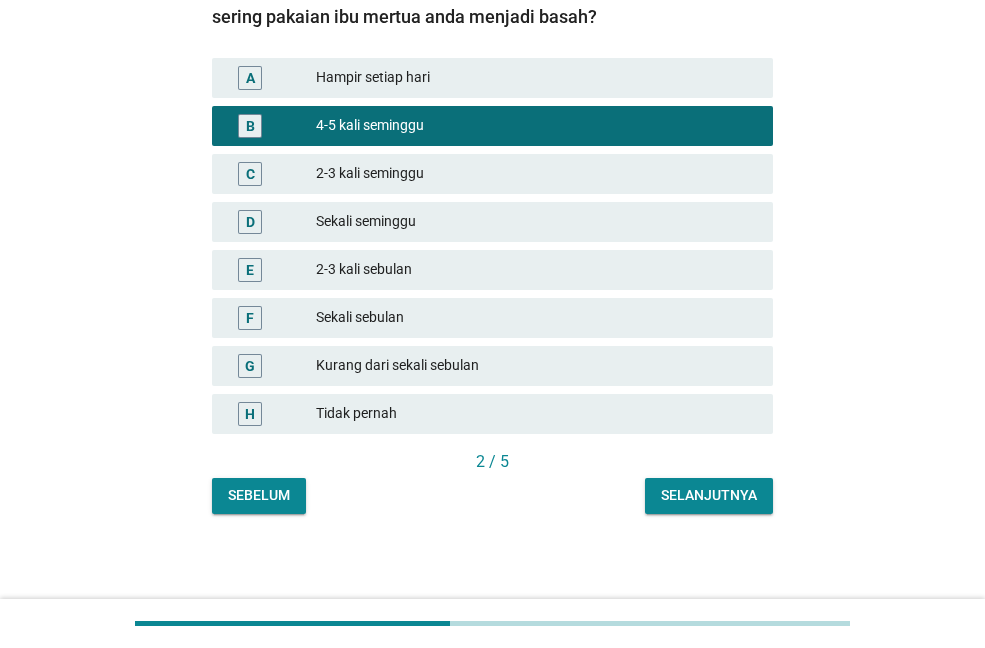 scroll, scrollTop: 228, scrollLeft: 0, axis: vertical 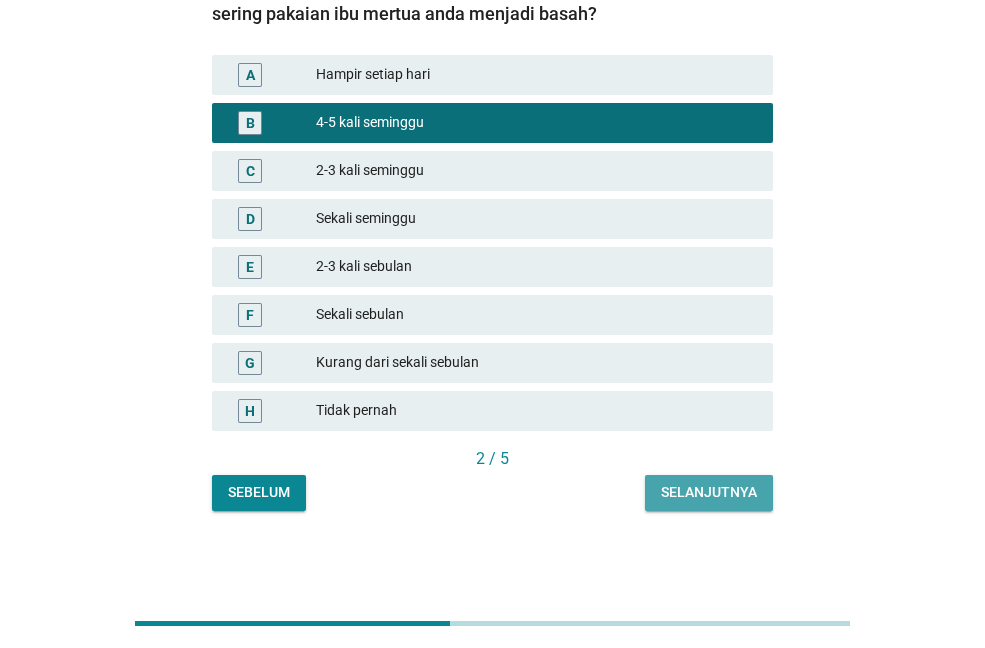 click on "Selanjutnya" at bounding box center (709, 492) 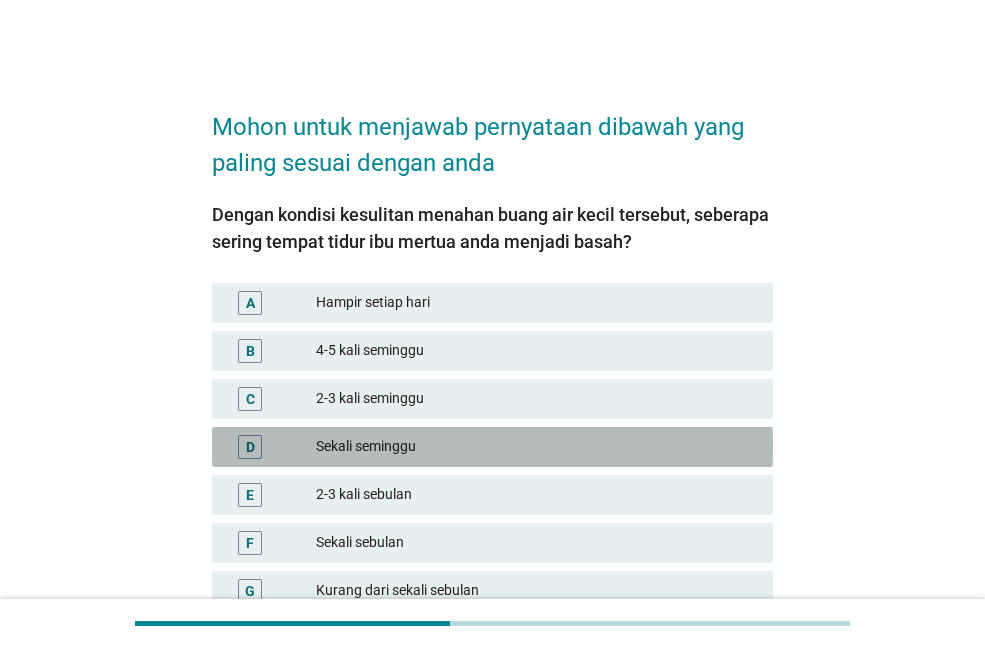 click on "D   Sekali seminggu" at bounding box center [492, 447] 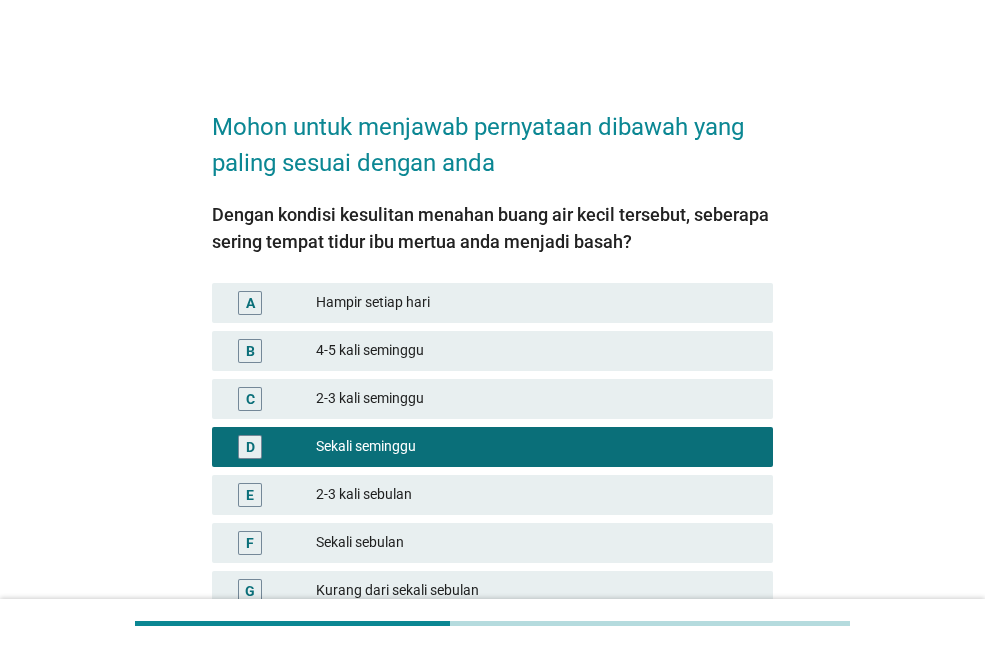 scroll, scrollTop: 228, scrollLeft: 0, axis: vertical 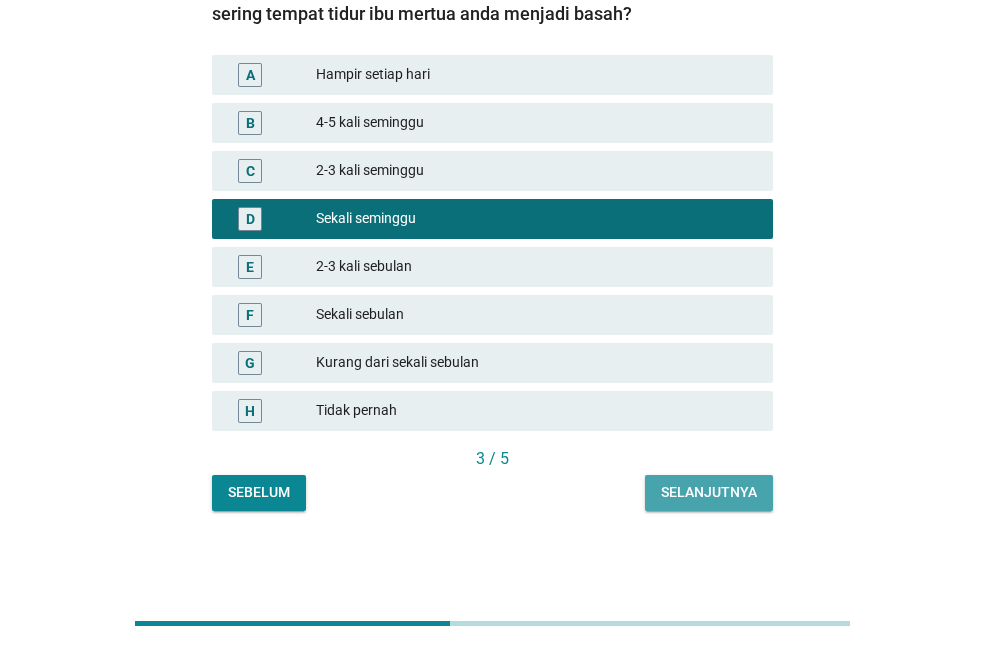 click on "Selanjutnya" at bounding box center (709, 492) 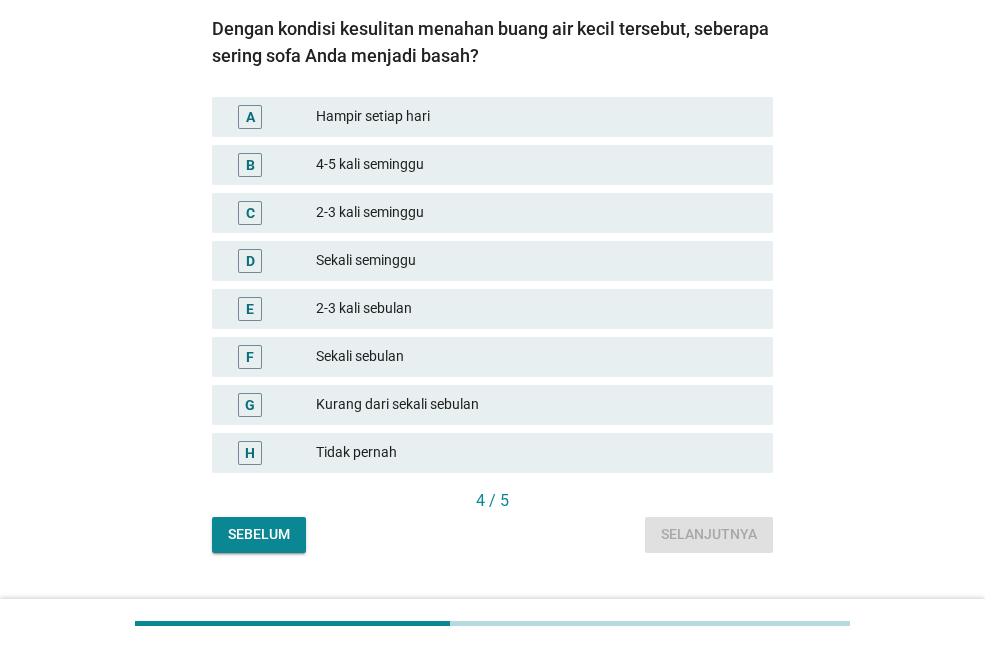 scroll, scrollTop: 200, scrollLeft: 0, axis: vertical 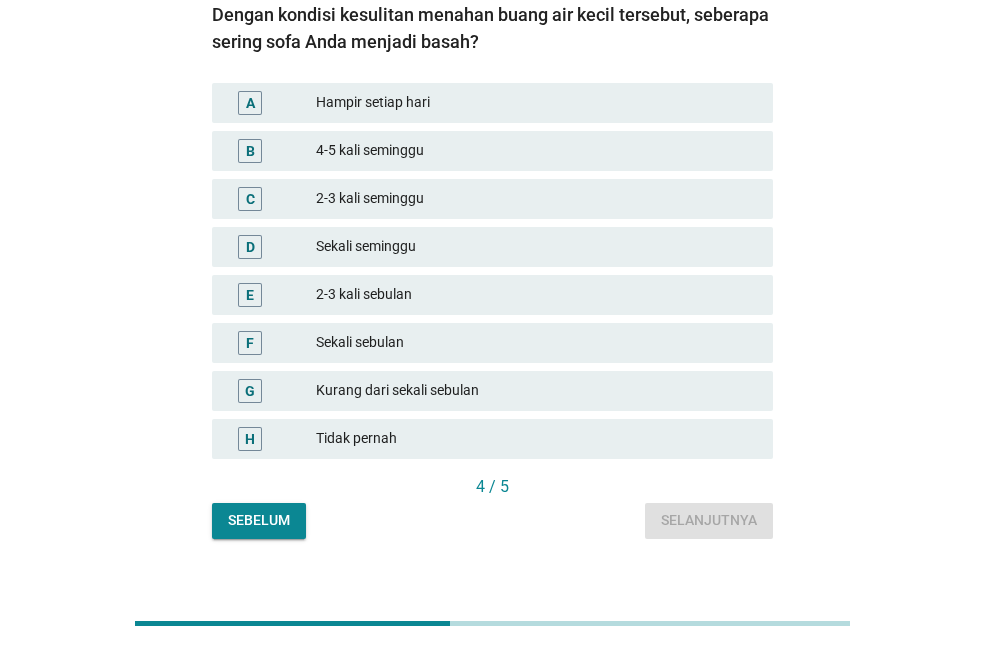 click on "Kurang dari sekali sebulan" at bounding box center [536, 391] 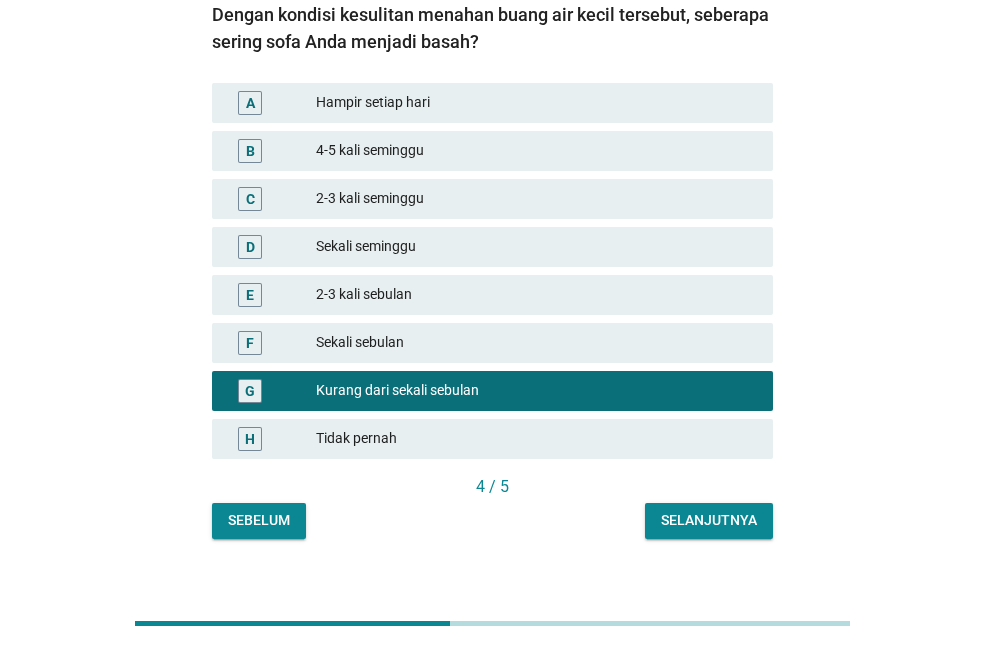 click on "Selanjutnya" at bounding box center [709, 520] 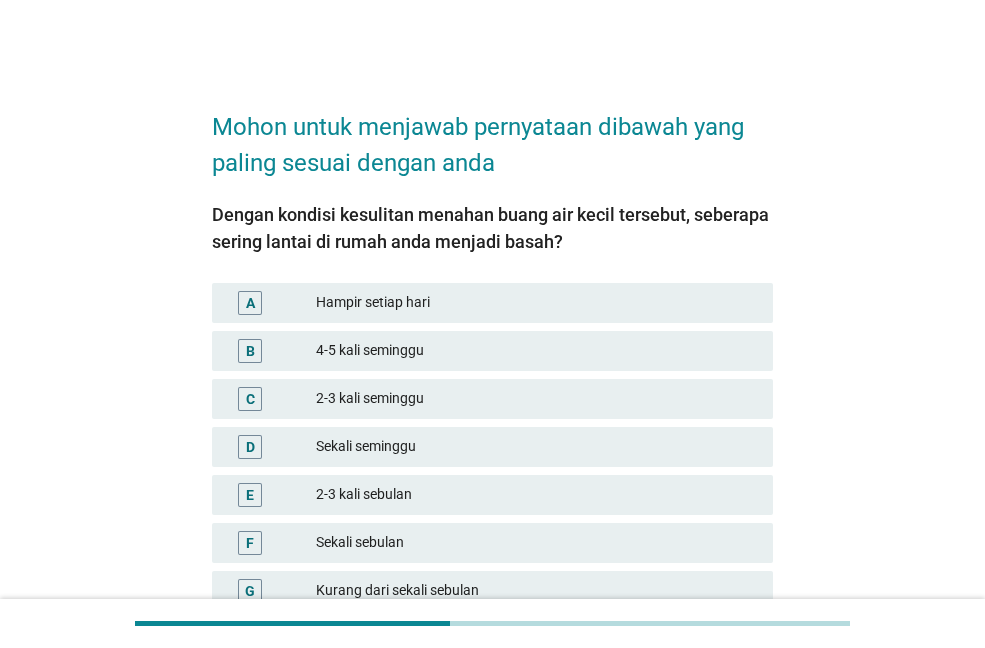 click on "2-3 kali sebulan" at bounding box center [536, 495] 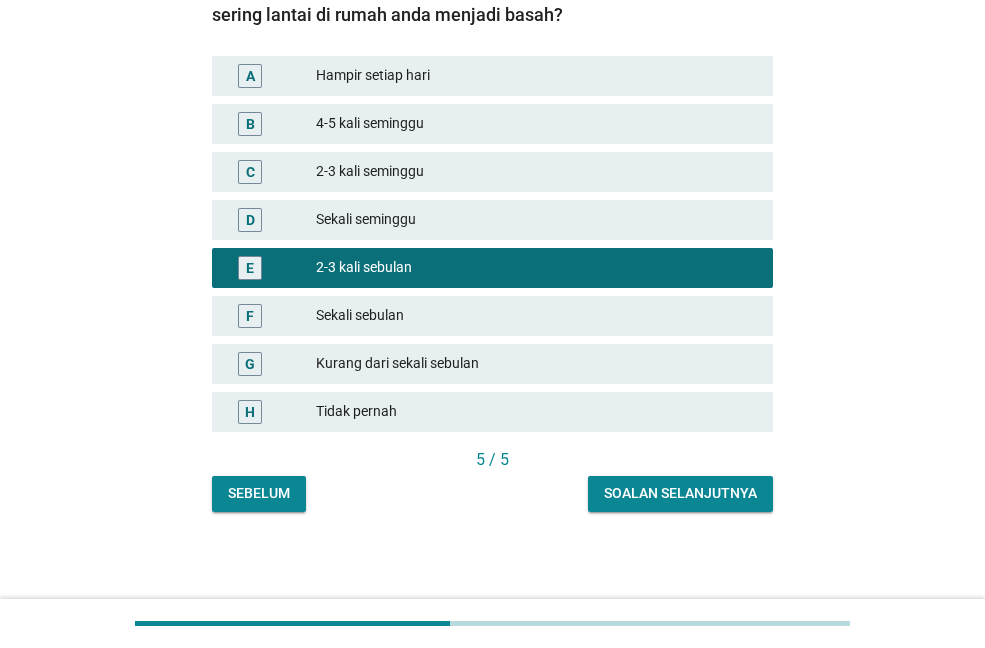 scroll, scrollTop: 228, scrollLeft: 0, axis: vertical 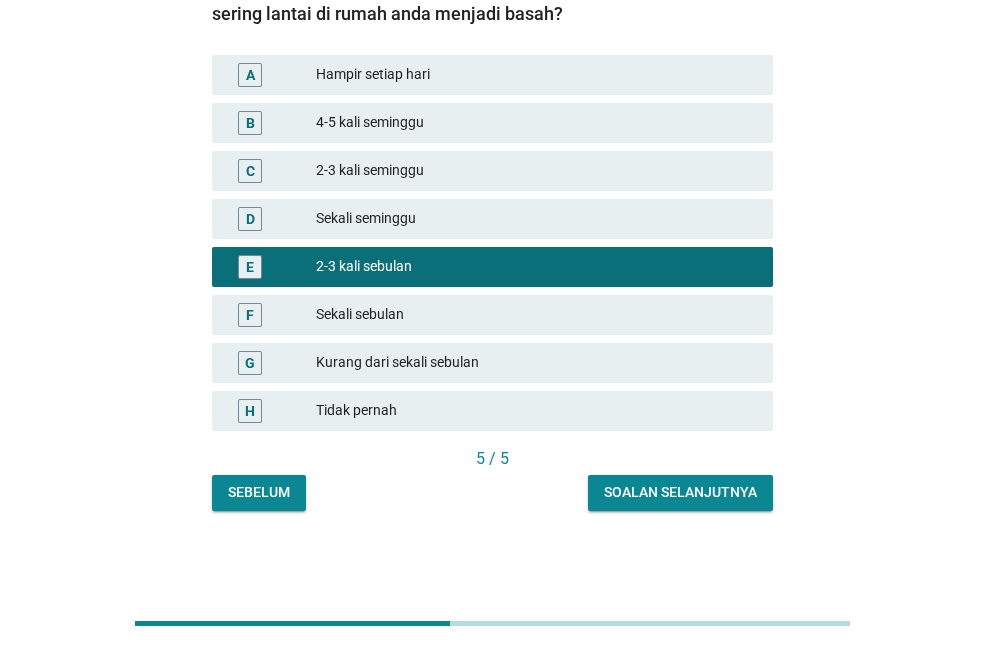 click on "Soalan selanjutnya" at bounding box center (680, 492) 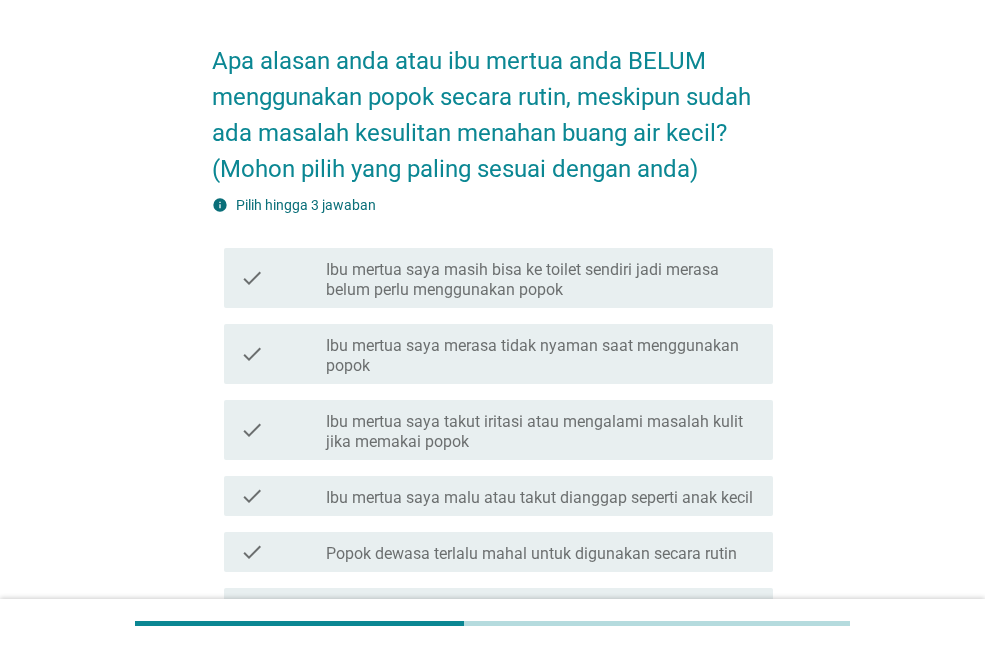 scroll, scrollTop: 100, scrollLeft: 0, axis: vertical 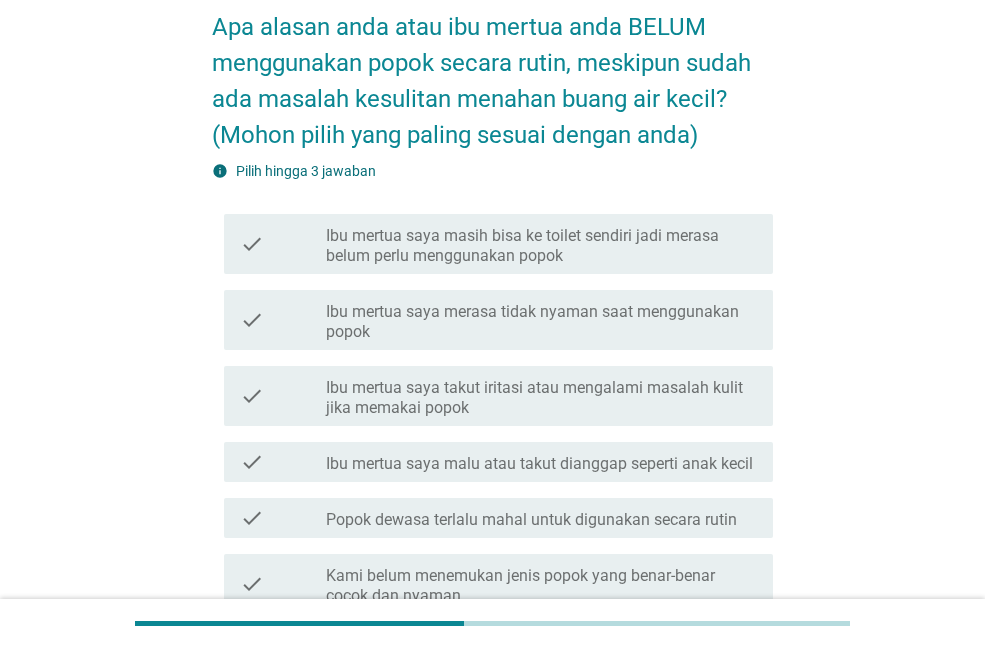 click on "Ibu mertua saya merasa tidak nyaman saat menggunakan popok" at bounding box center [541, 322] 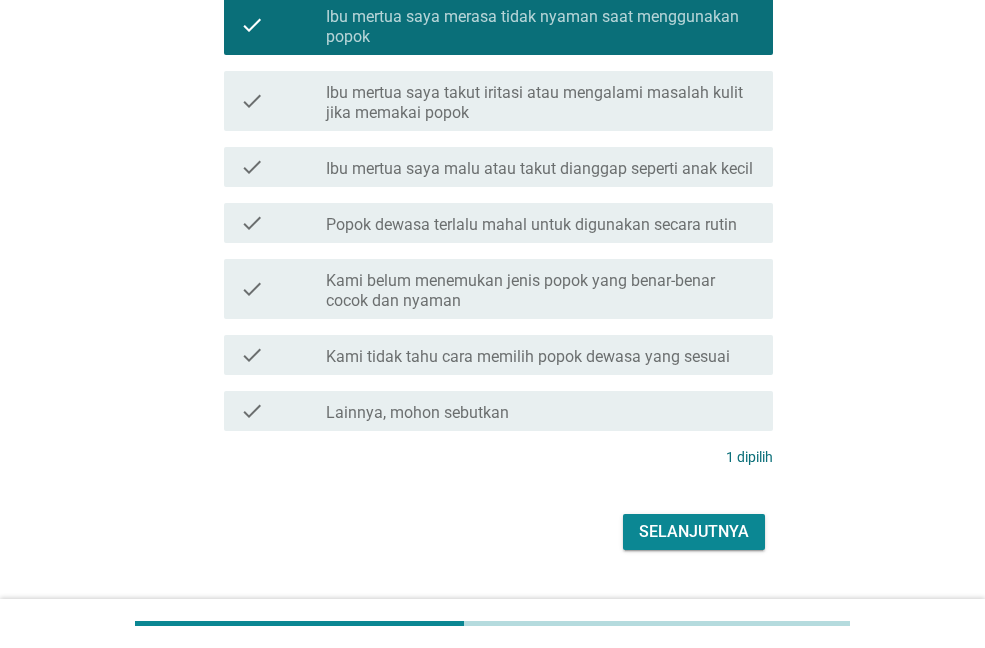 scroll, scrollTop: 400, scrollLeft: 0, axis: vertical 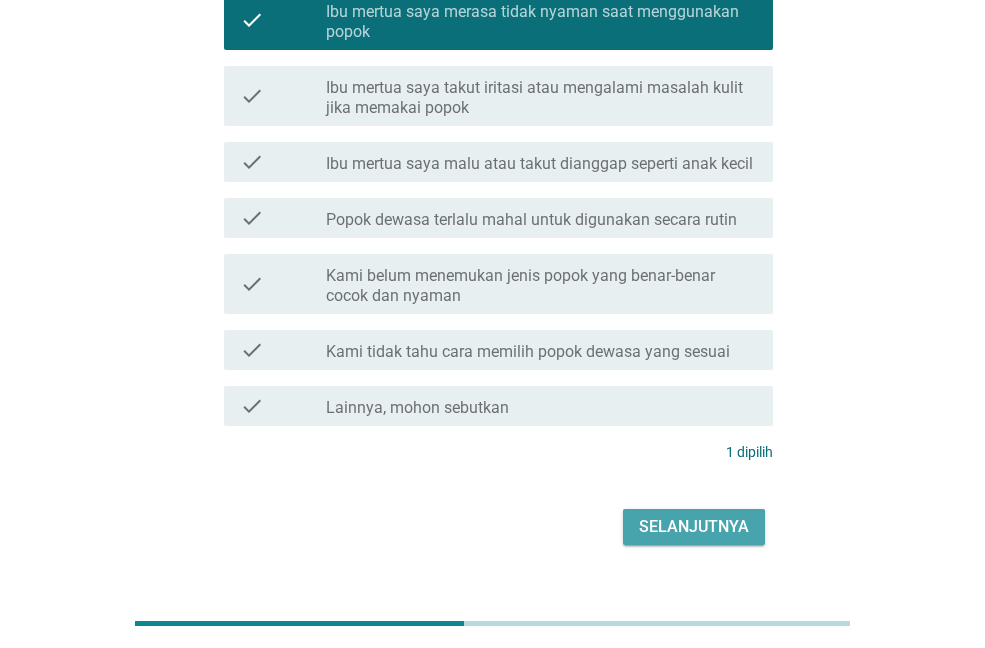 click on "Selanjutnya" at bounding box center [694, 527] 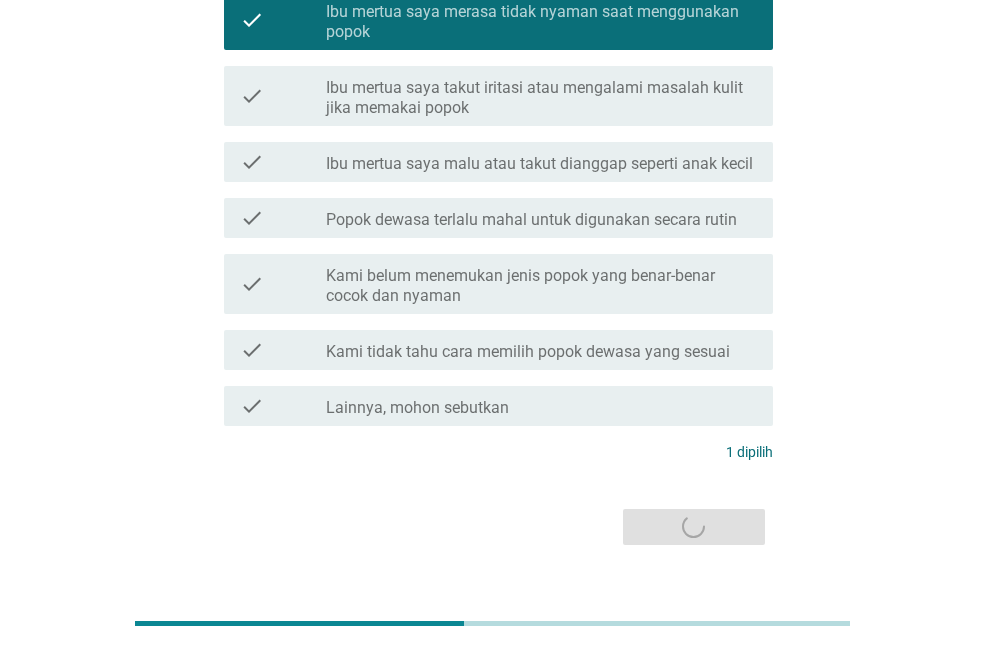 scroll, scrollTop: 0, scrollLeft: 0, axis: both 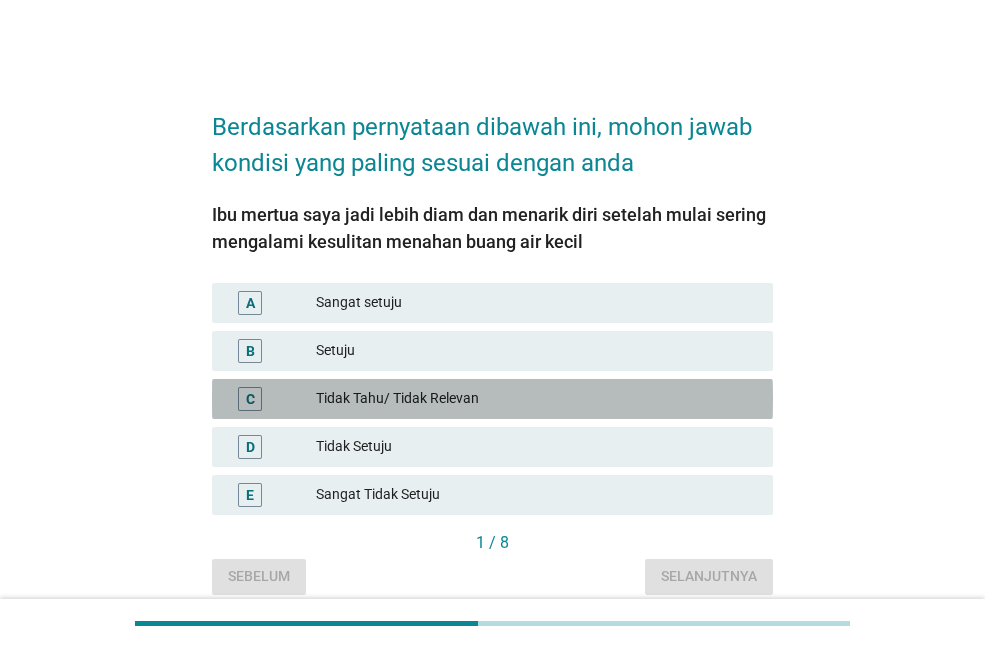 click on "Tidak Tahu/ Tidak Relevan" at bounding box center [536, 399] 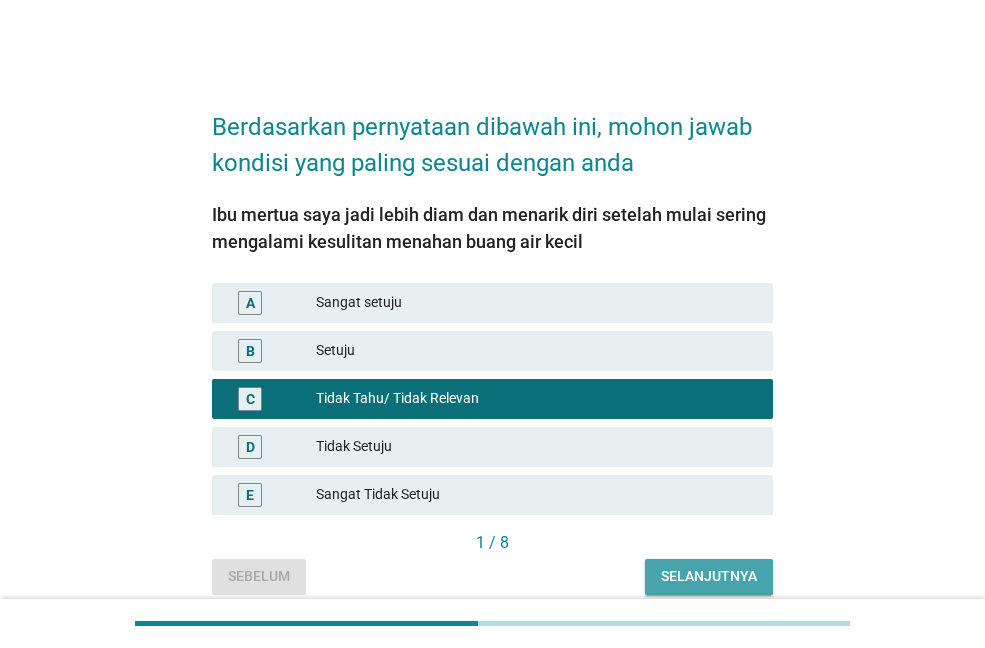 click on "Selanjutnya" at bounding box center (709, 576) 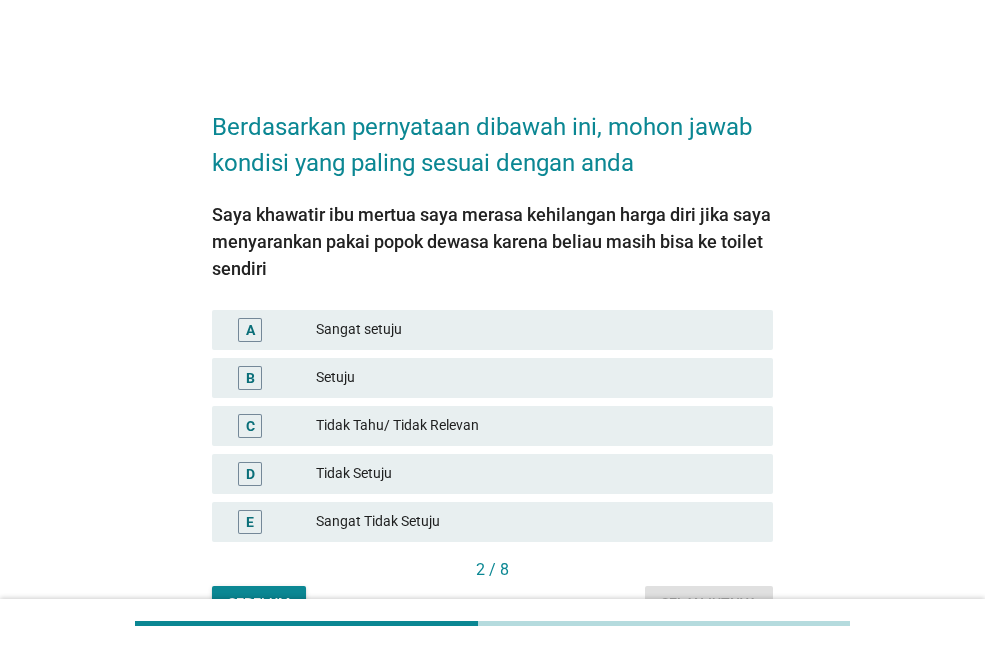 click on "B   Setuju" at bounding box center [492, 378] 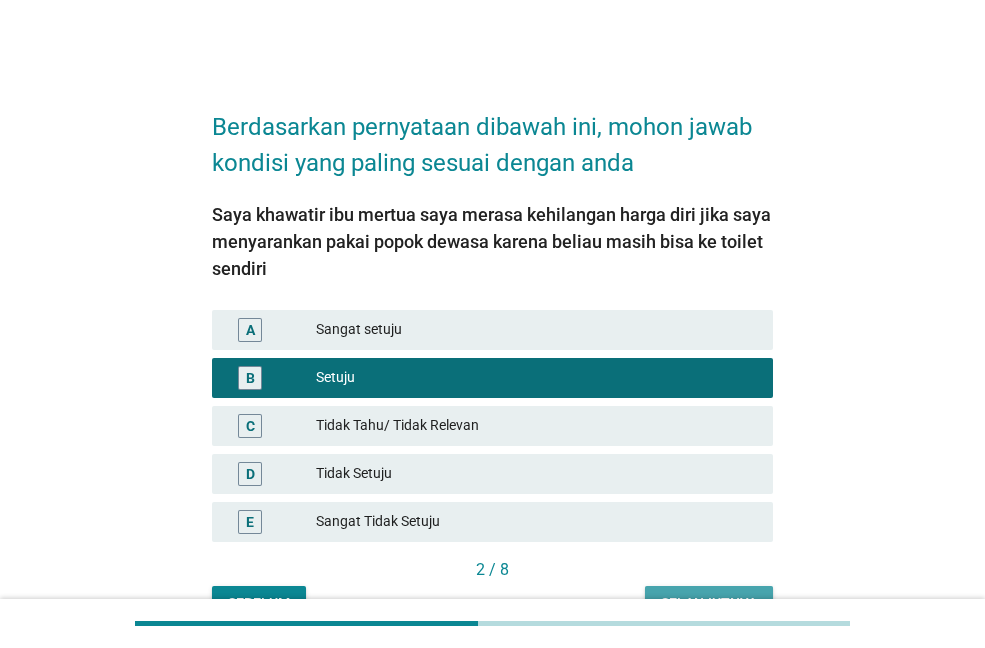click on "Selanjutnya" at bounding box center [709, 603] 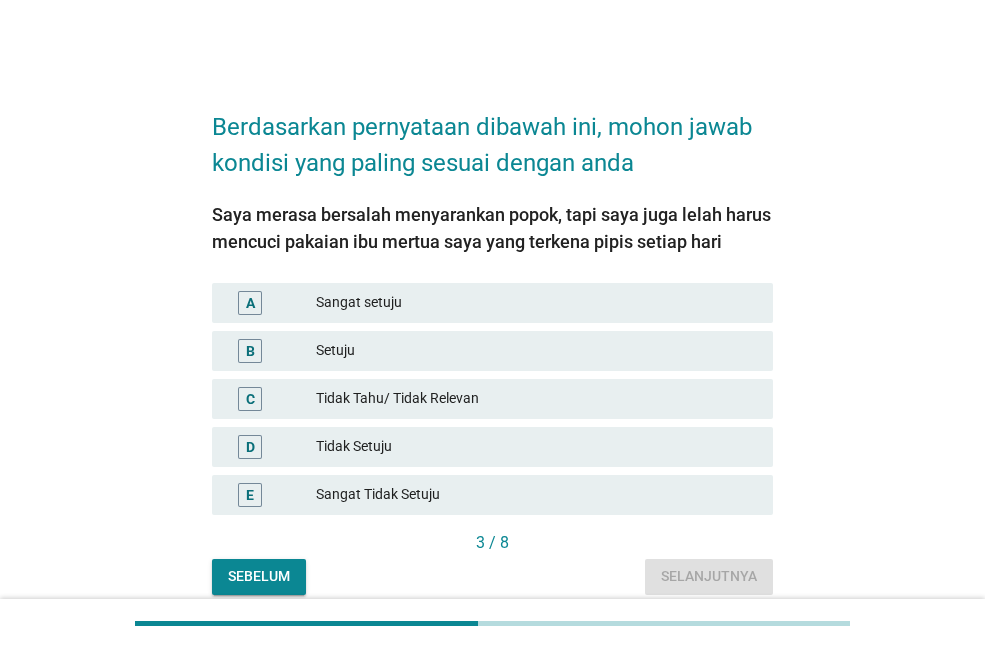 click on "Tidak Tahu/ Tidak Relevan" at bounding box center [536, 399] 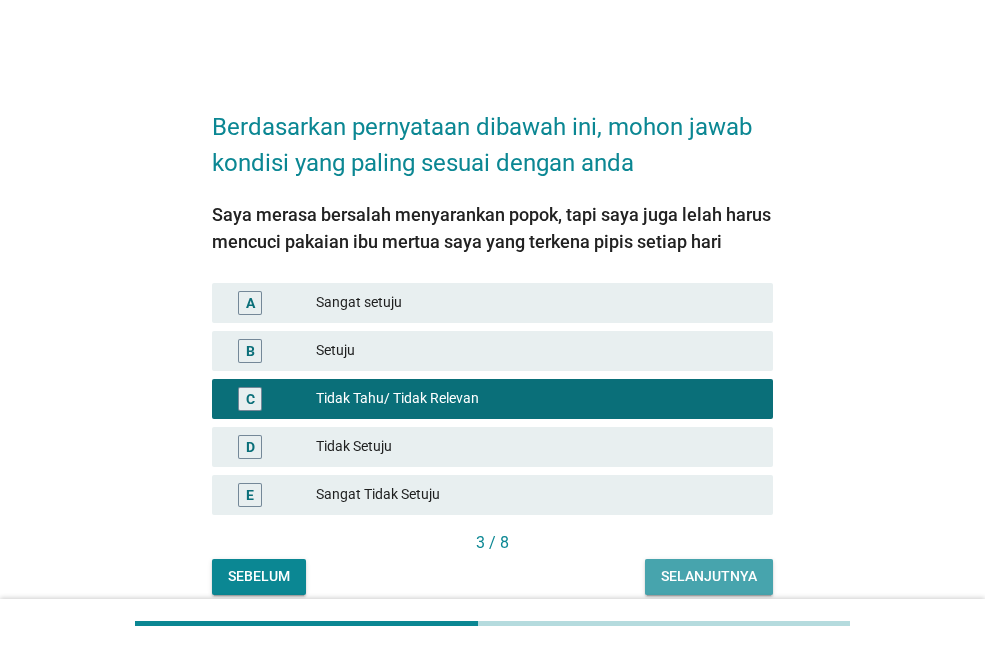 click on "Selanjutnya" at bounding box center [709, 576] 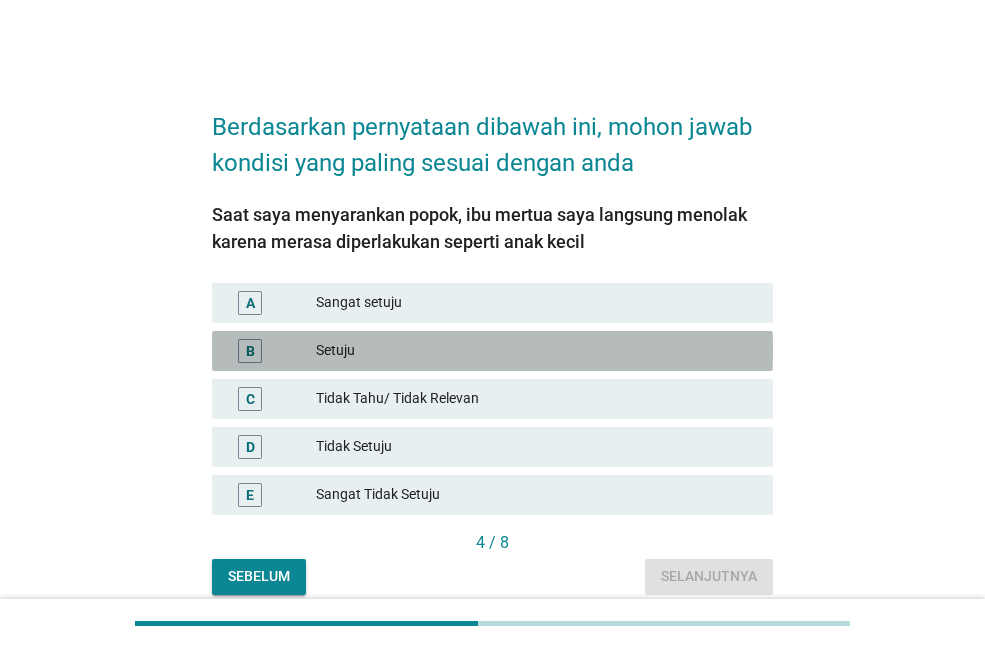 click on "Setuju" at bounding box center [536, 351] 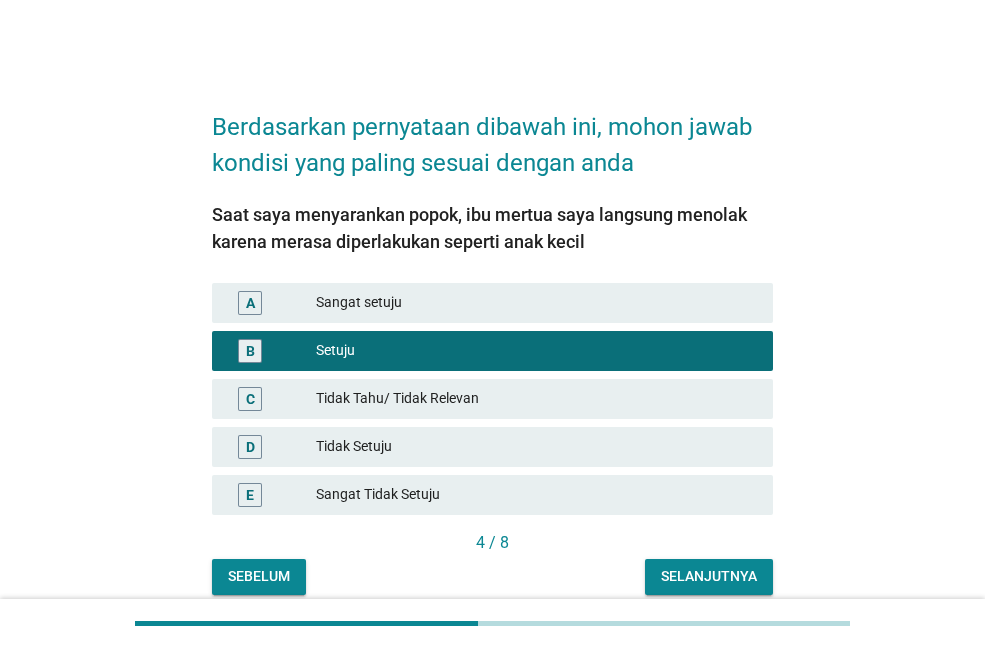 click on "Selanjutnya" at bounding box center (709, 577) 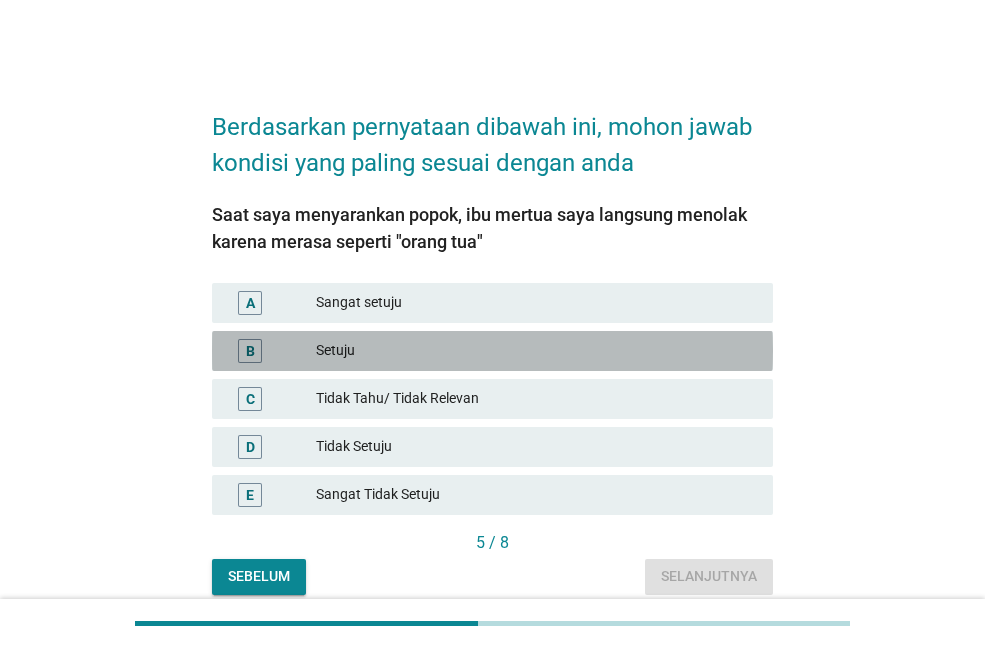 click on "Setuju" at bounding box center (536, 351) 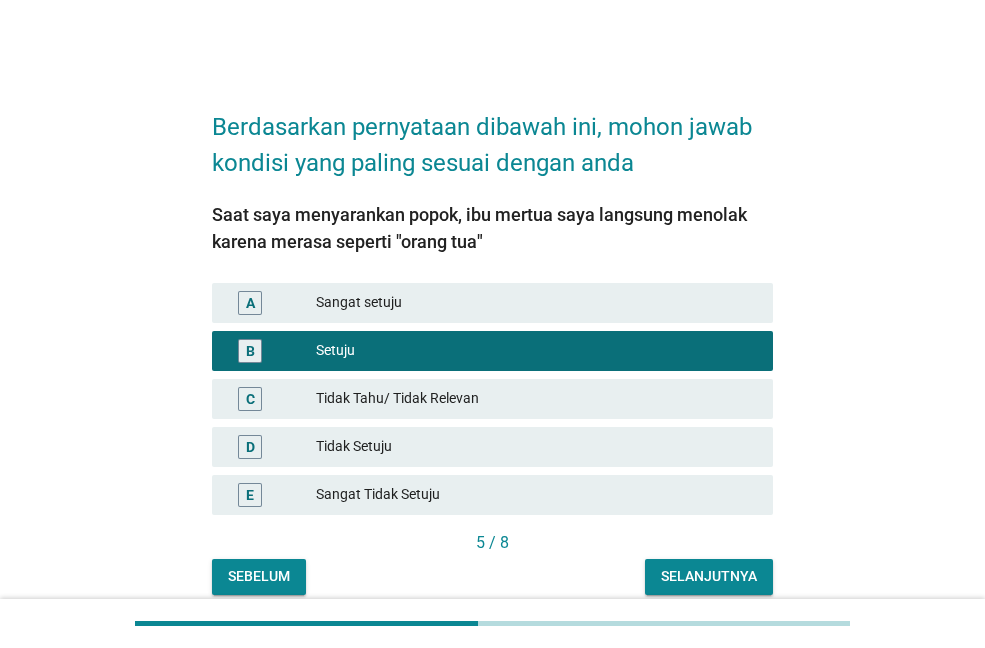 click on "Selanjutnya" at bounding box center [709, 576] 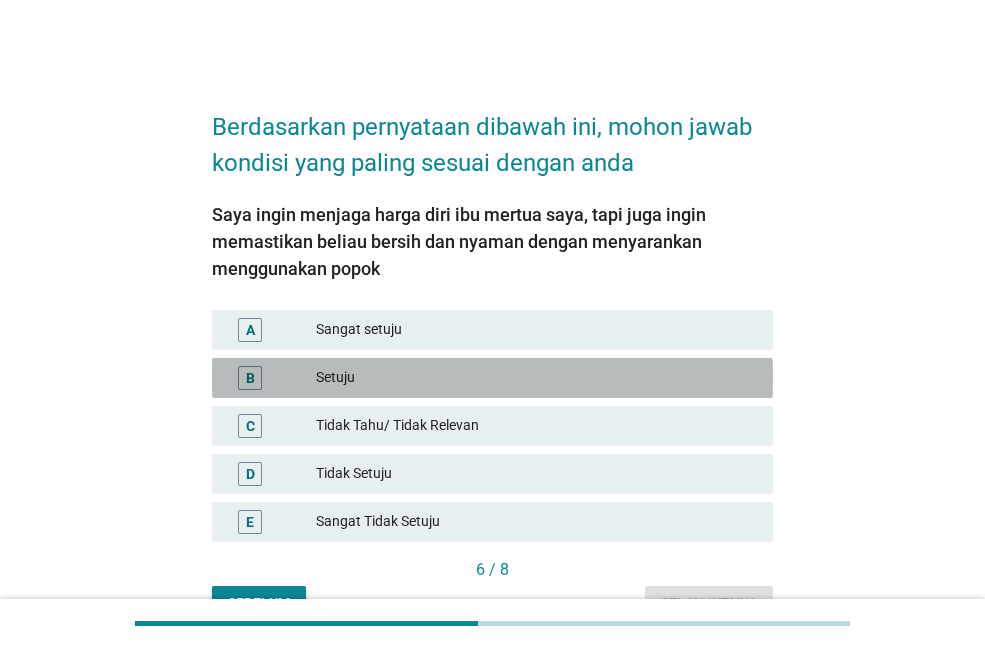 click on "Setuju" at bounding box center [536, 378] 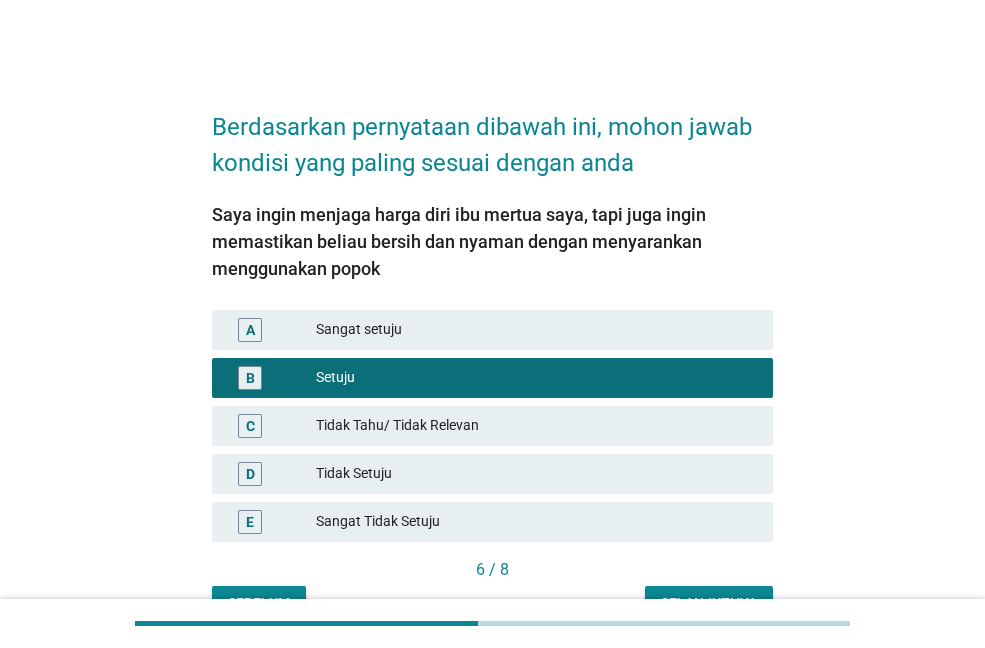 click on "Selanjutnya" at bounding box center (709, 604) 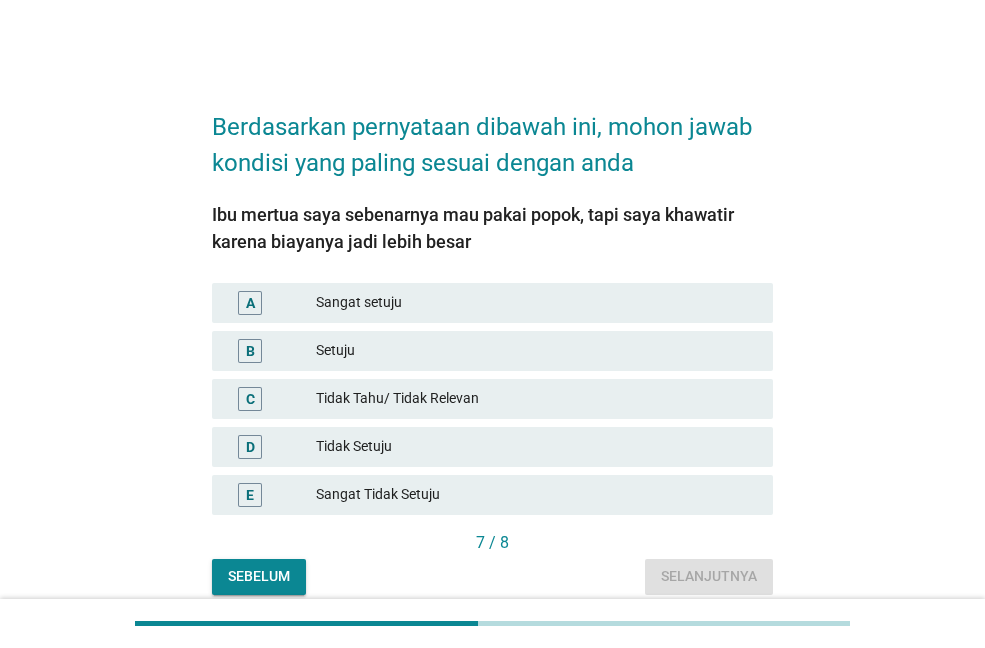 click on "Setuju" at bounding box center [536, 351] 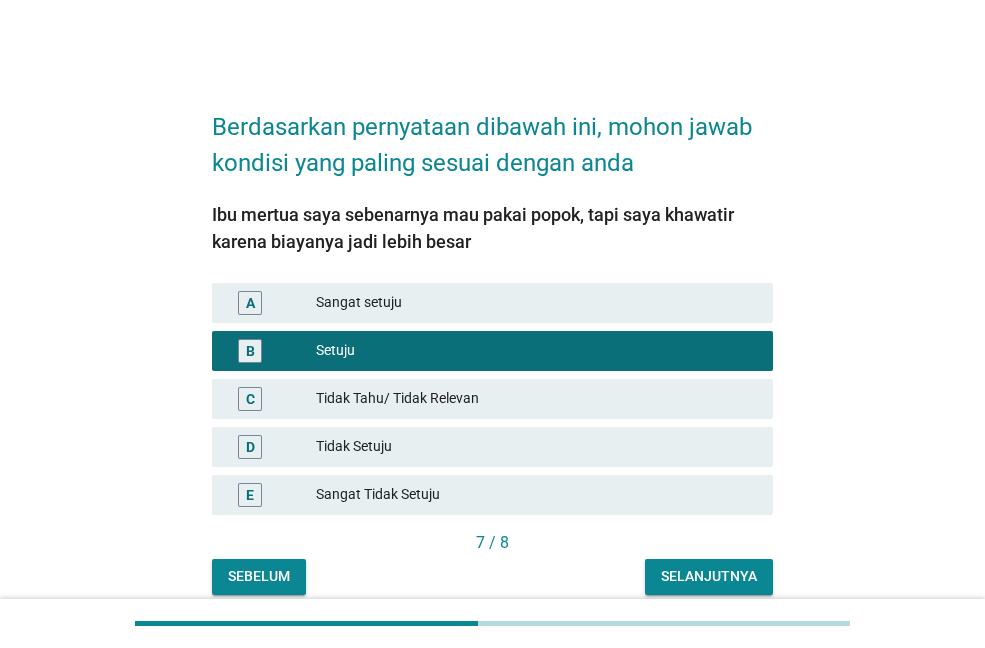 click on "Tidak Setuju" at bounding box center [536, 447] 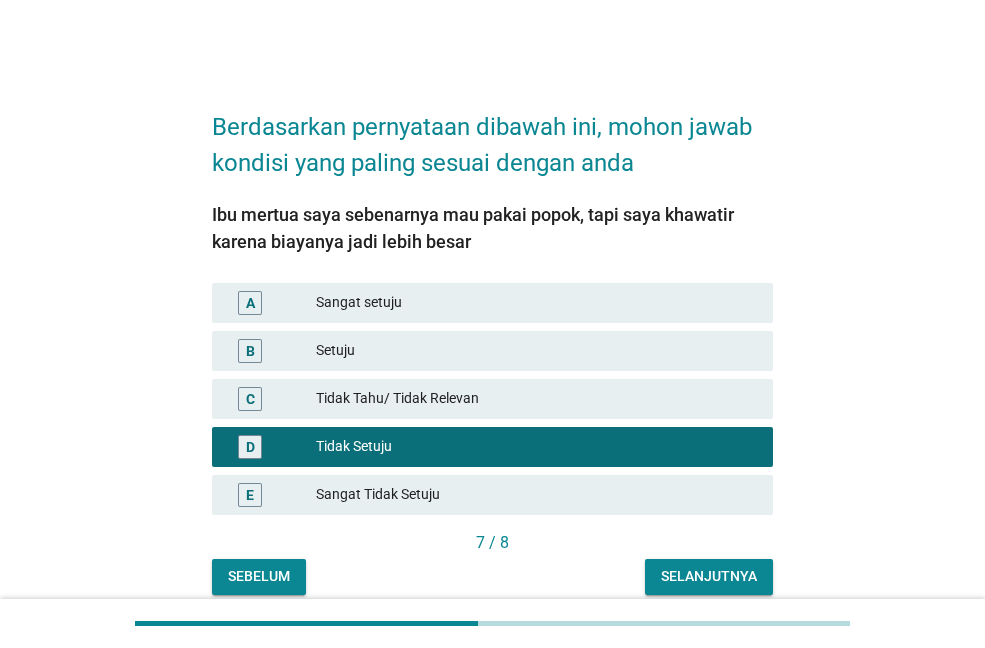 click on "Selanjutnya" at bounding box center [709, 576] 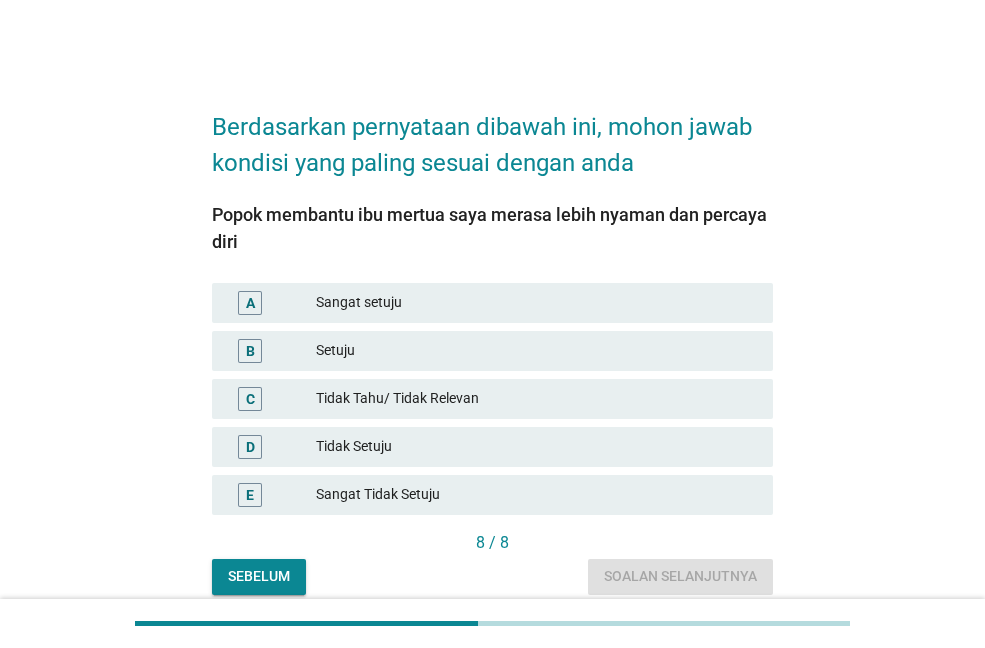 click on "Setuju" at bounding box center (536, 351) 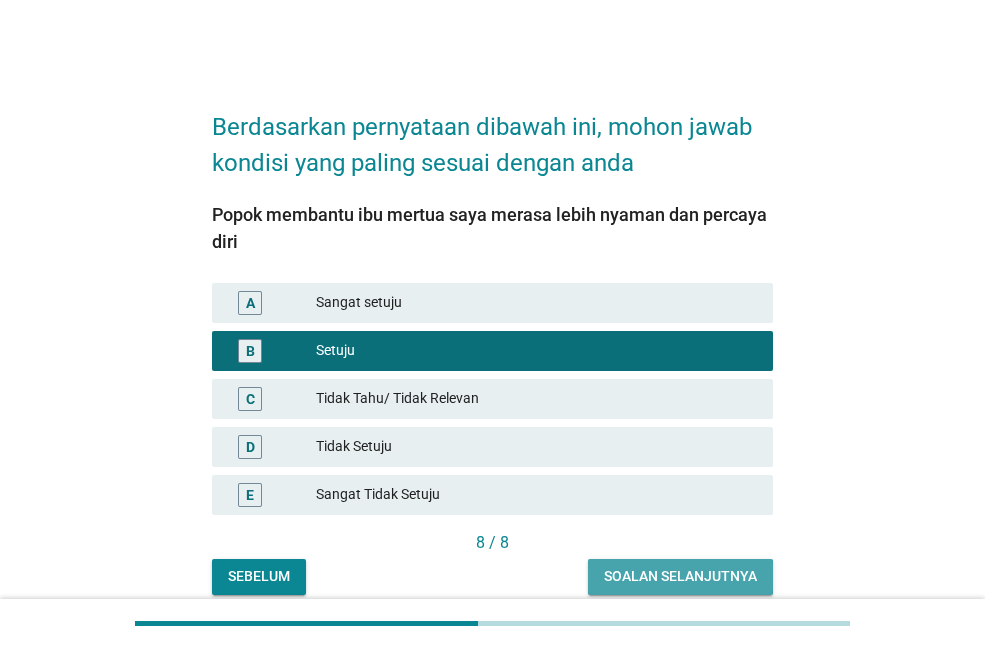 click on "Soalan selanjutnya" at bounding box center [680, 576] 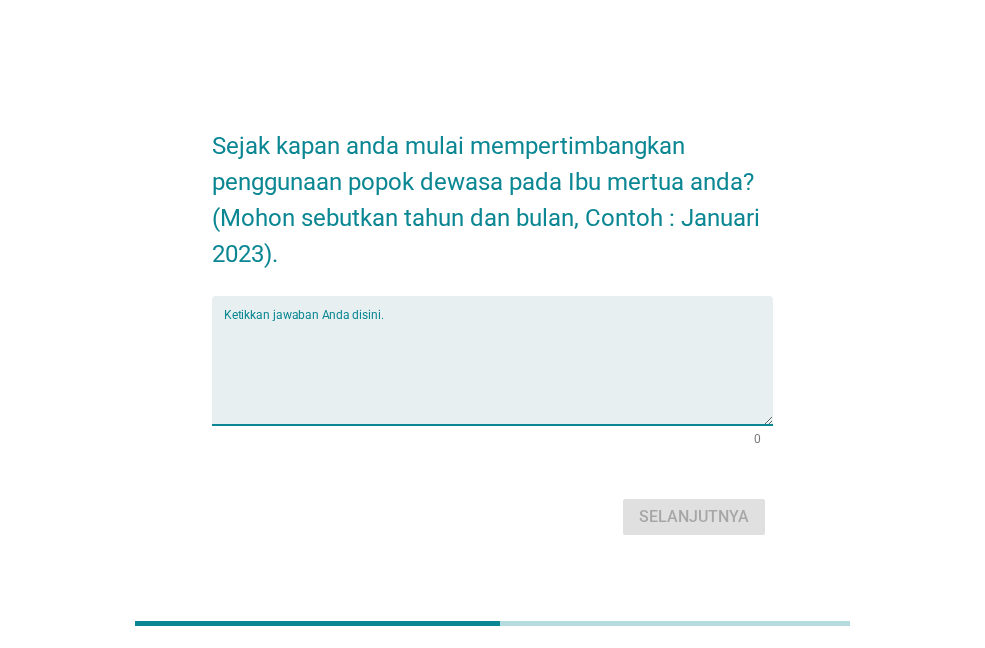 click at bounding box center (498, 372) 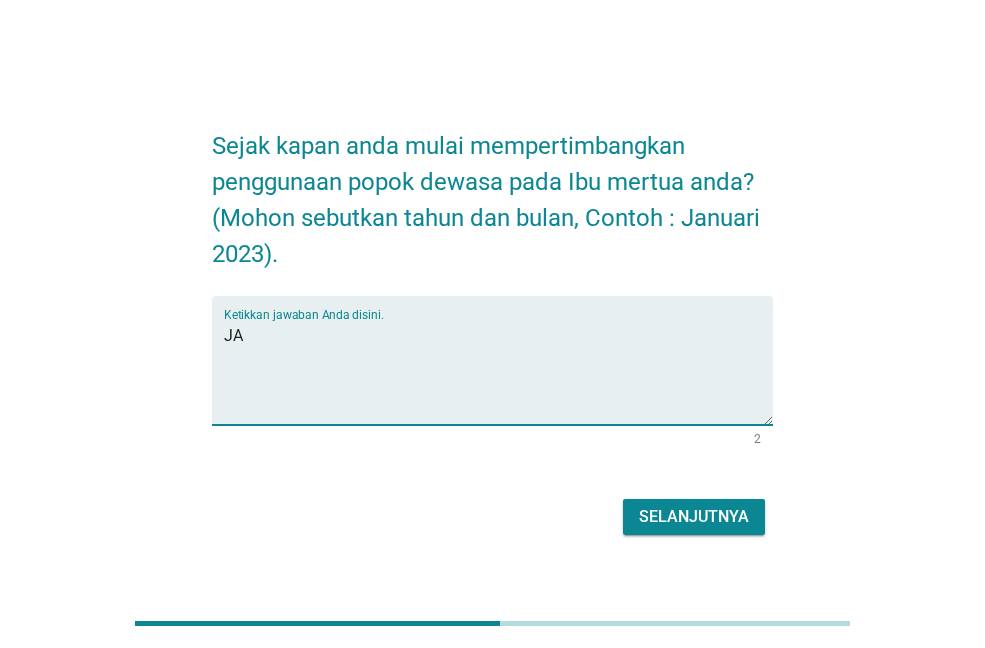 type on "J" 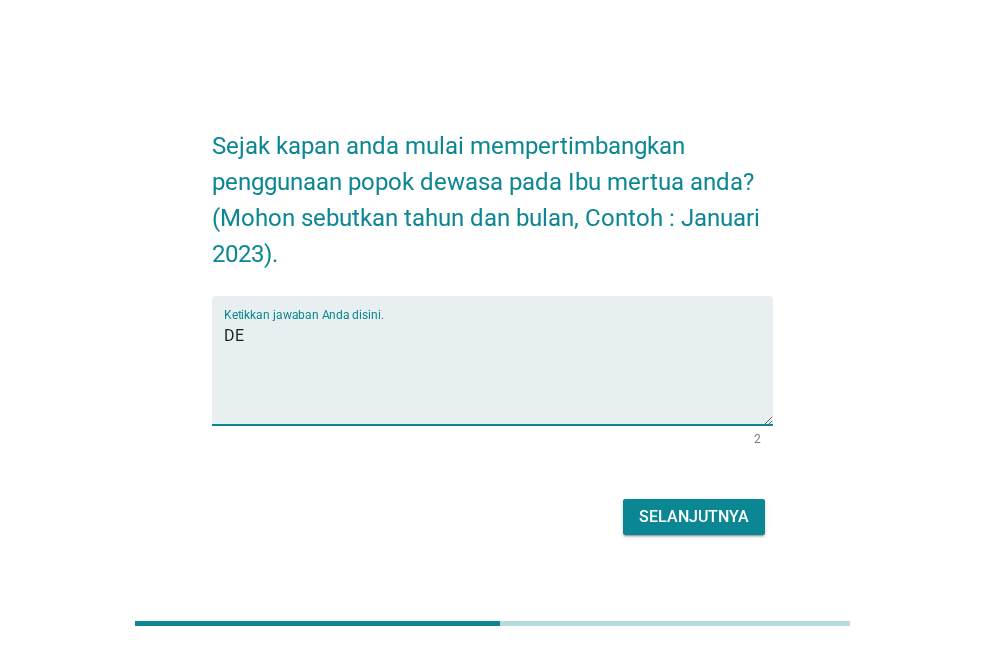 type on "D" 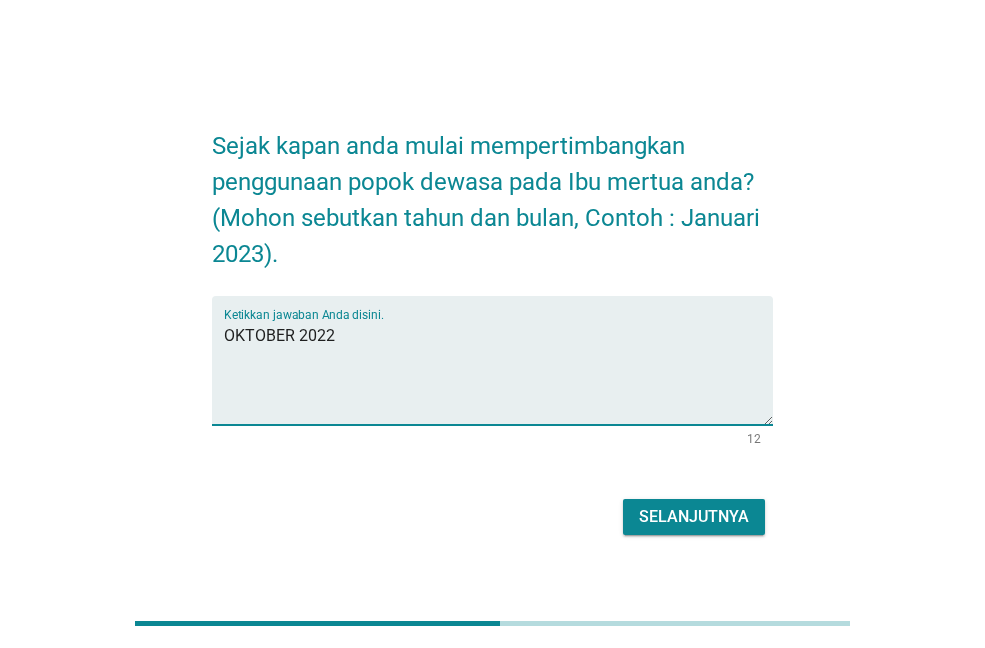 type on "OKTOBER 2022" 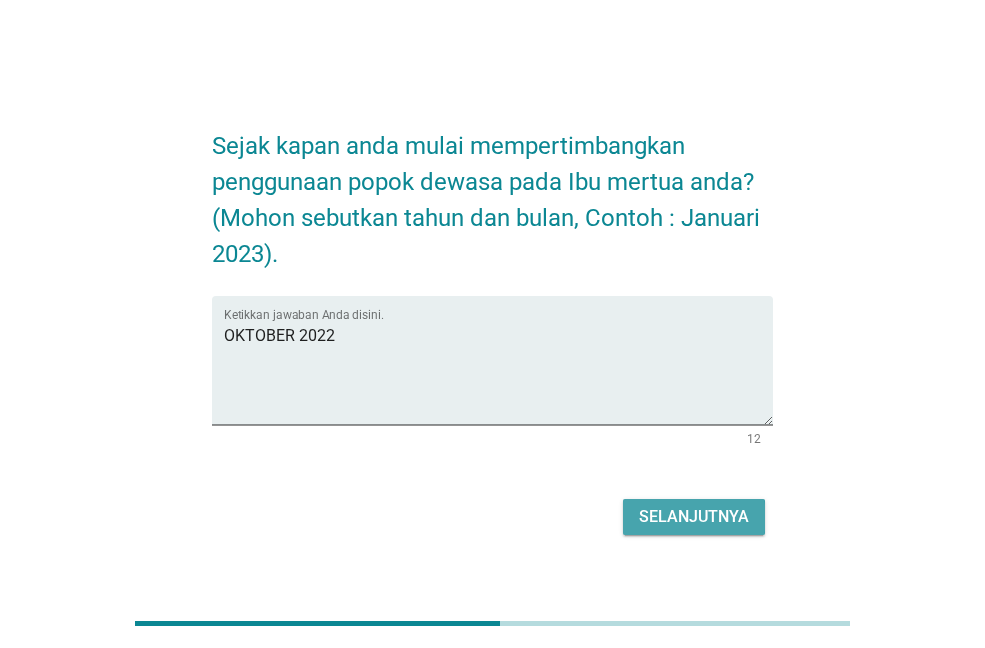 click on "Selanjutnya" at bounding box center (694, 517) 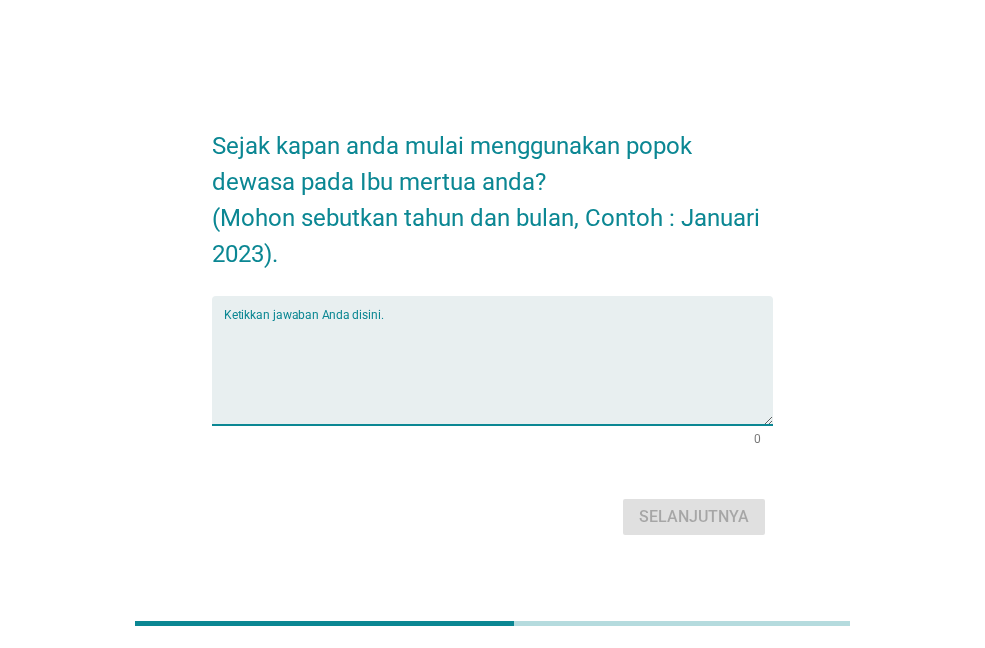 click at bounding box center (498, 372) 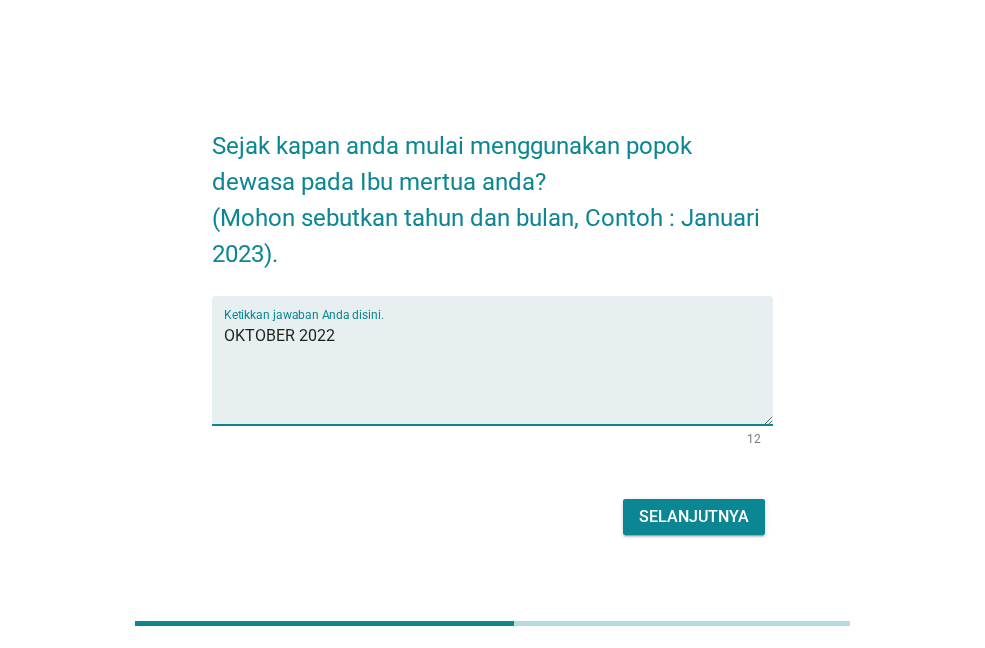 type on "OKTOBER 2022" 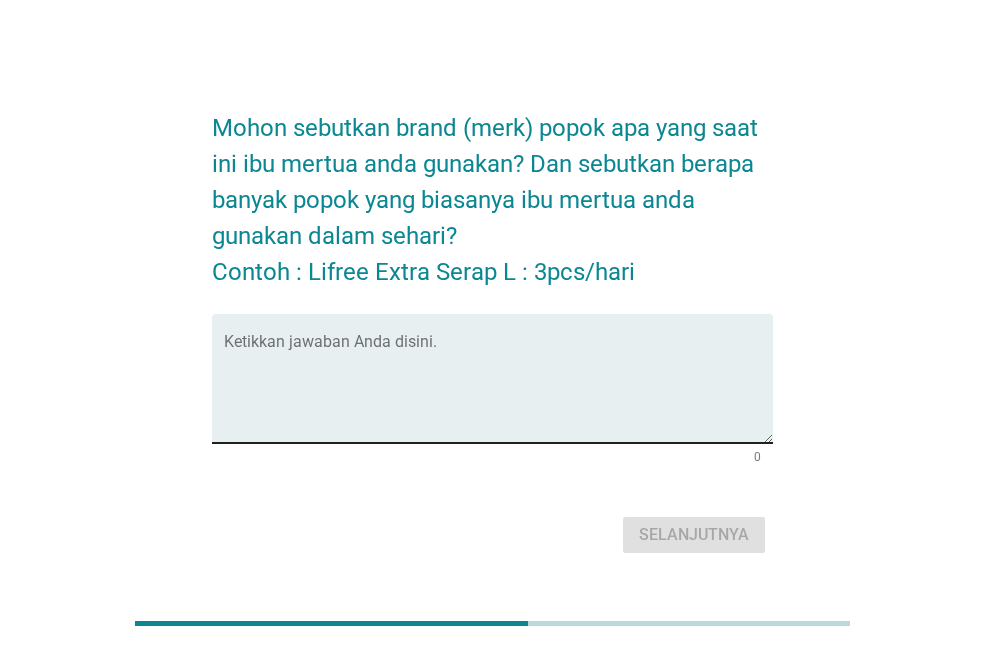 click at bounding box center [498, 390] 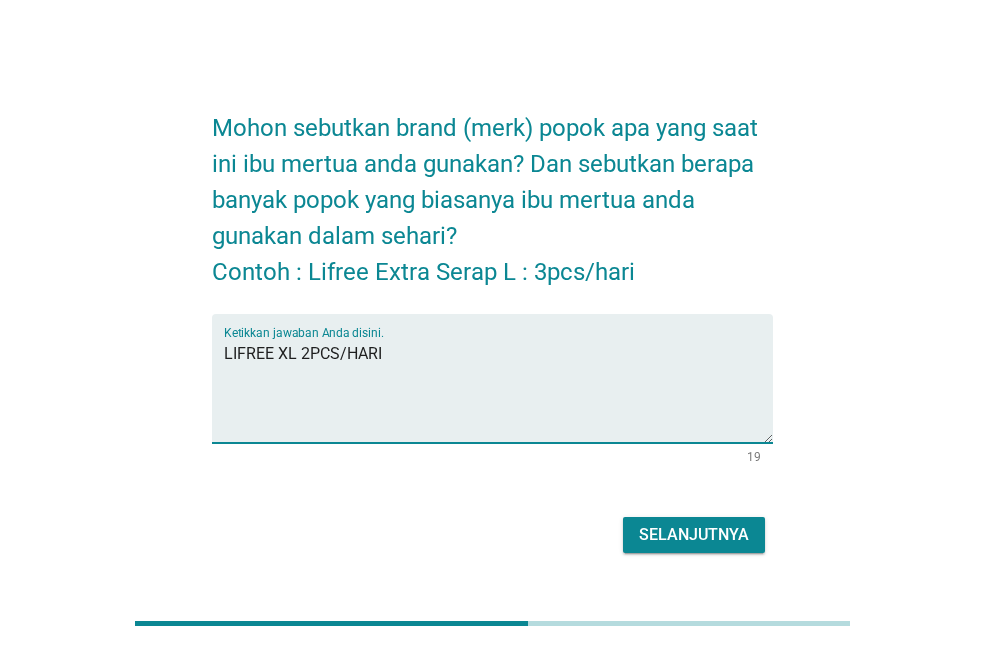 type on "LIFREE XL 2PCS/HARI" 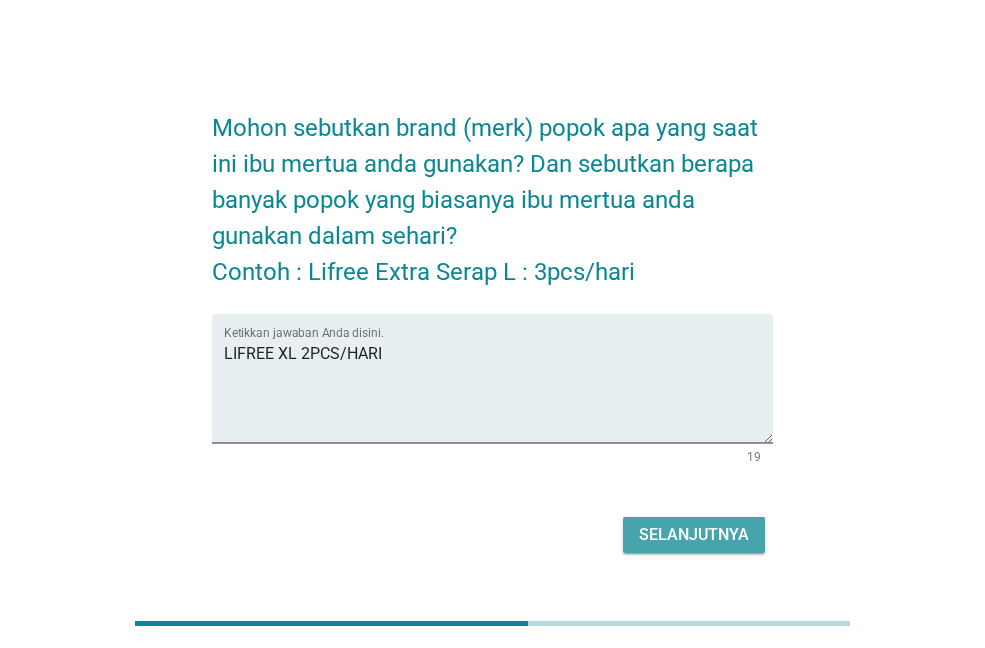 click on "Selanjutnya" at bounding box center (694, 535) 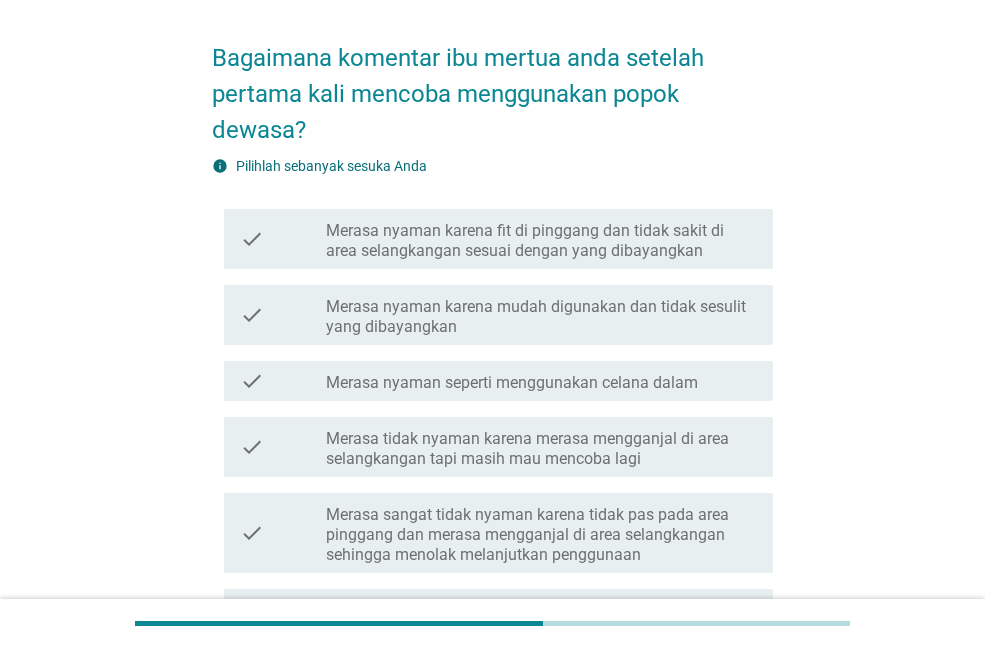 scroll, scrollTop: 100, scrollLeft: 0, axis: vertical 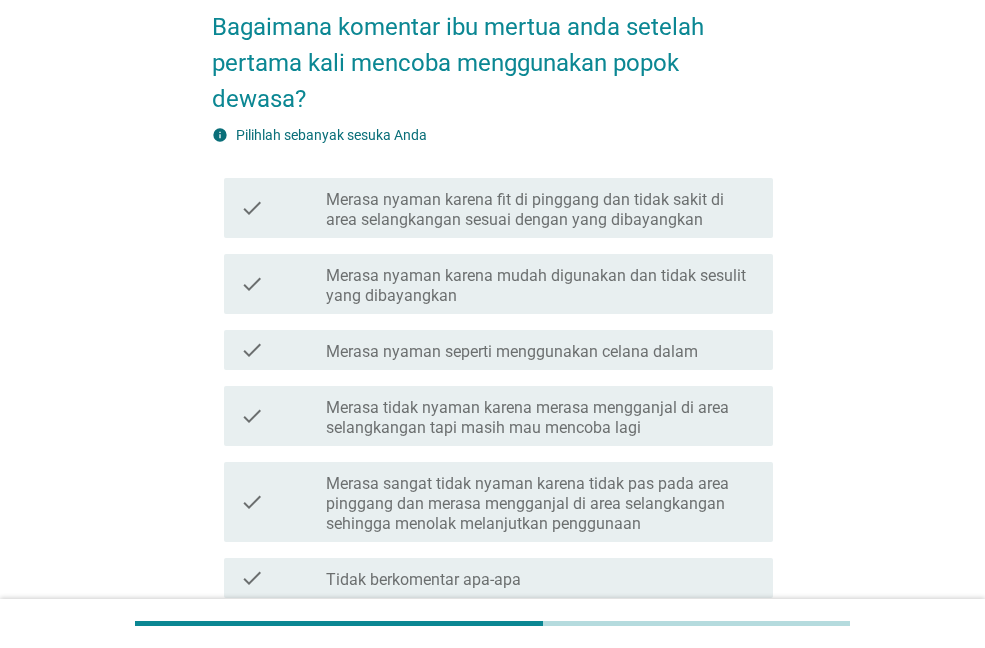click on "Merasa nyaman karena mudah digunakan dan tidak sesulit yang dibayangkan" at bounding box center (541, 286) 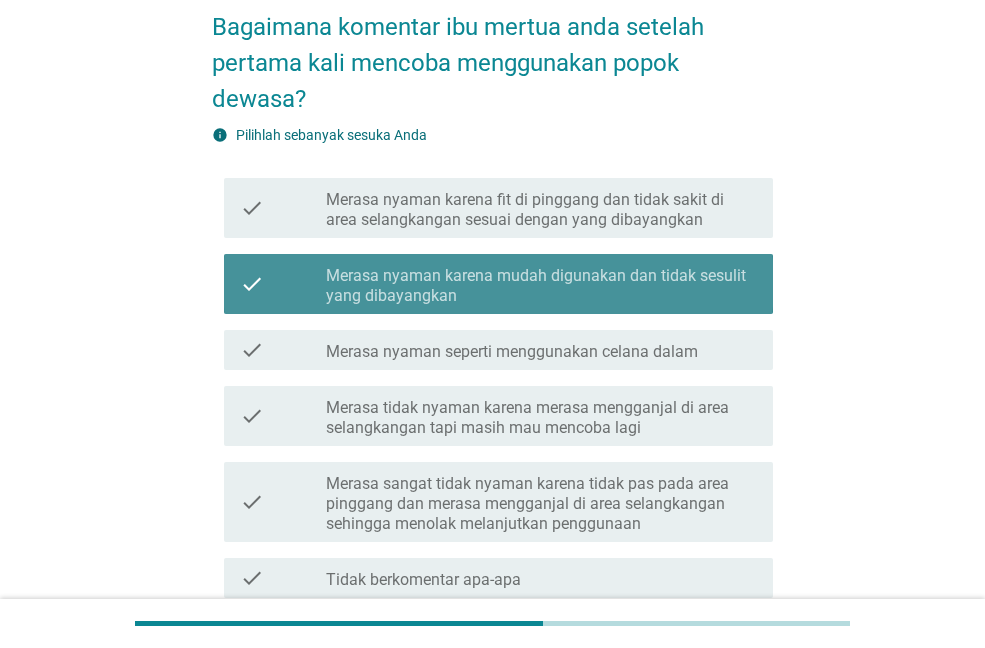 click on "Merasa tidak nyaman karena merasa mengganjal di area selangkangan tapi masih mau mencoba lagi" at bounding box center [541, 418] 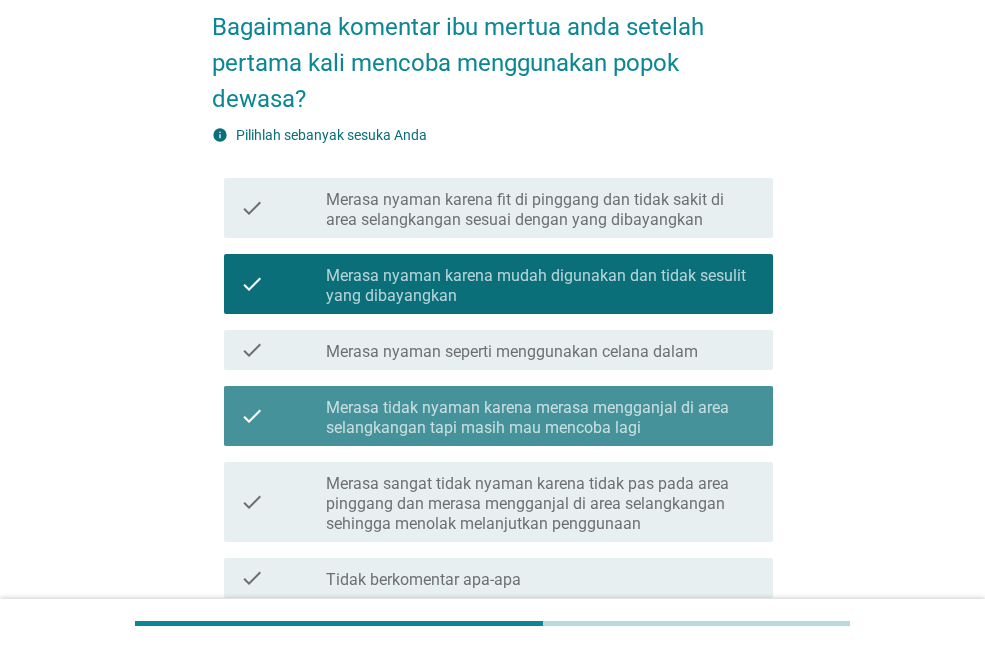 click on "Merasa sangat tidak nyaman karena tidak pas pada area pinggang dan merasa mengganjal di area selangkangan sehingga menolak melanjutkan penggunaan" at bounding box center (541, 504) 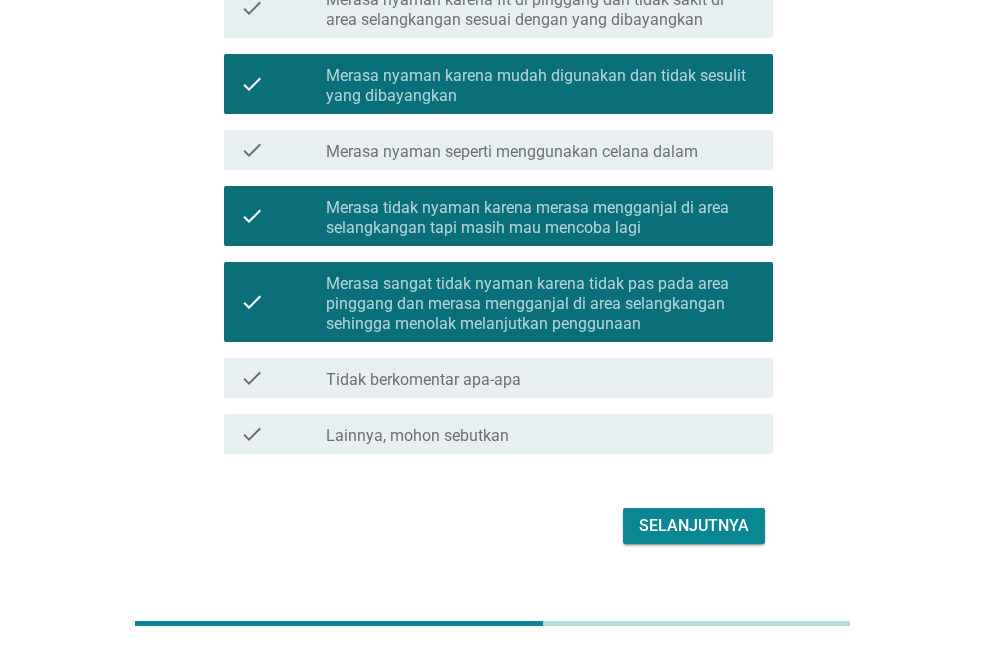 scroll, scrollTop: 200, scrollLeft: 0, axis: vertical 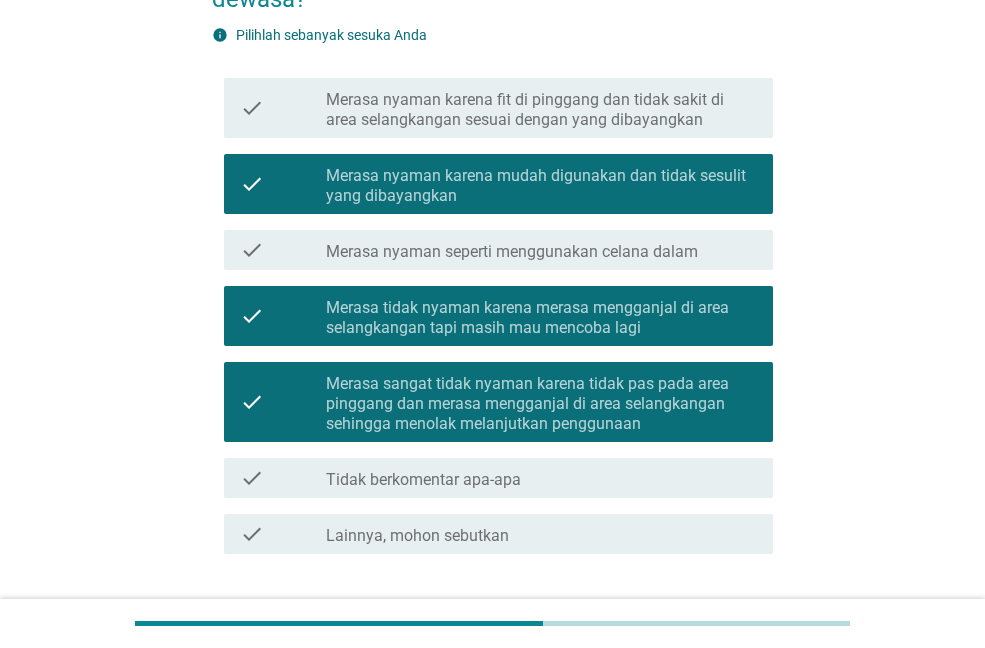 click on "Merasa tidak nyaman karena merasa mengganjal di area selangkangan tapi masih mau mencoba lagi" at bounding box center [541, 318] 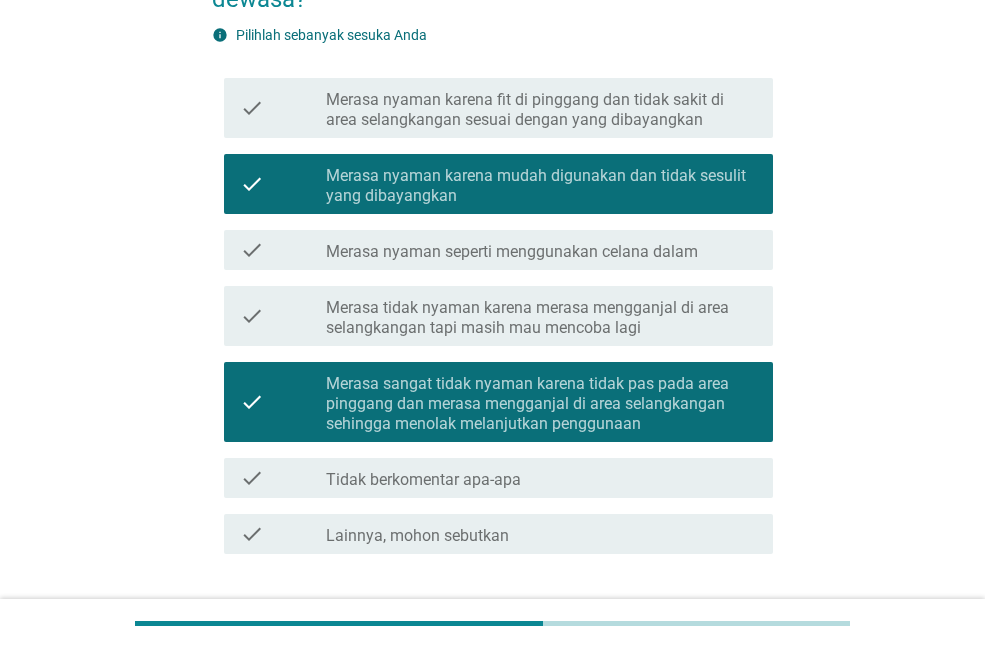 click on "Merasa sangat tidak nyaman karena tidak pas pada area pinggang dan merasa mengganjal di area selangkangan sehingga menolak melanjutkan penggunaan" at bounding box center (541, 404) 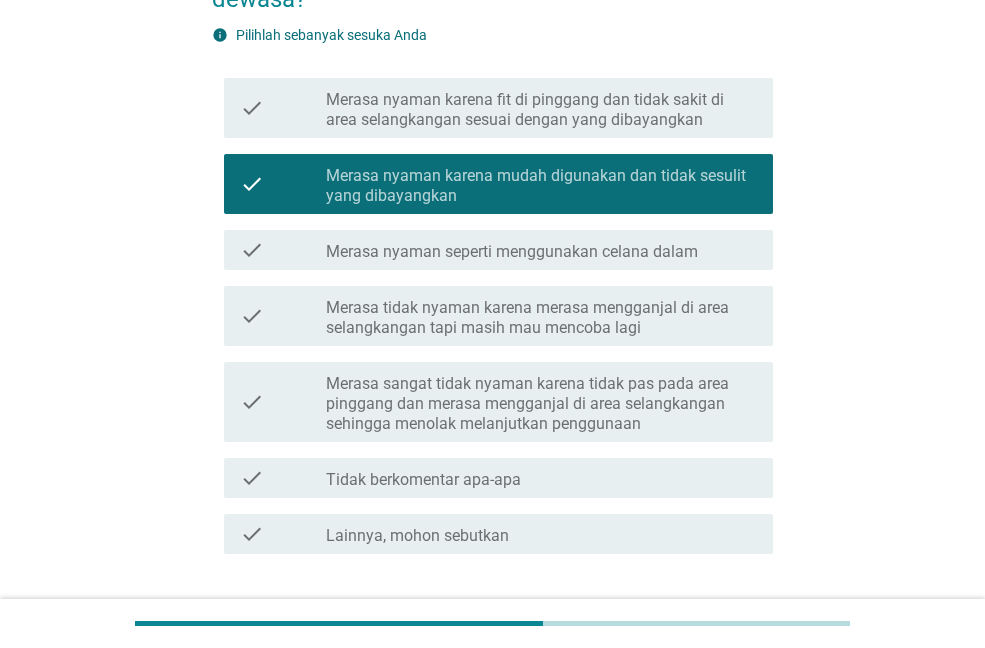 click on "Merasa nyaman karena fit di pinggang dan tidak sakit di area selangkangan sesuai dengan yang dibayangkan" at bounding box center [541, 110] 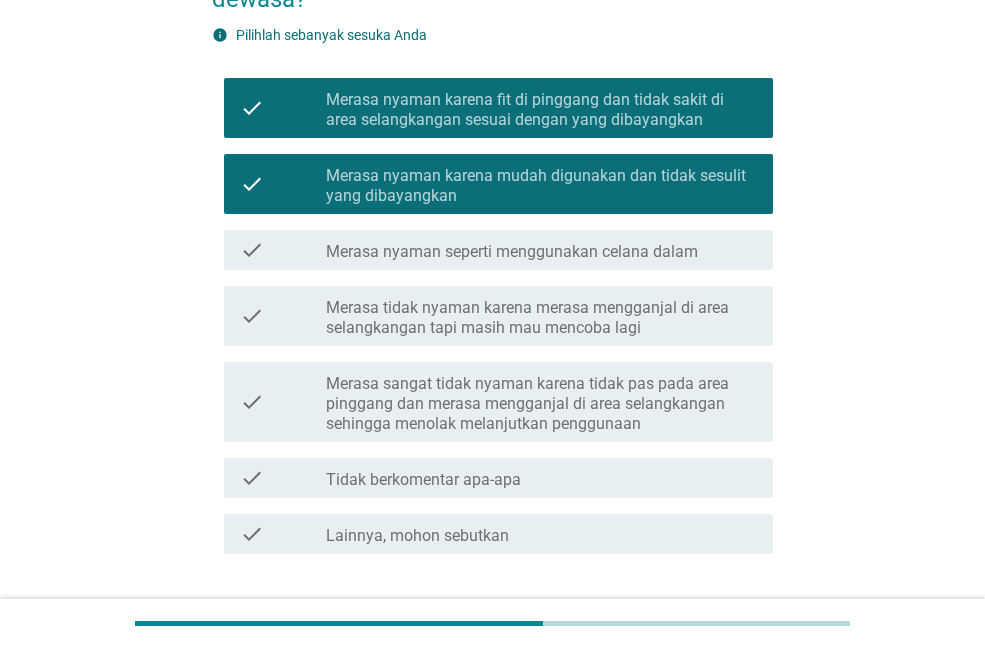 click on "Merasa nyaman seperti menggunakan celana dalam" at bounding box center (512, 252) 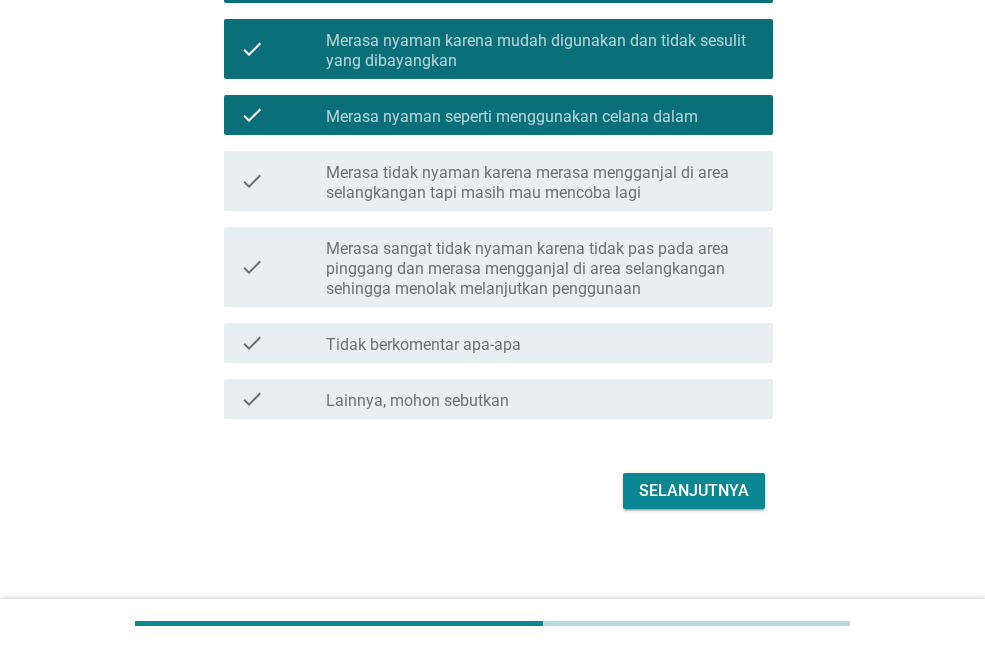 scroll, scrollTop: 339, scrollLeft: 0, axis: vertical 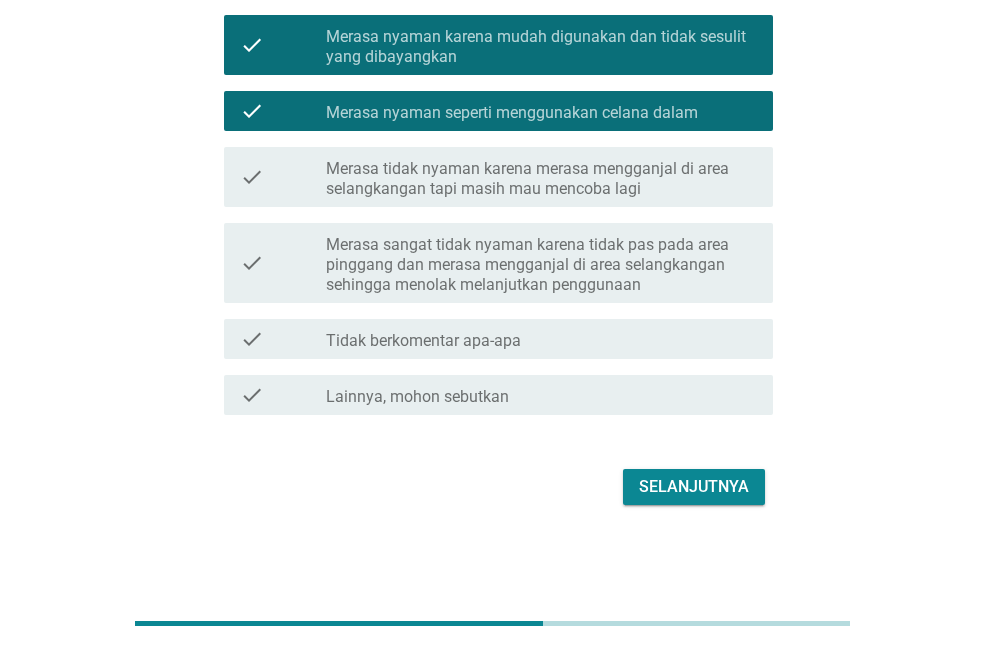 click on "Selanjutnya" at bounding box center (694, 487) 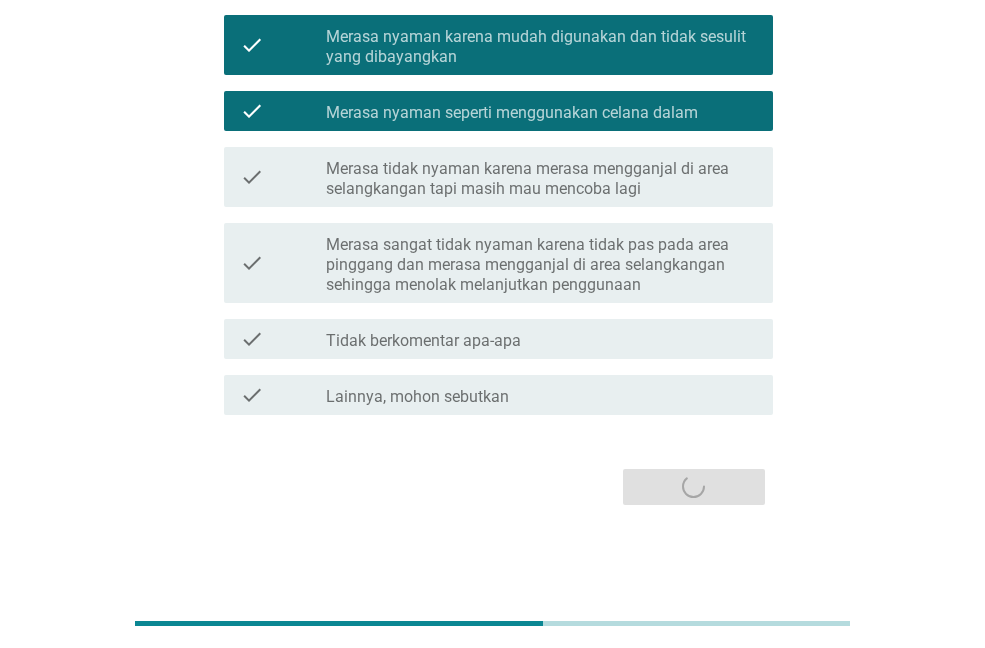 scroll, scrollTop: 0, scrollLeft: 0, axis: both 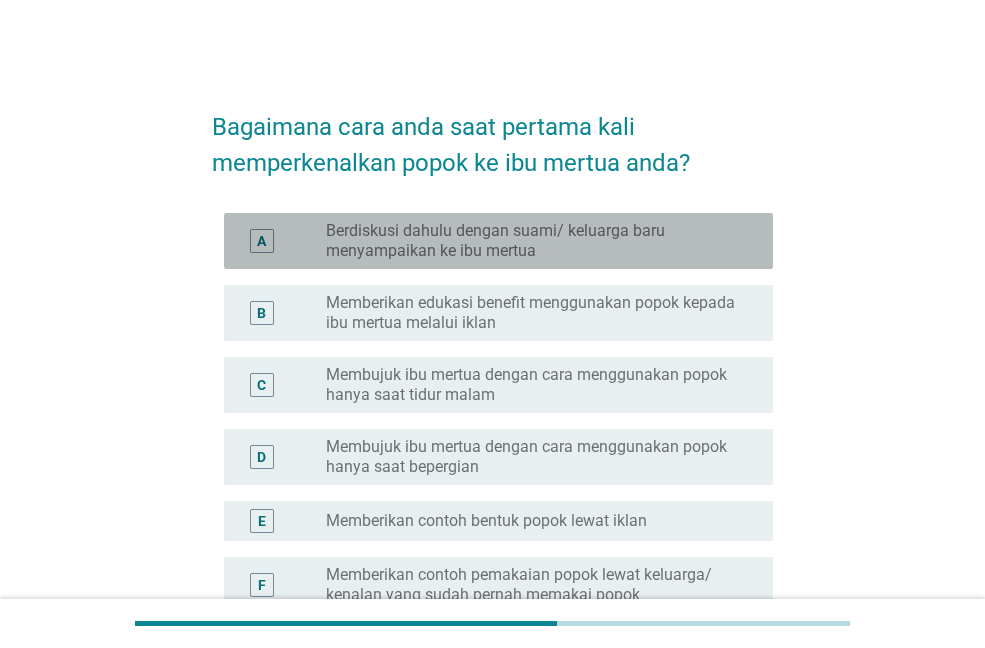 click on "A     radio_button_unchecked Berdiskusi dahulu dengan suami/ keluarga baru menyampaikan ke ibu mertua" at bounding box center (498, 241) 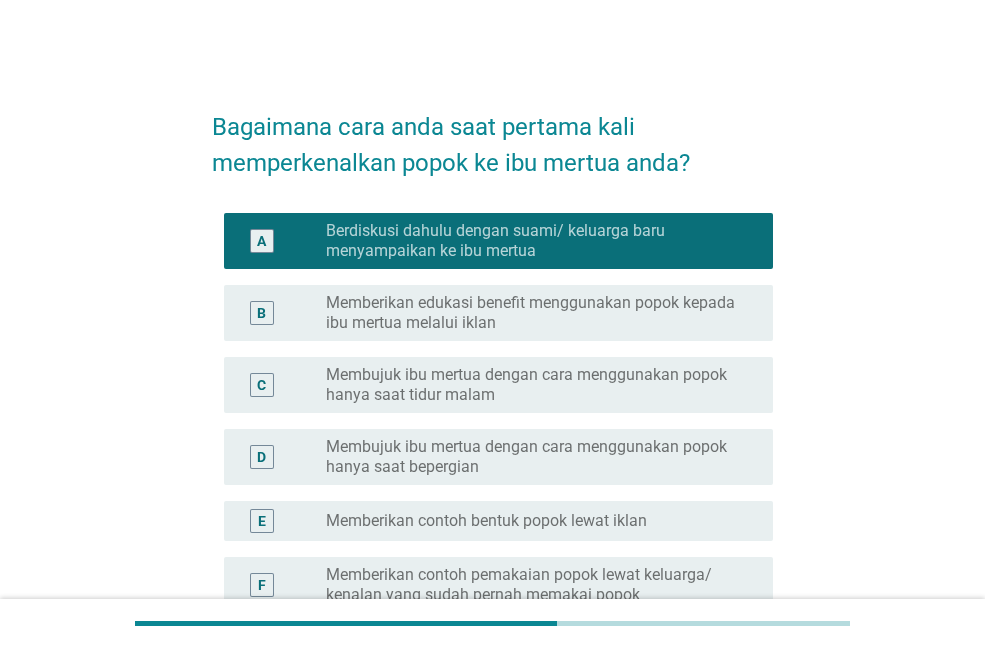 click on "Memberikan edukasi benefit menggunakan popok kepada ibu mertua melalui iklan" at bounding box center (533, 313) 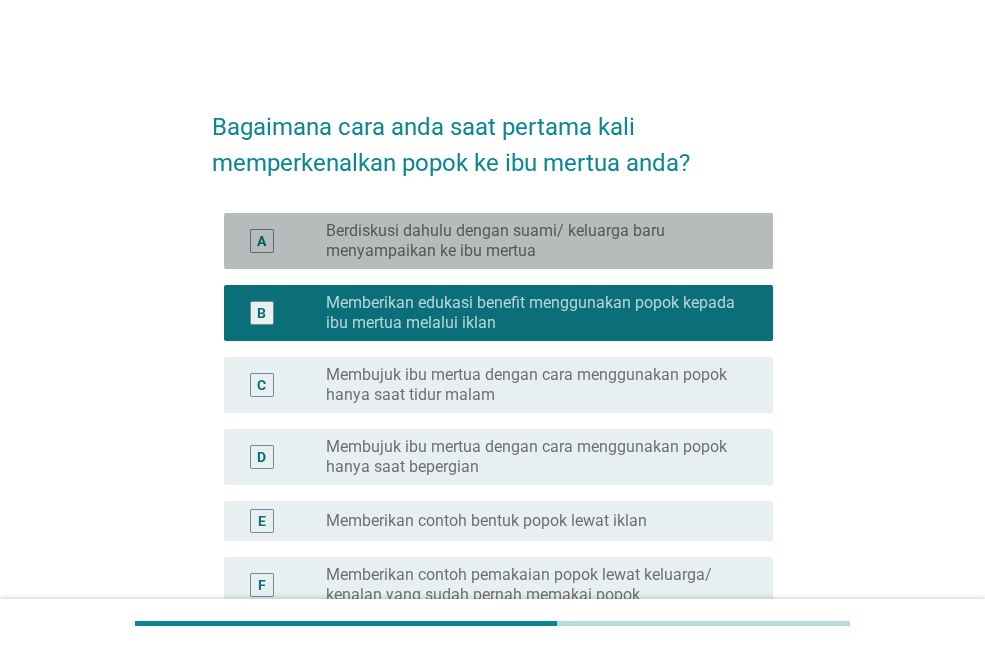click on "Berdiskusi dahulu dengan suami/ keluarga baru menyampaikan ke ibu mertua" at bounding box center (533, 241) 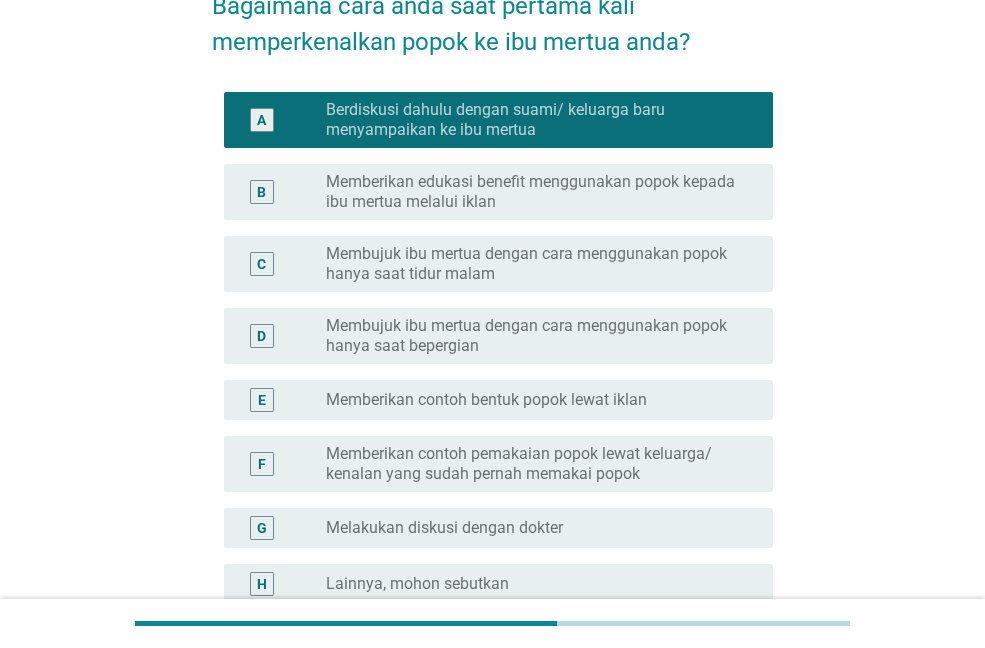 scroll, scrollTop: 390, scrollLeft: 0, axis: vertical 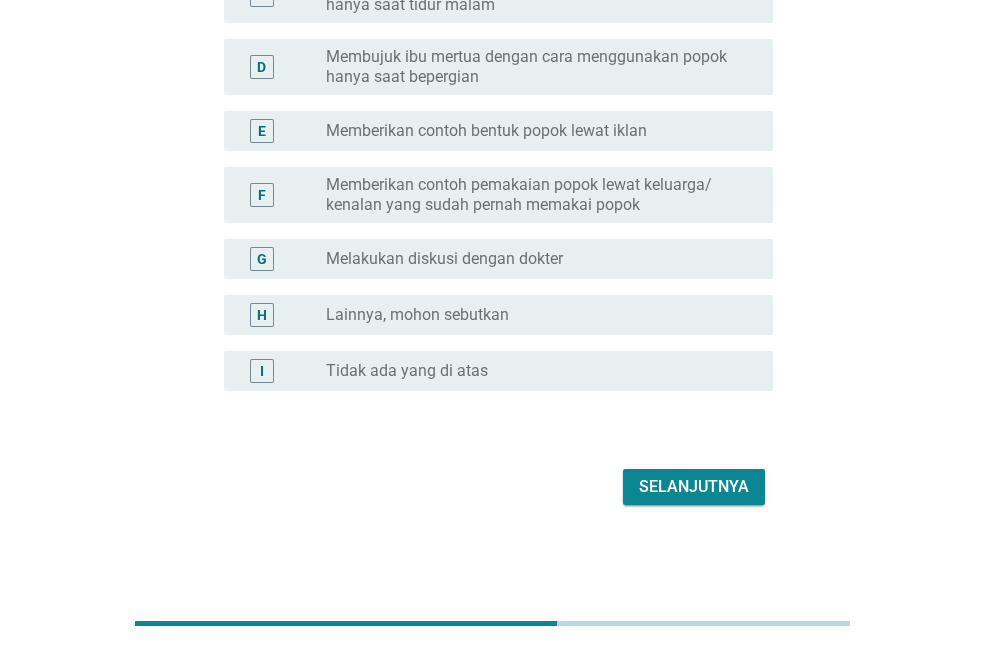 click on "Selanjutnya" at bounding box center (694, 487) 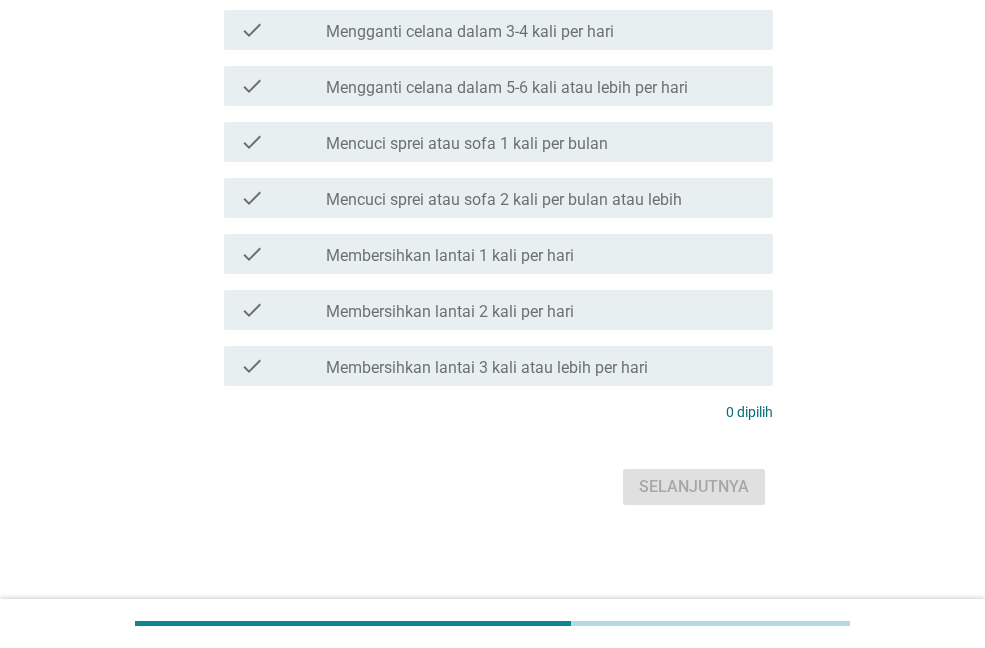 scroll, scrollTop: 0, scrollLeft: 0, axis: both 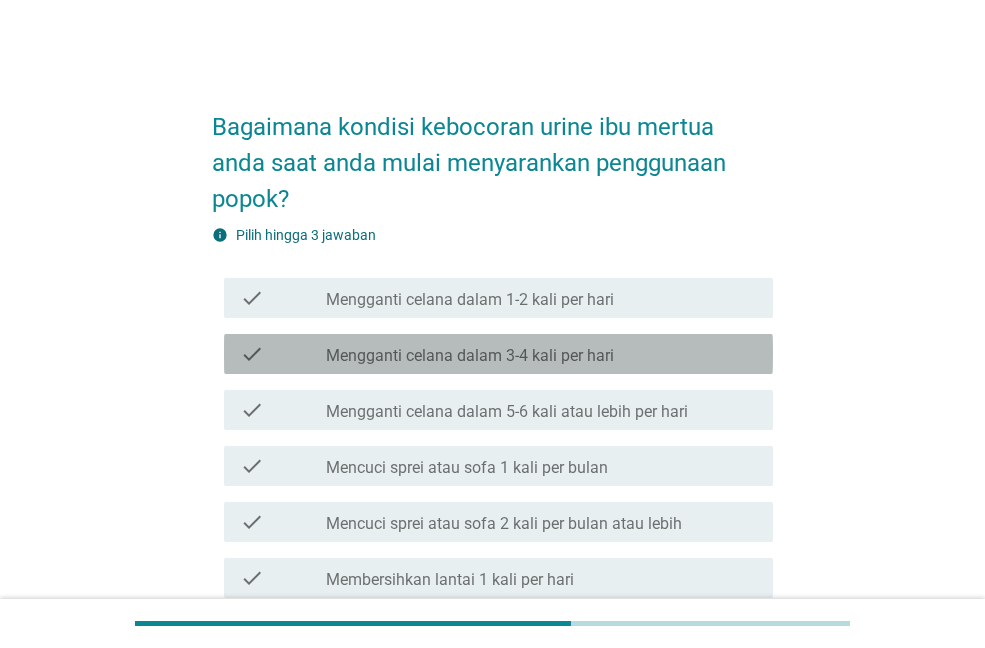 click on "Mengganti celana dalam 3-4 kali per hari" at bounding box center [470, 356] 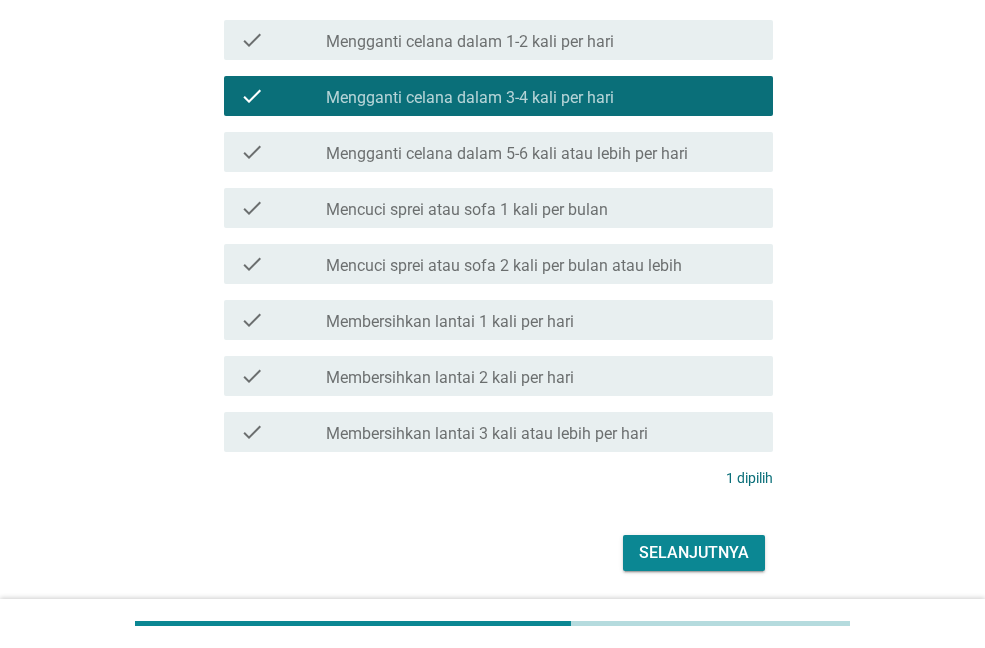 scroll, scrollTop: 288, scrollLeft: 0, axis: vertical 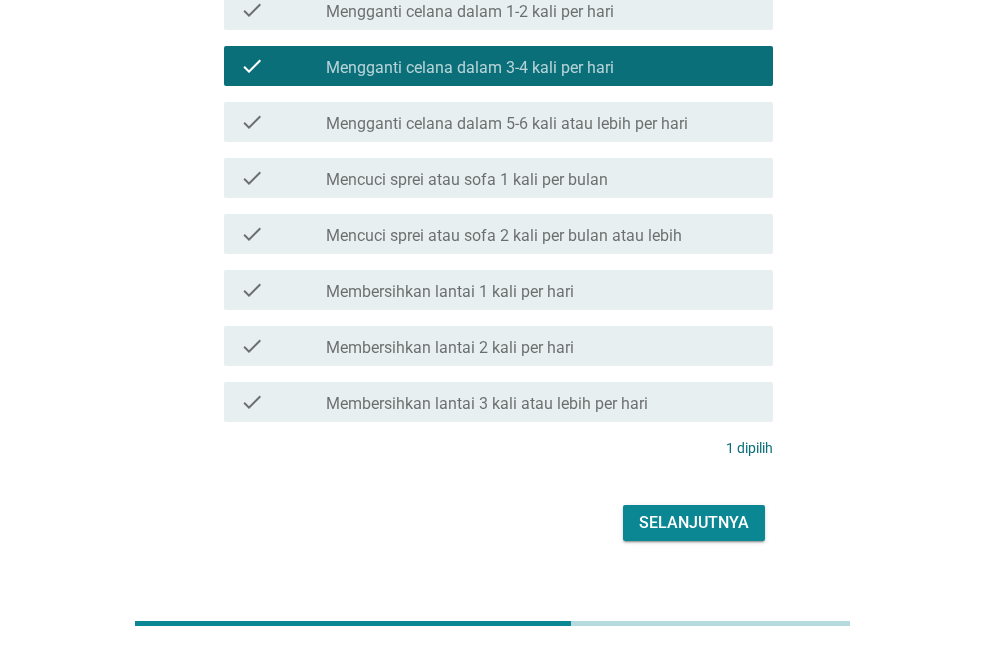 click on "Selanjutnya" at bounding box center (694, 523) 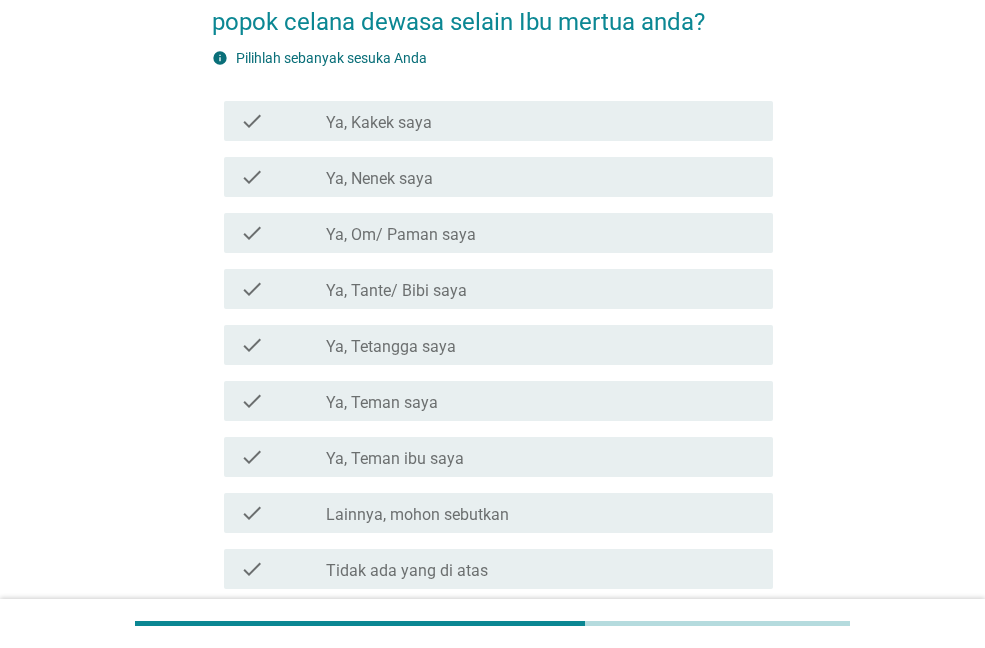 scroll, scrollTop: 351, scrollLeft: 0, axis: vertical 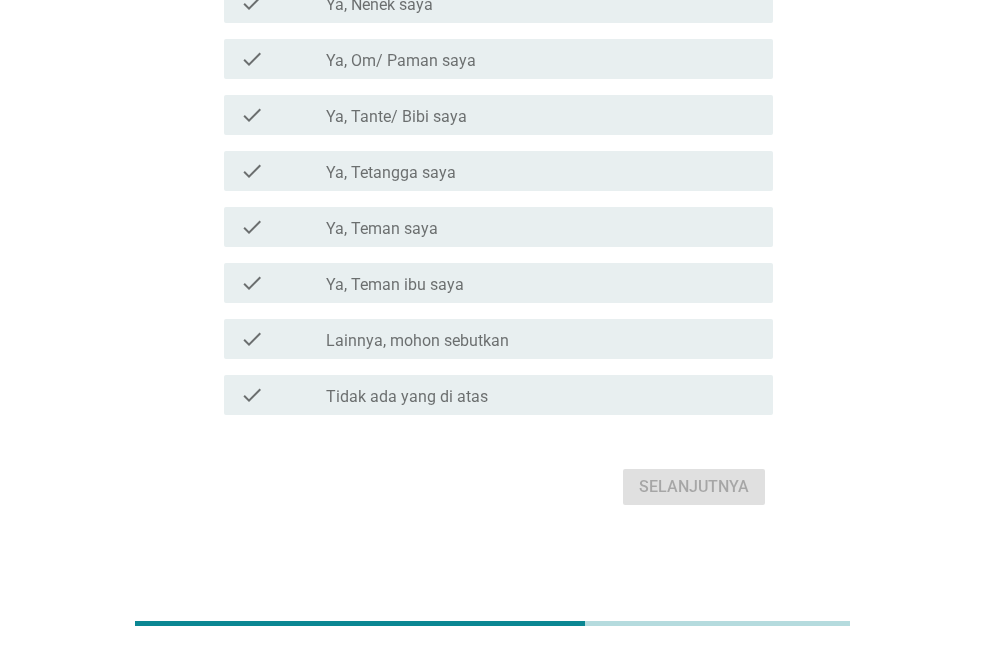 click on "Tidak ada yang di atas" at bounding box center [407, 397] 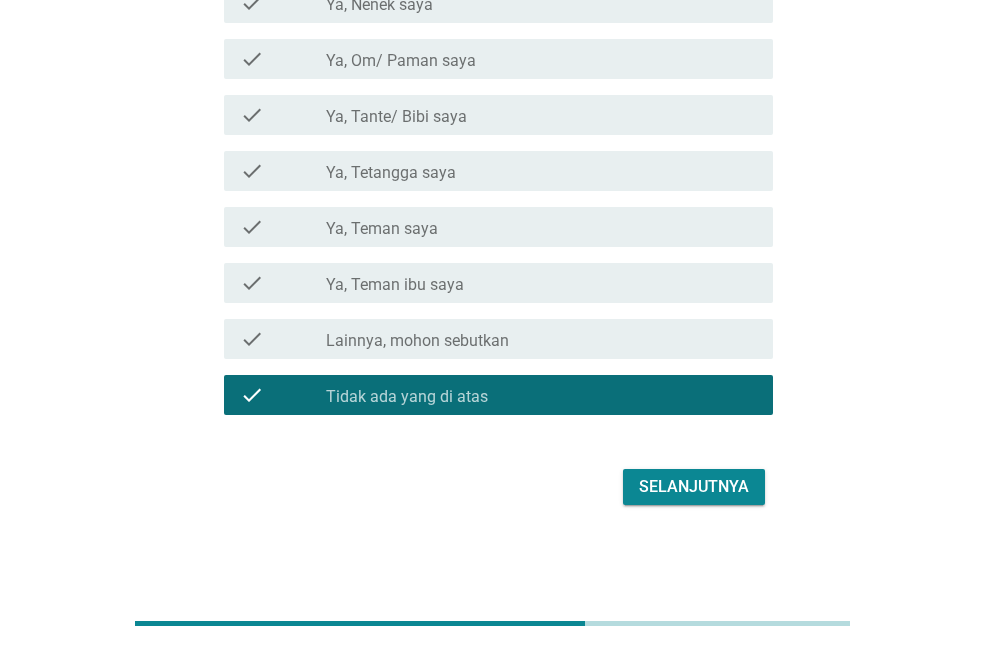 click on "Selanjutnya" at bounding box center [694, 487] 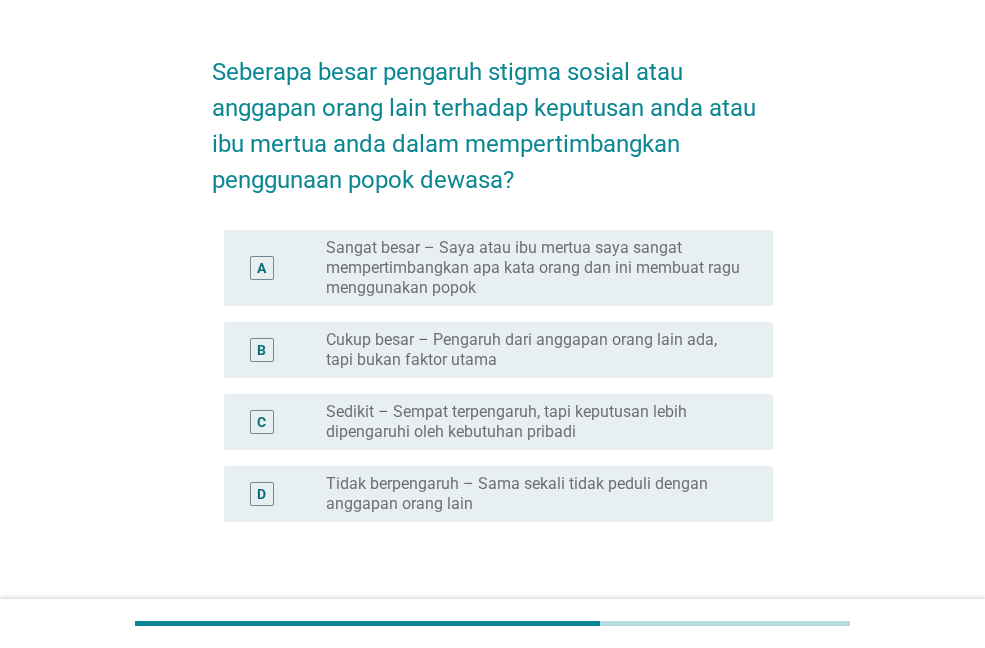 scroll, scrollTop: 100, scrollLeft: 0, axis: vertical 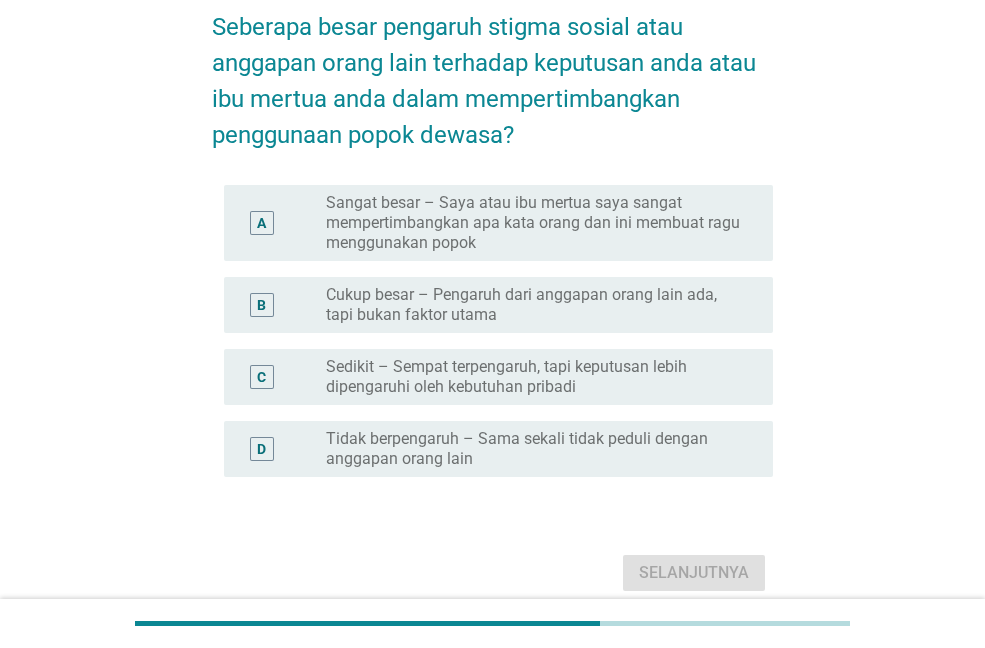 click on "Sedikit – Sempat terpengaruh, tapi keputusan lebih dipengaruhi oleh kebutuhan pribadi" at bounding box center [533, 377] 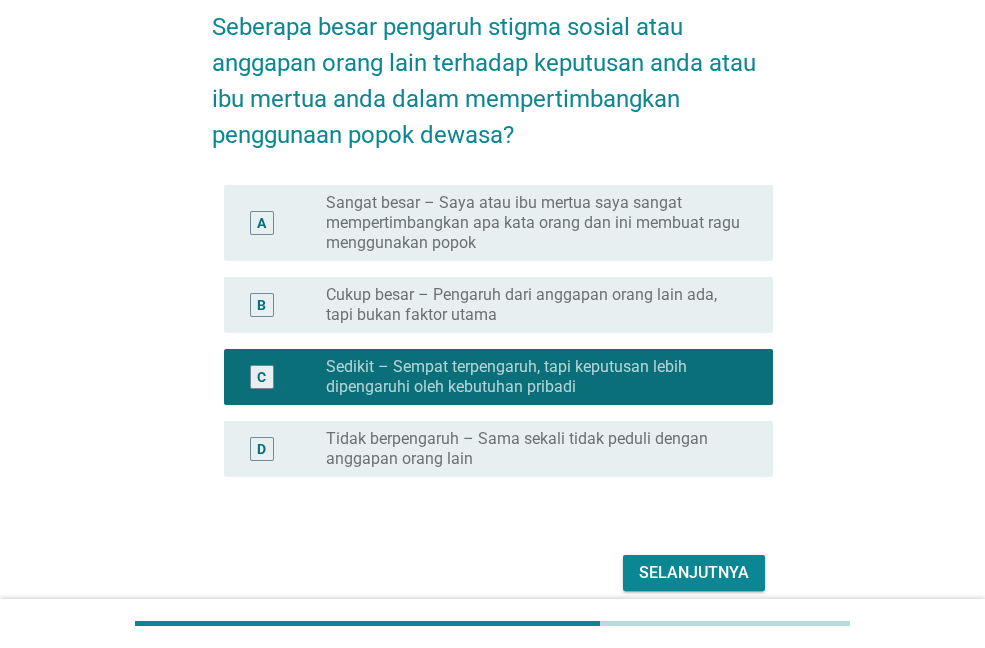 click on "Selanjutnya" at bounding box center [694, 573] 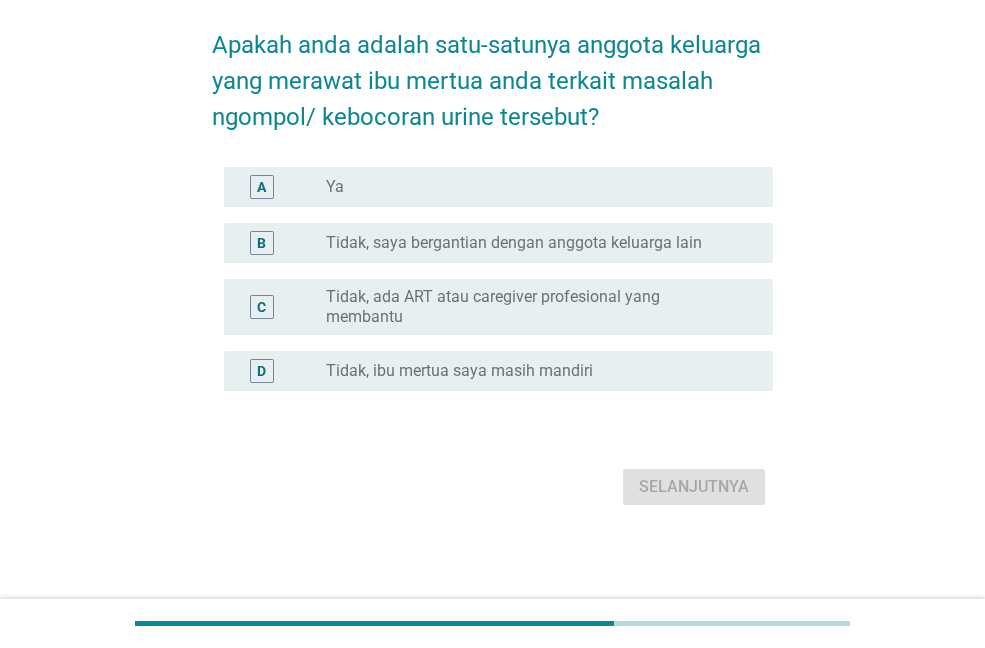 scroll, scrollTop: 0, scrollLeft: 0, axis: both 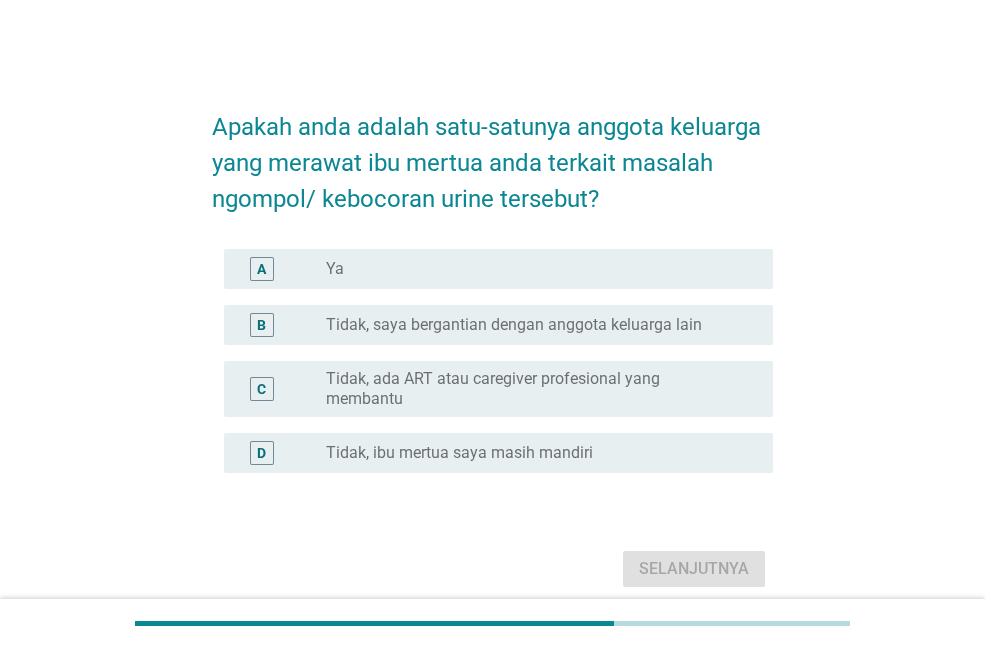 click on "Tidak, saya bergantian dengan anggota keluarga lain" at bounding box center [514, 325] 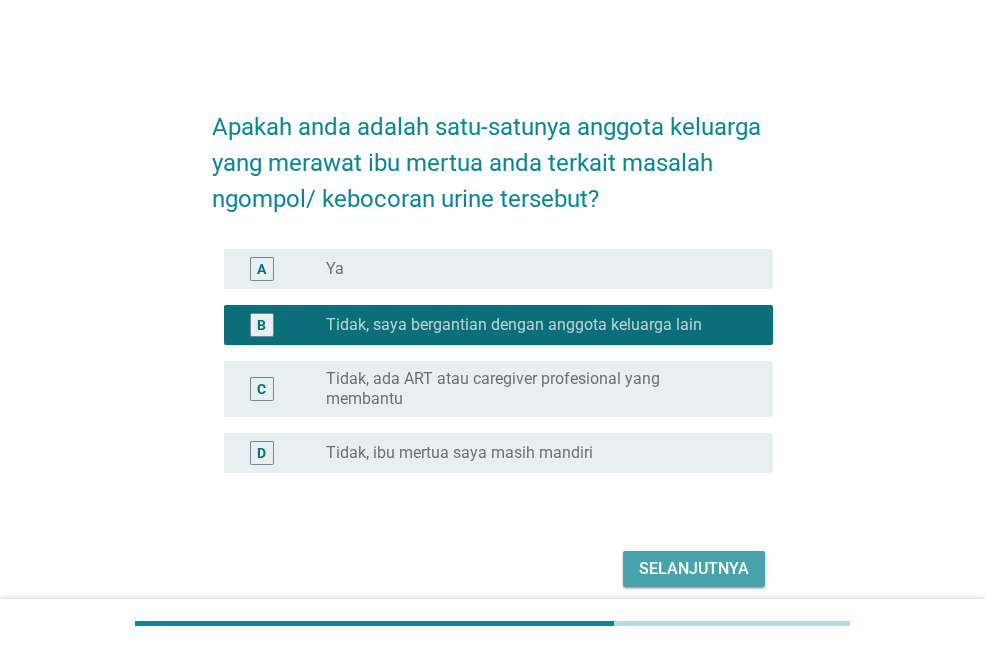 click on "Selanjutnya" at bounding box center [694, 569] 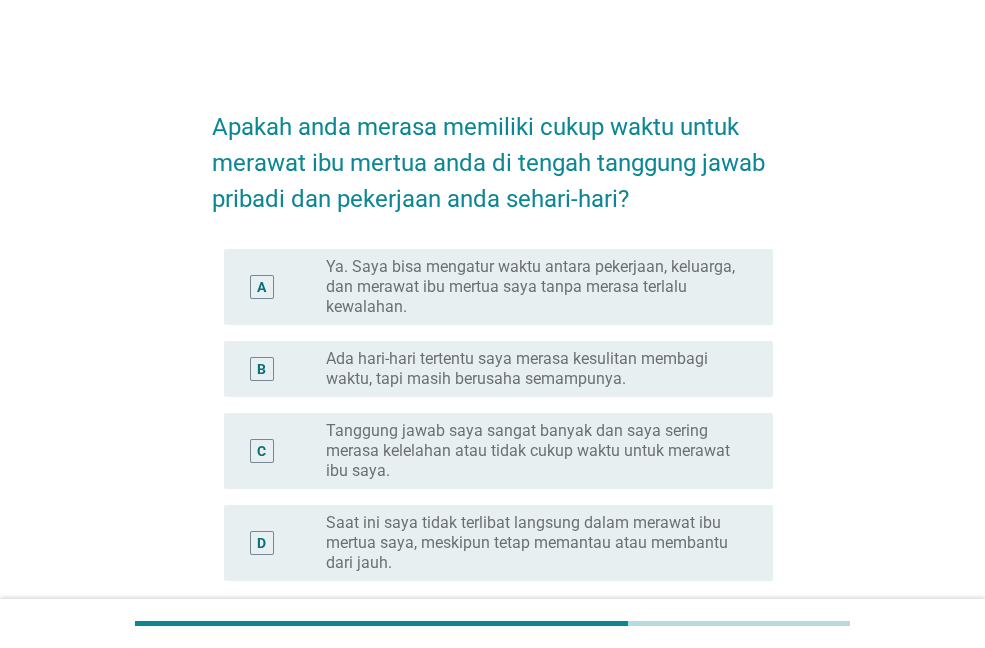 scroll, scrollTop: 100, scrollLeft: 0, axis: vertical 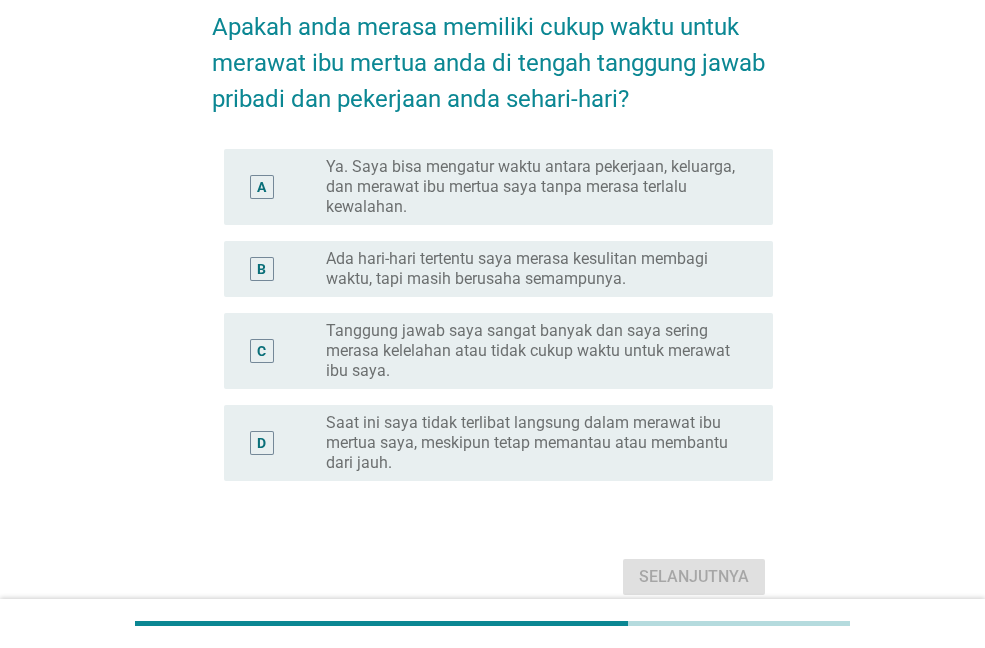 click on "Ada hari-hari tertentu saya merasa kesulitan membagi waktu, tapi masih berusaha semampunya." at bounding box center (533, 269) 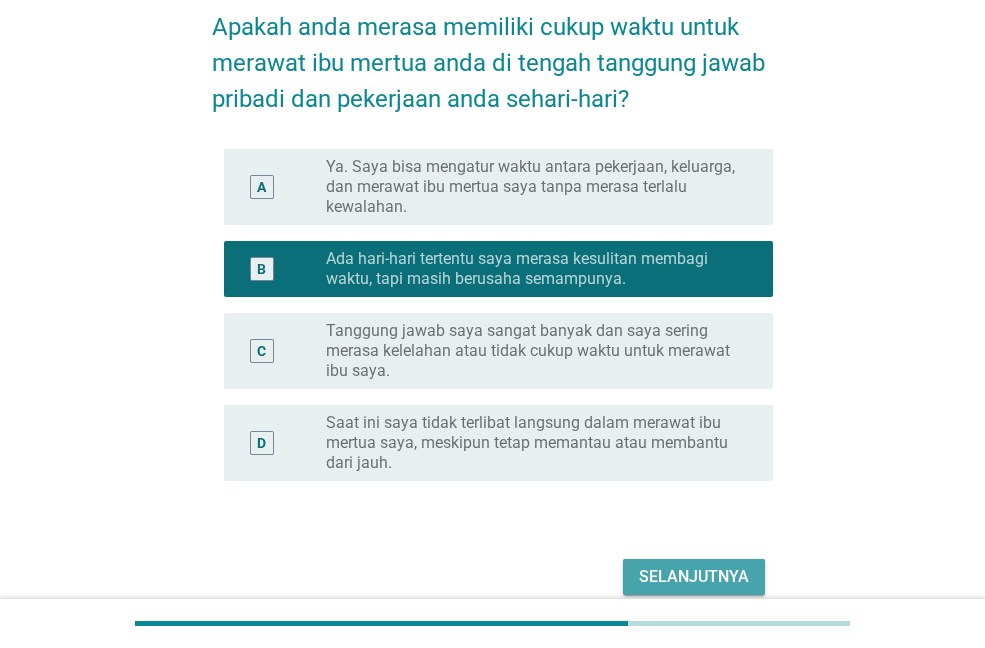 click on "Selanjutnya" at bounding box center (694, 577) 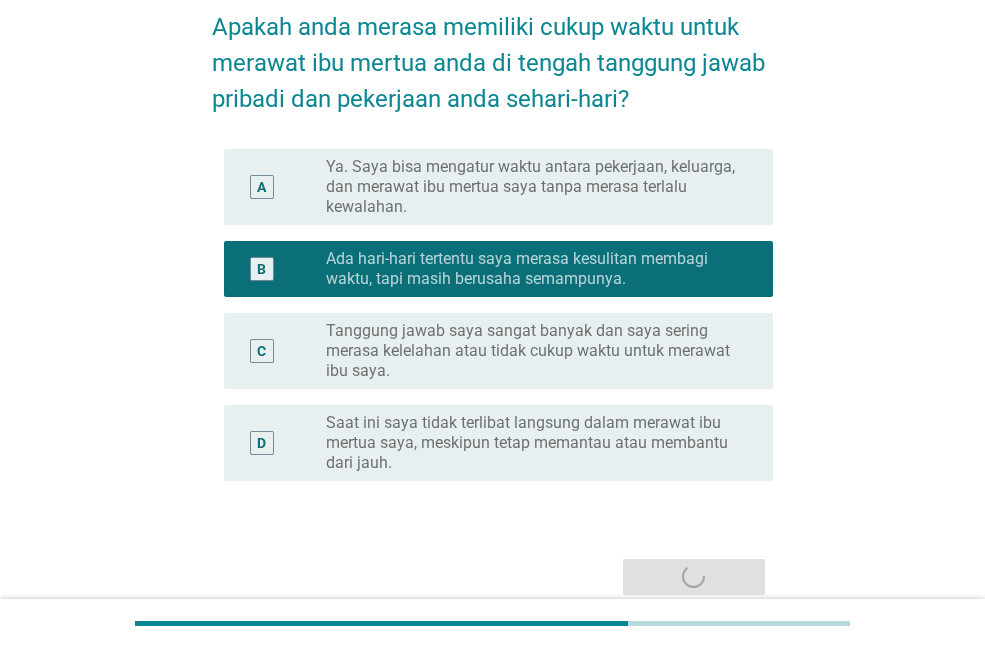 scroll, scrollTop: 0, scrollLeft: 0, axis: both 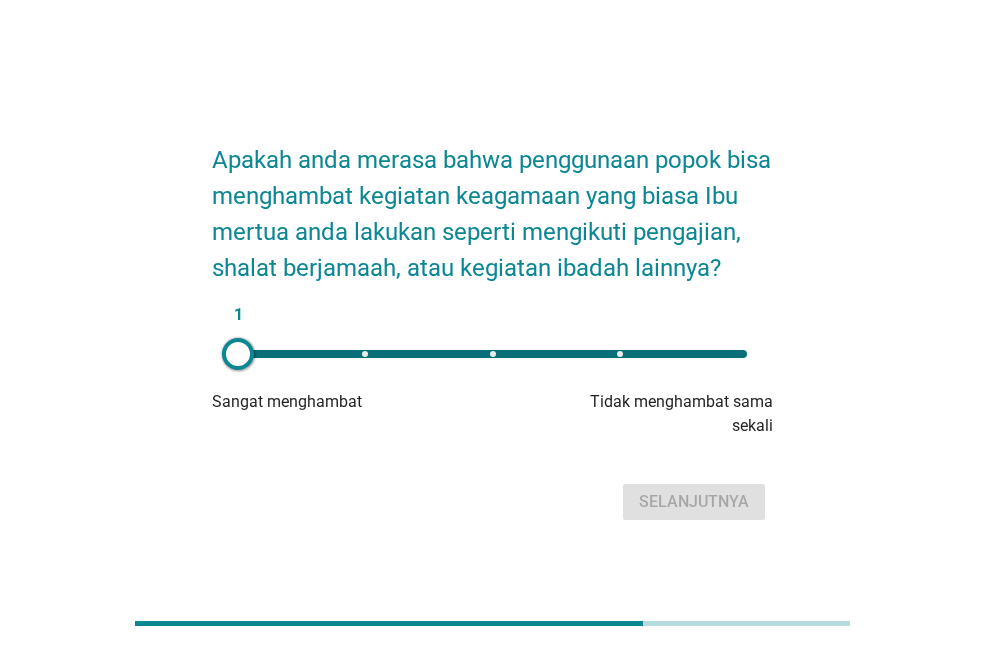 click on "1" at bounding box center (492, 354) 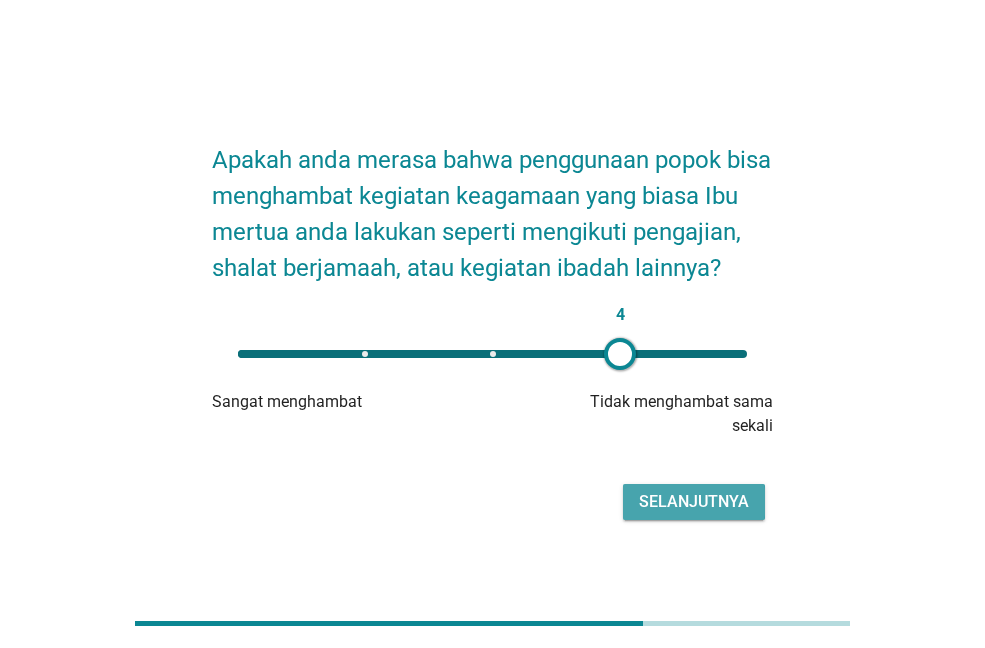 click on "Selanjutnya" at bounding box center [694, 502] 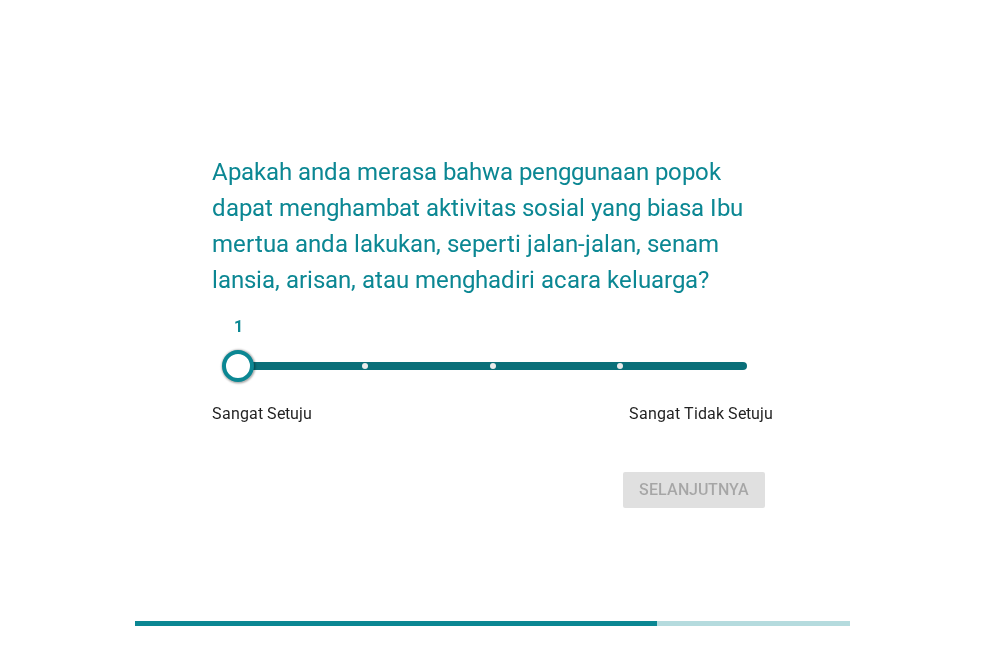 click on "1" at bounding box center (492, 366) 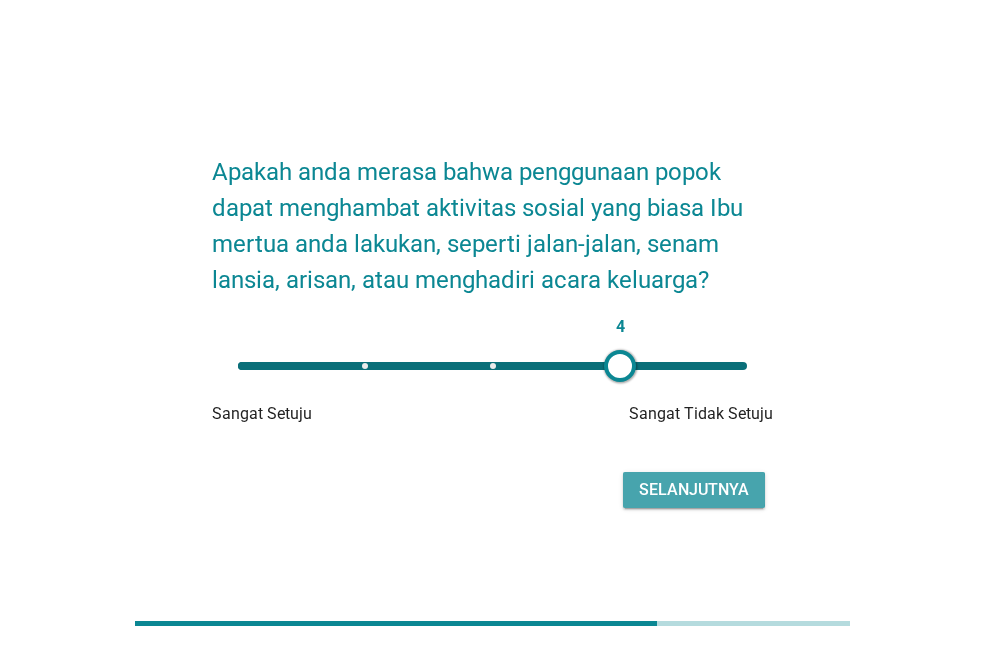 click on "Selanjutnya" at bounding box center (694, 490) 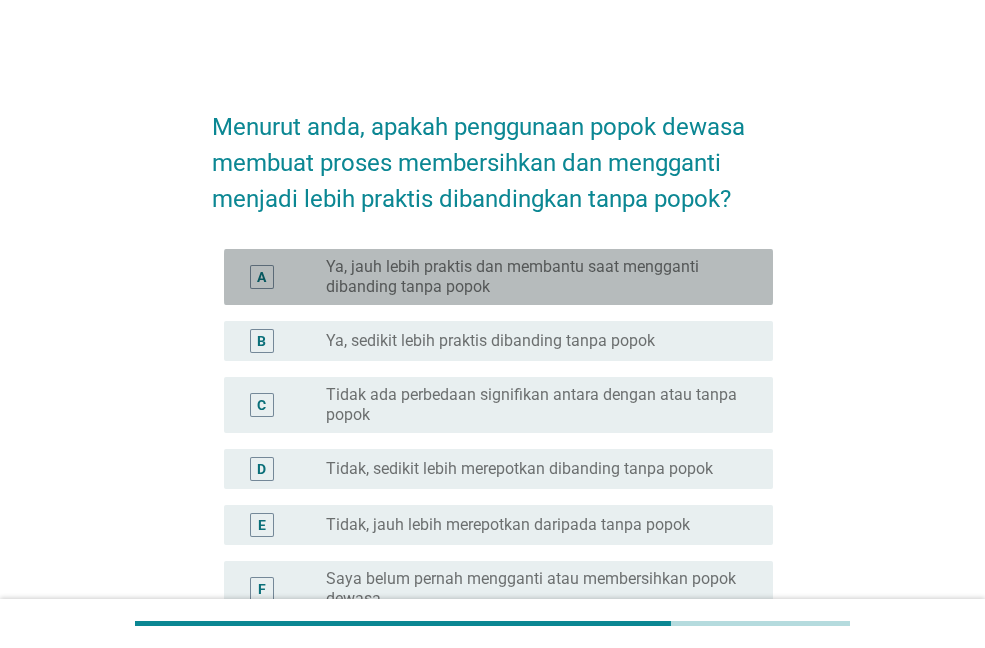 click on "Ya, jauh lebih praktis dan membantu saat mengganti dibanding tanpa popok" at bounding box center [533, 277] 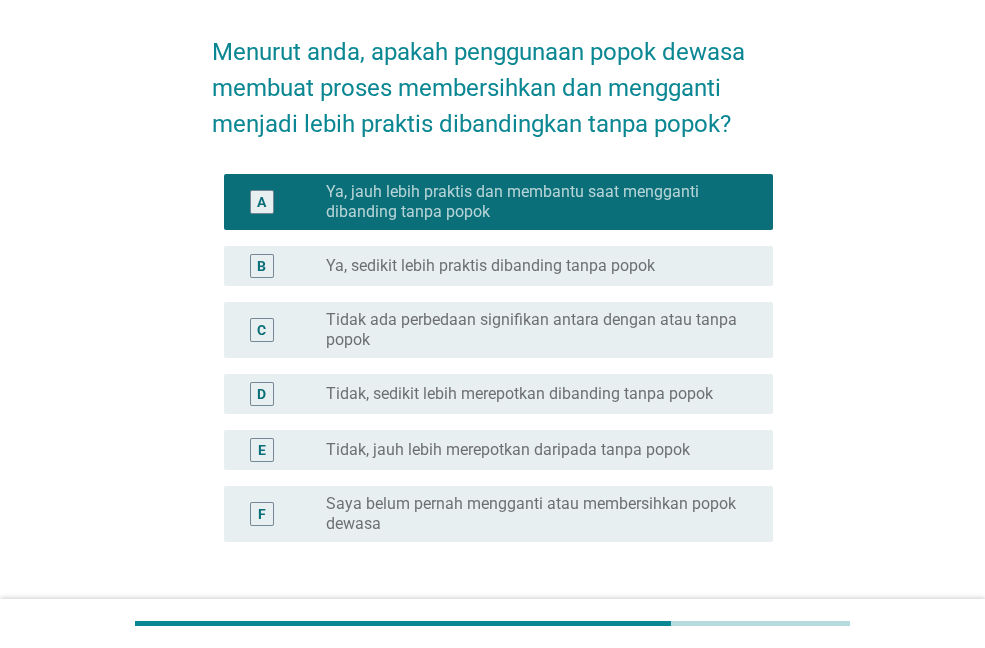 scroll, scrollTop: 226, scrollLeft: 0, axis: vertical 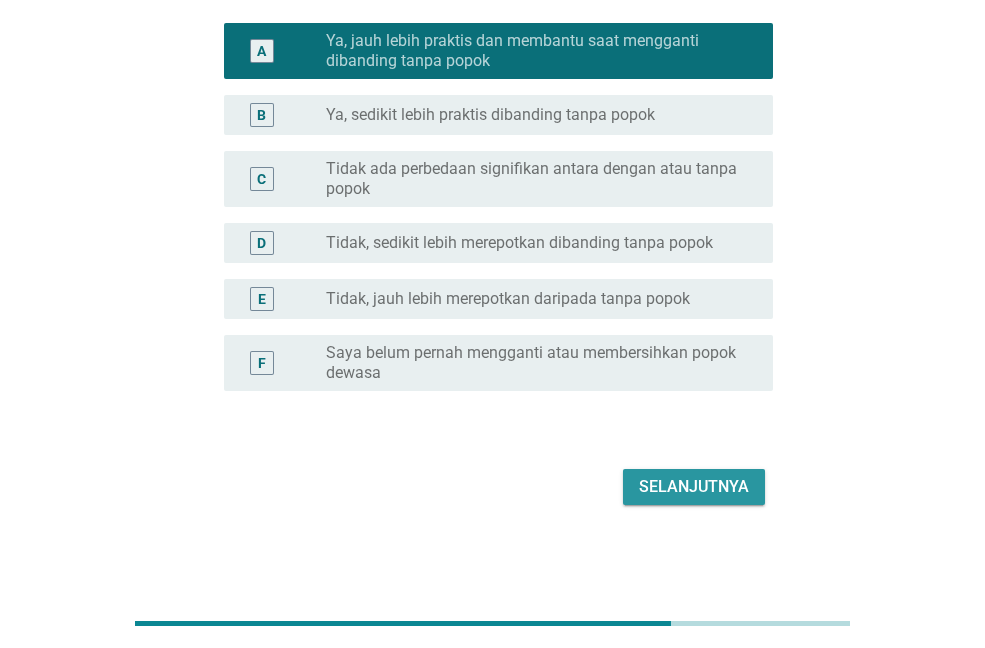 click on "Selanjutnya" at bounding box center (694, 487) 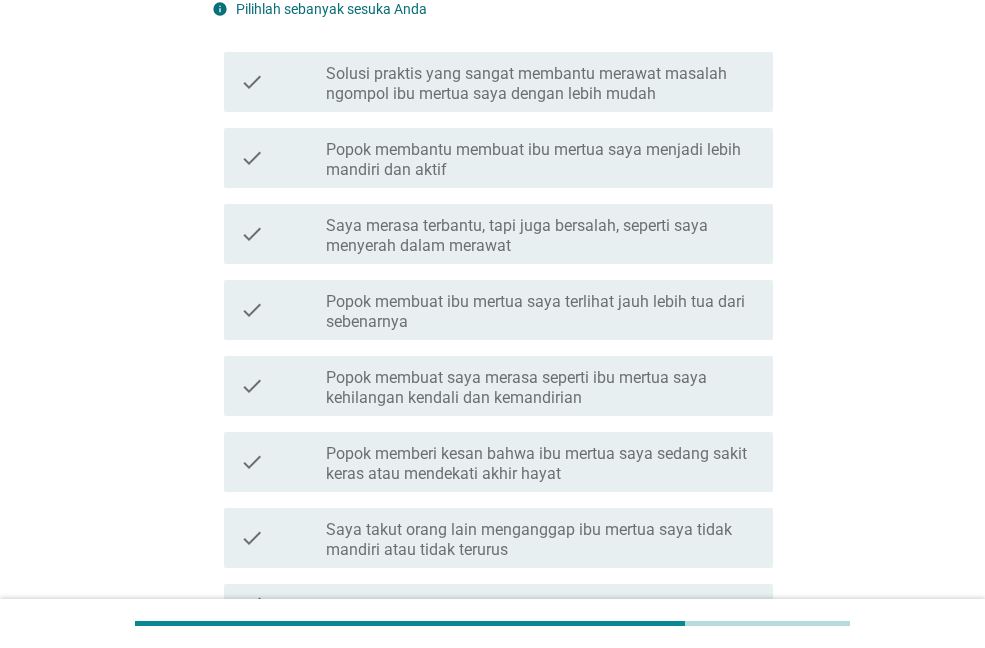 scroll, scrollTop: 0, scrollLeft: 0, axis: both 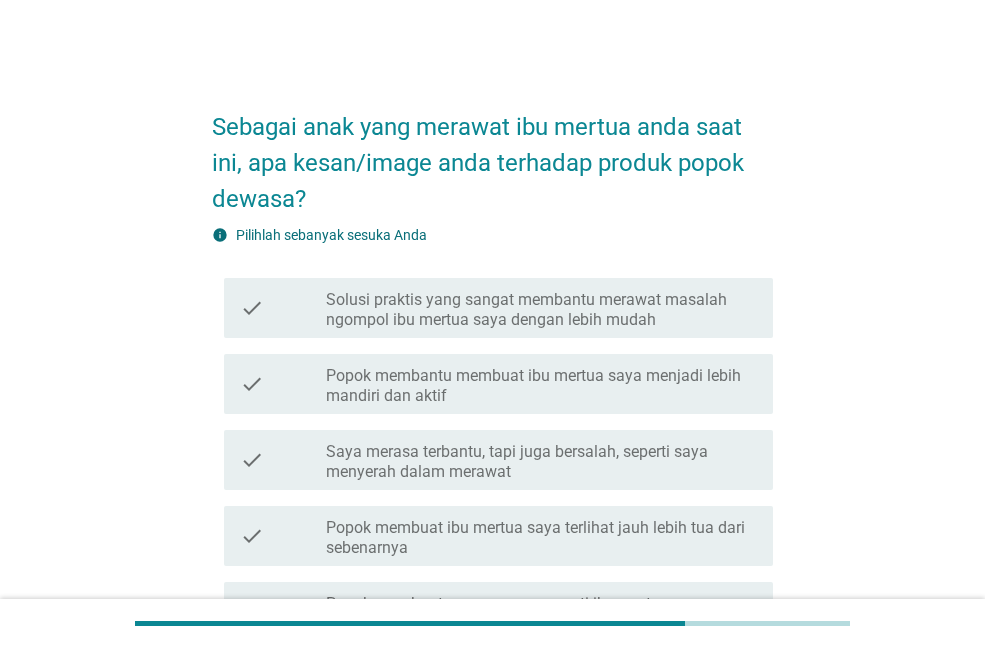 click on "Solusi praktis yang sangat membantu merawat masalah ngompol ibu mertua saya dengan lebih mudah" at bounding box center (541, 310) 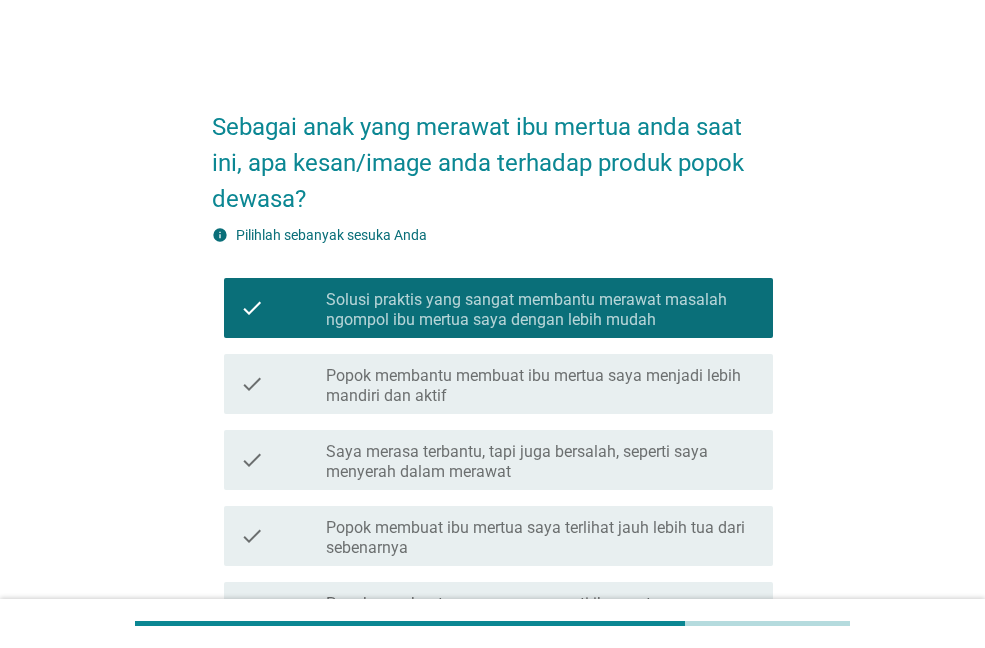 click on "Popok membantu membuat ibu mertua saya menjadi lebih mandiri dan aktif" at bounding box center (541, 386) 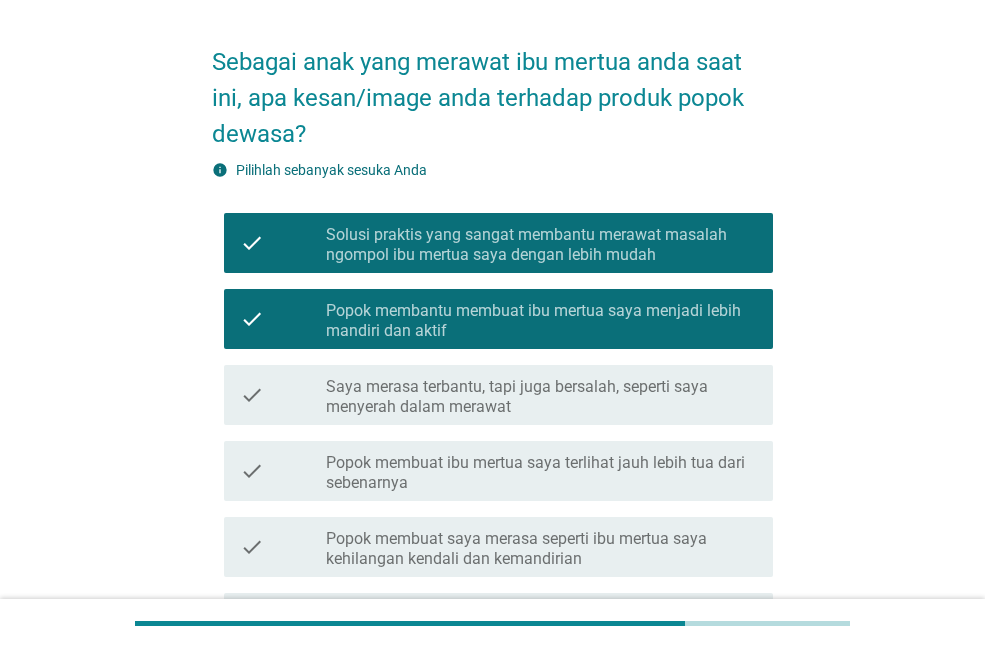 scroll, scrollTop: 100, scrollLeft: 0, axis: vertical 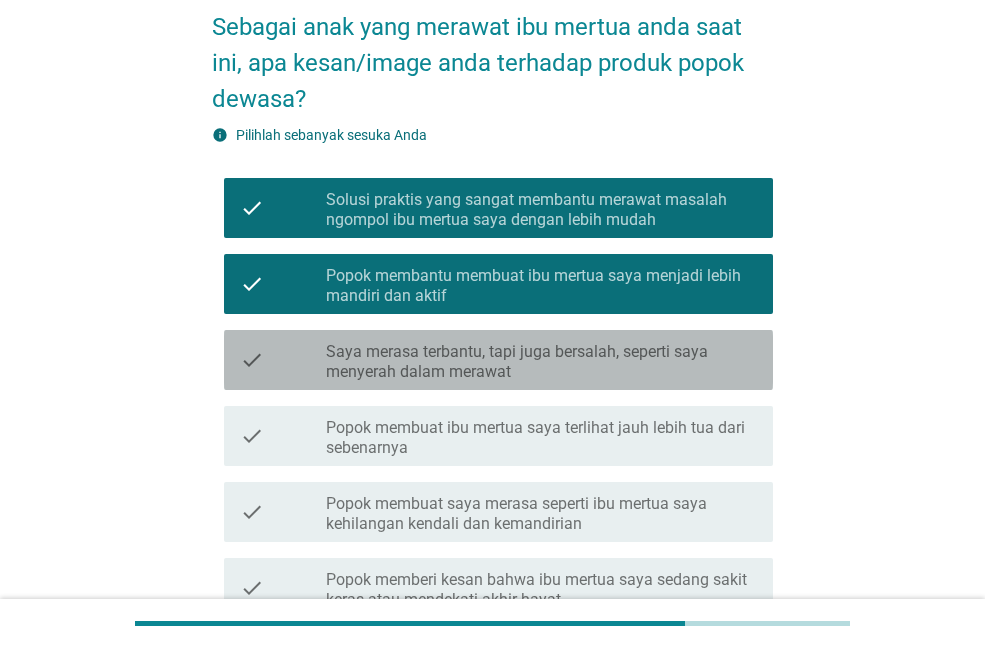 click on "Saya merasa terbantu, tapi juga bersalah, seperti saya menyerah dalam merawat" at bounding box center (541, 362) 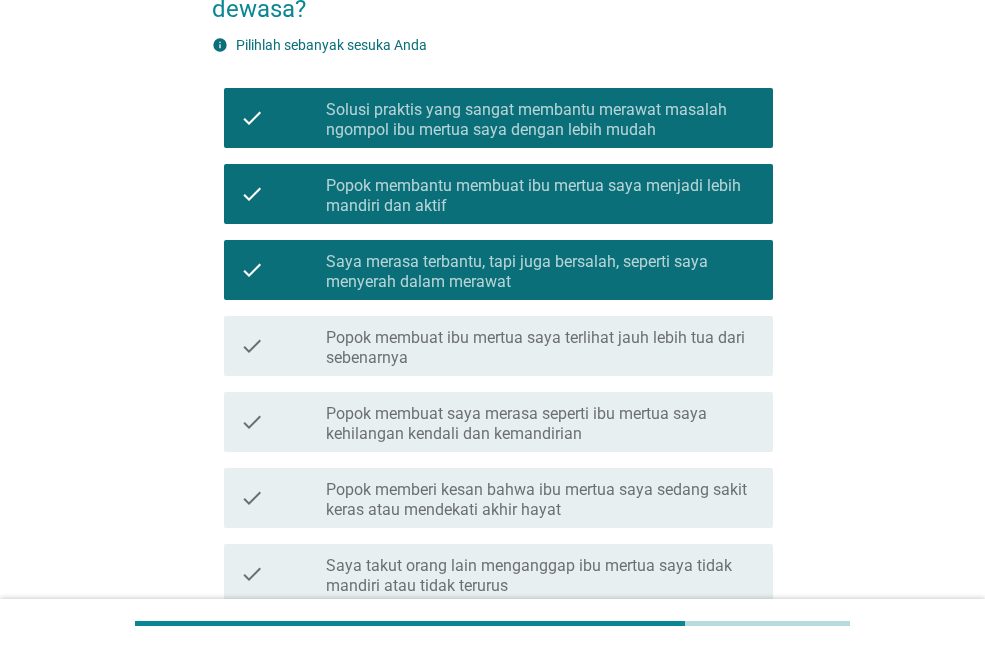 scroll, scrollTop: 300, scrollLeft: 0, axis: vertical 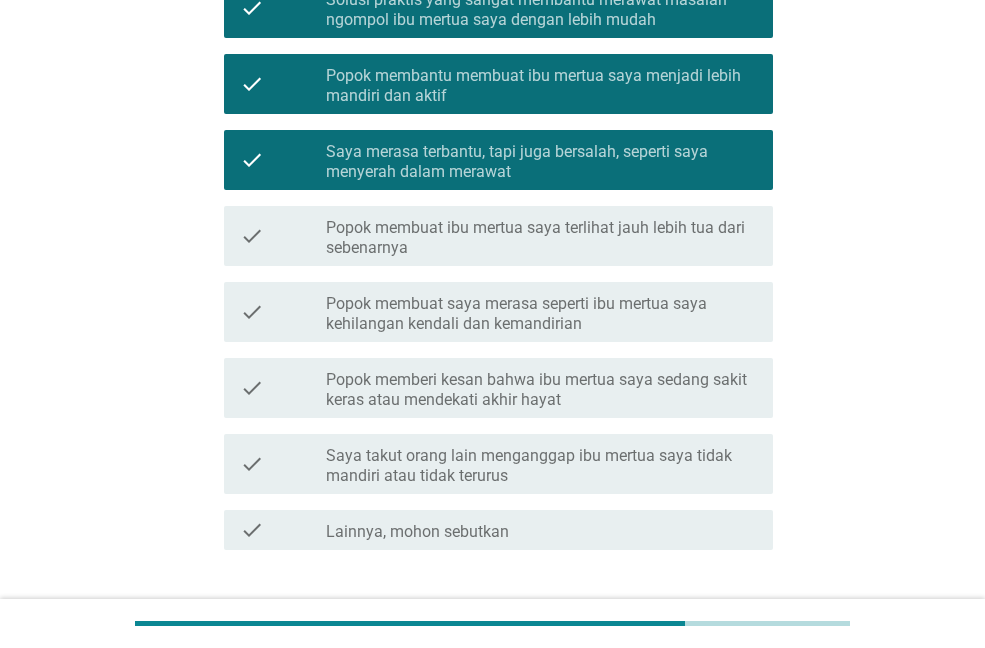 click on "Saya merasa terbantu, tapi juga bersalah, seperti saya menyerah dalam merawat" at bounding box center (541, 162) 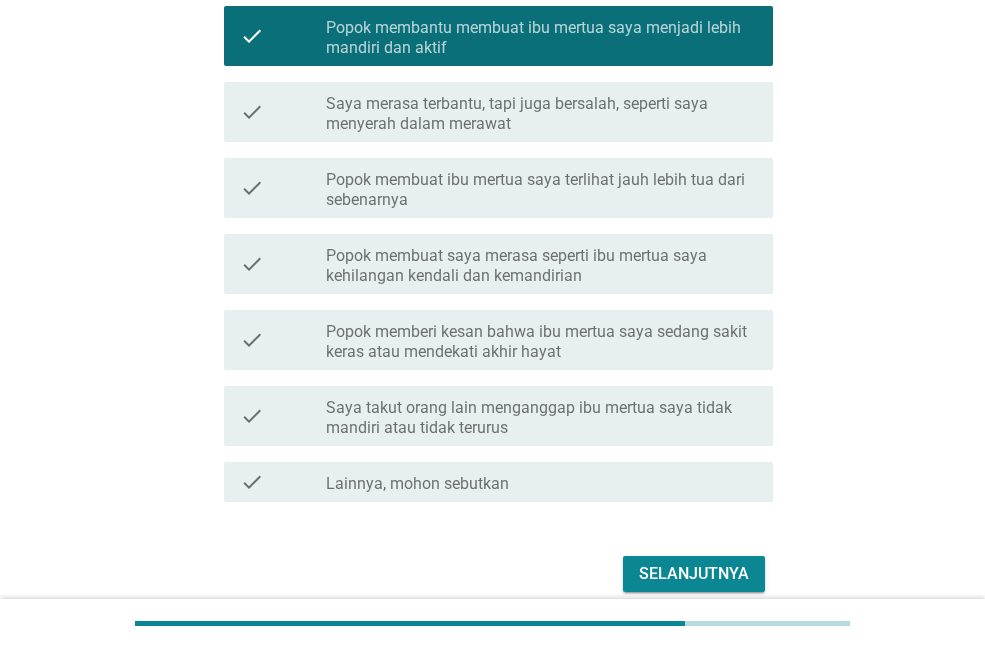 scroll, scrollTop: 435, scrollLeft: 0, axis: vertical 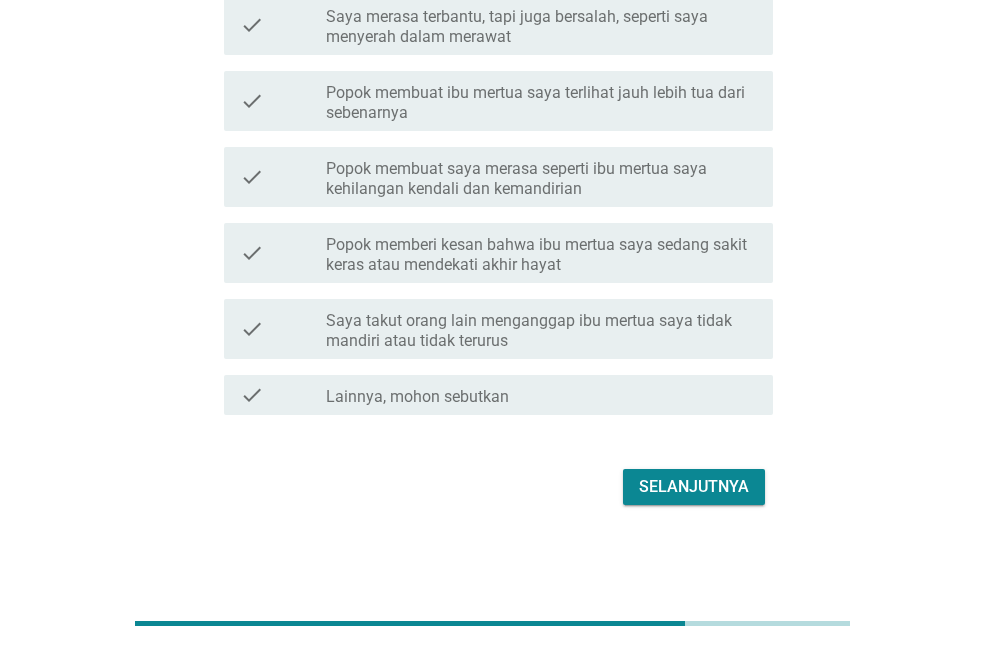 click on "Selanjutnya" at bounding box center (694, 487) 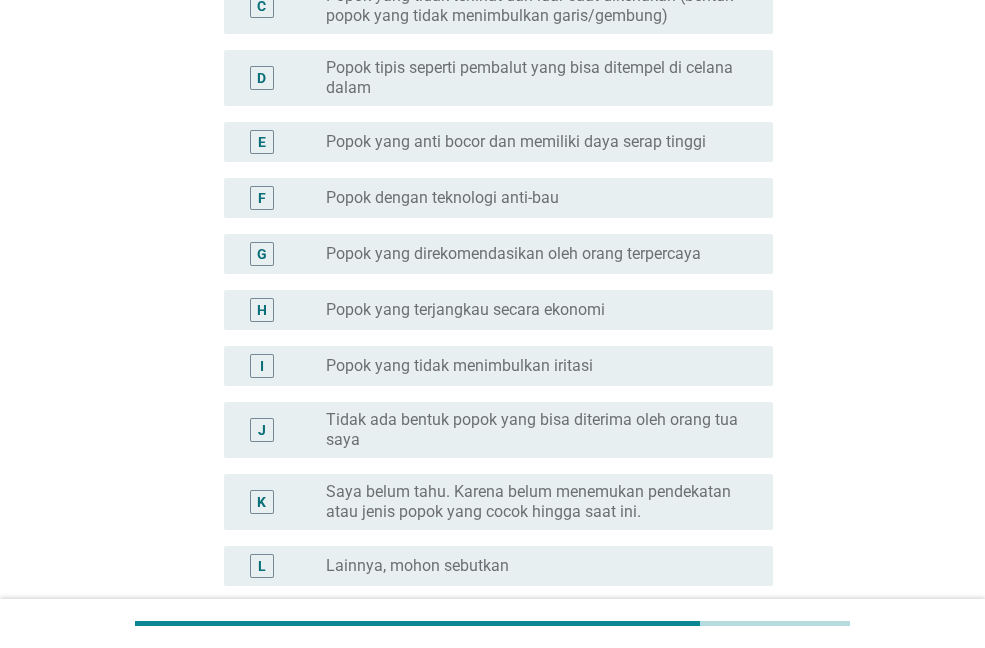 scroll, scrollTop: 0, scrollLeft: 0, axis: both 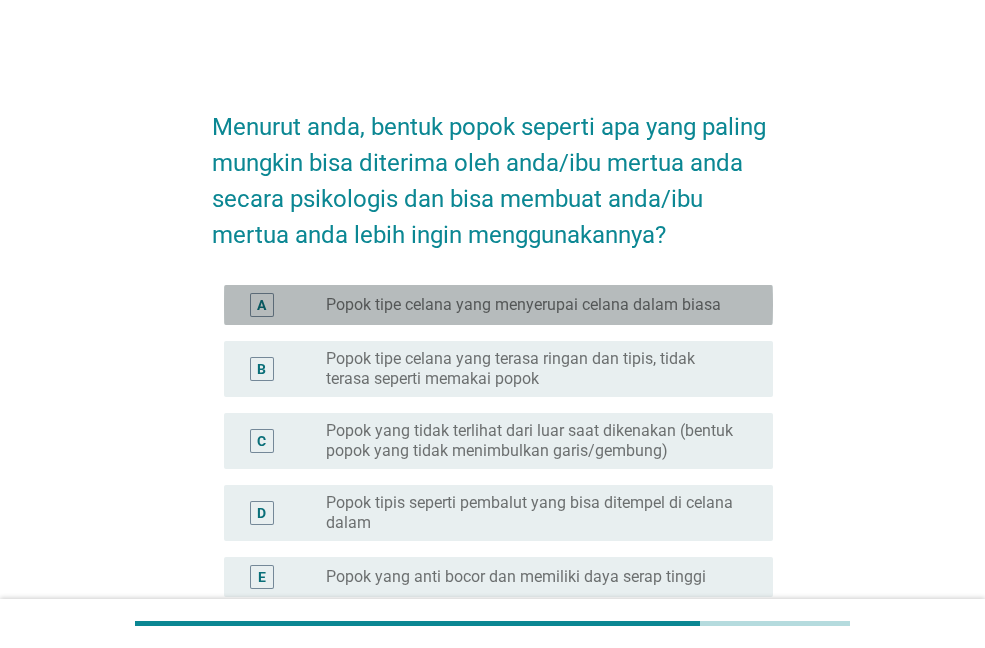 click on "A     radio_button_unchecked Popok tipe celana yang menyerupai celana dalam biasa" at bounding box center [498, 305] 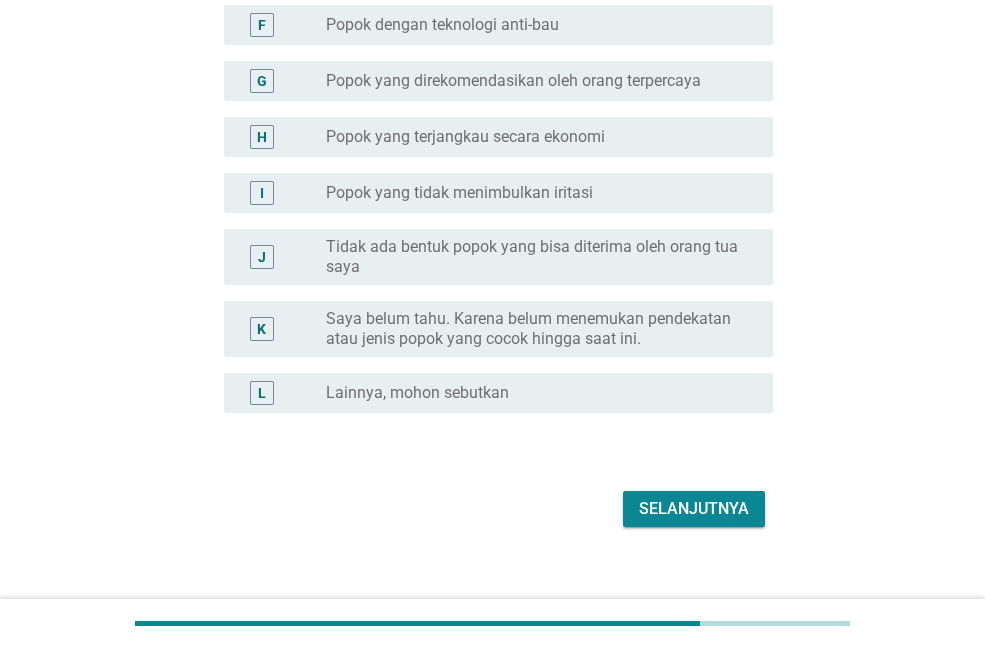 scroll, scrollTop: 630, scrollLeft: 0, axis: vertical 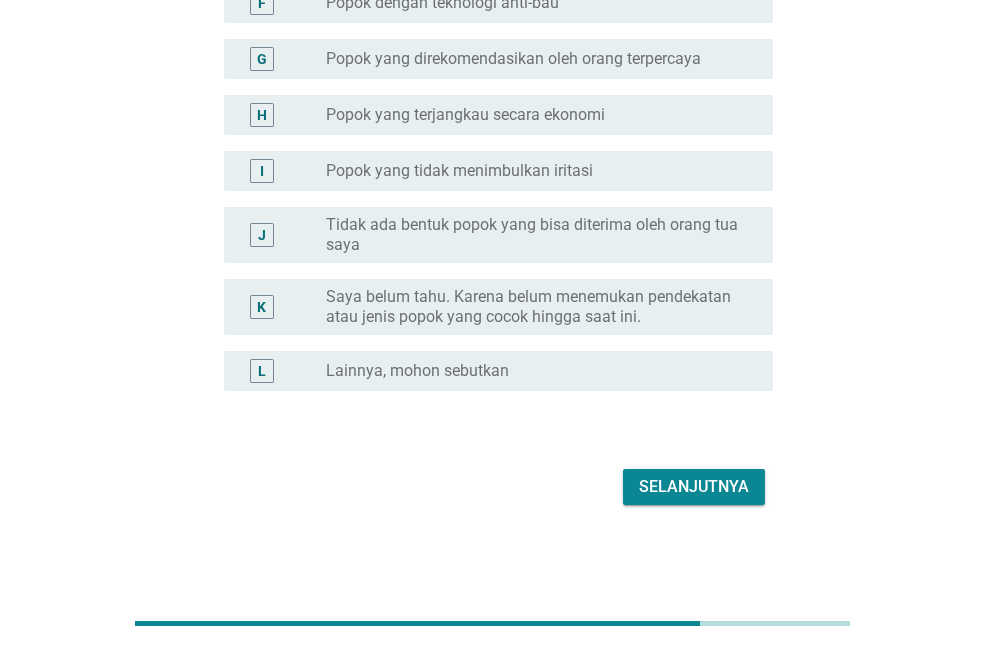 click on "Popok yang tidak menimbulkan iritasi" at bounding box center [459, 171] 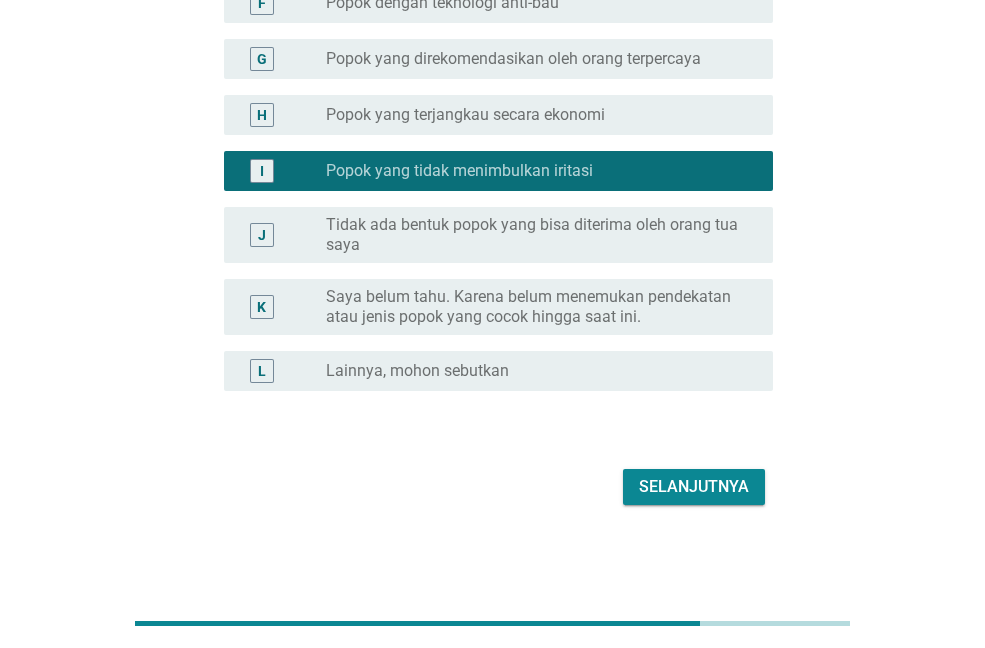 click on "Popok yang direkomendasikan oleh orang terpercaya" at bounding box center (513, 59) 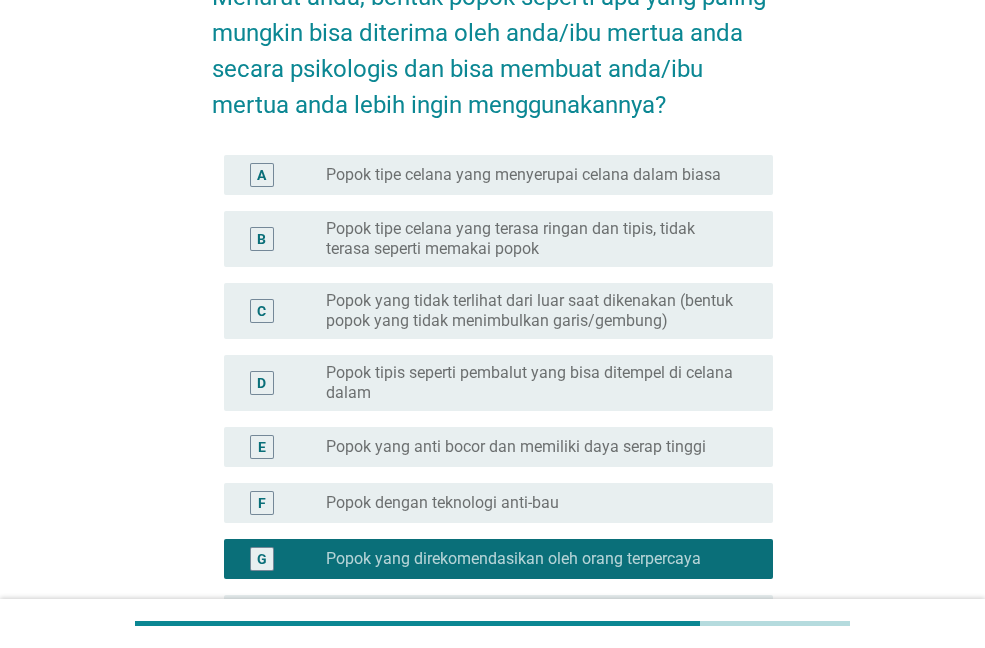 click on "radio_button_unchecked Popok tipe celana yang menyerupai celana dalam biasa" at bounding box center (541, 175) 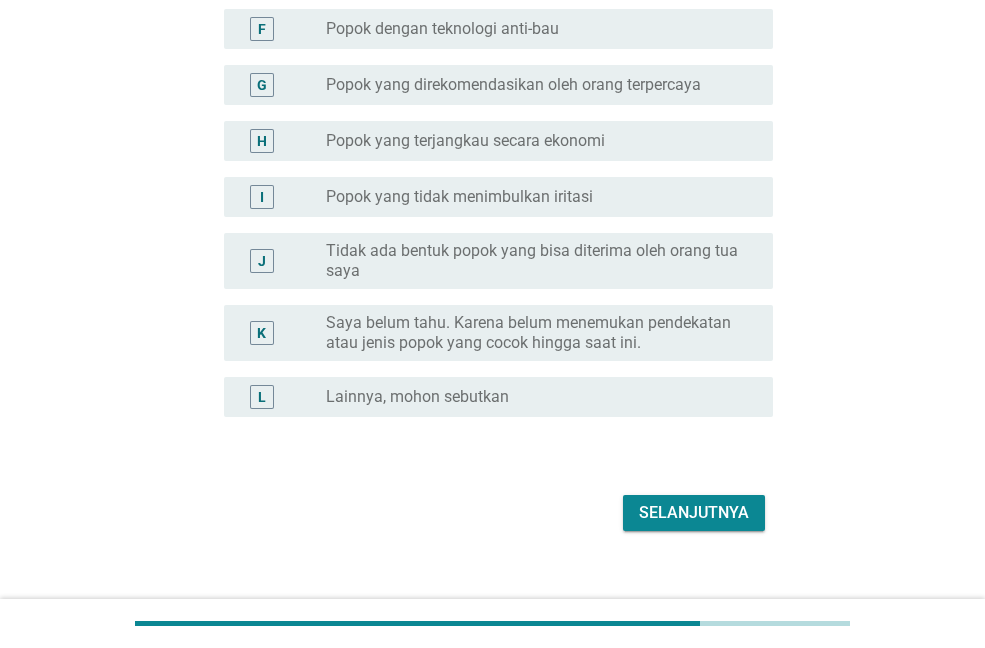 scroll, scrollTop: 630, scrollLeft: 0, axis: vertical 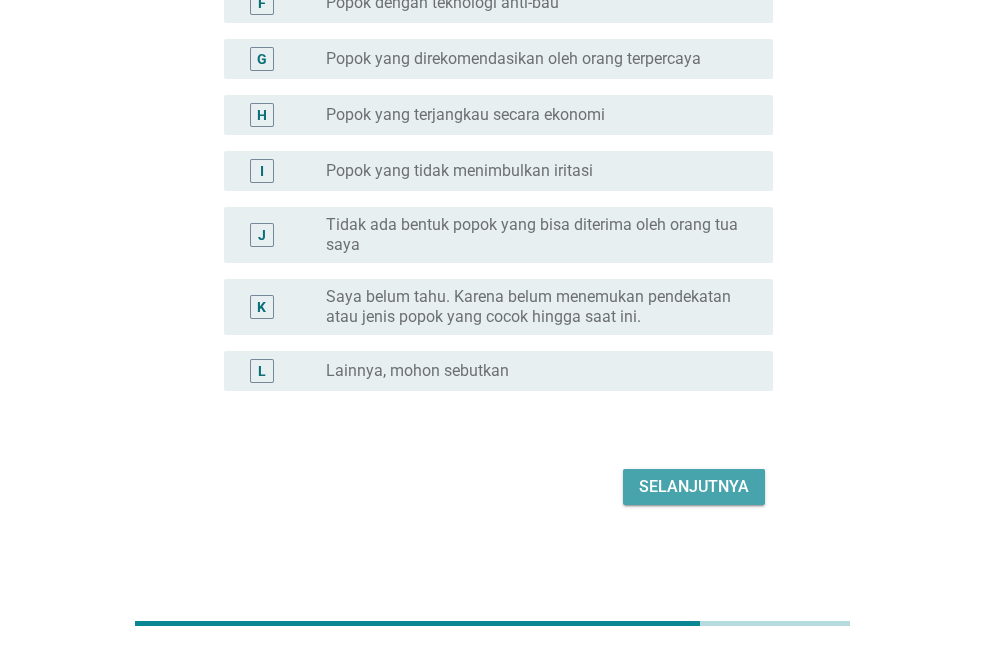 click on "Selanjutnya" at bounding box center [694, 487] 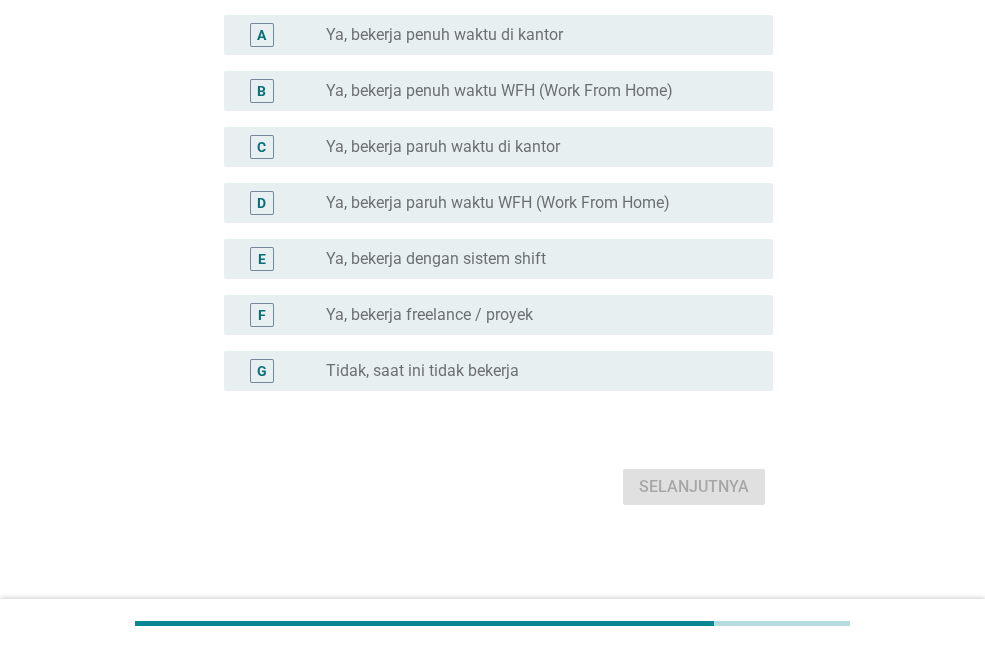 scroll, scrollTop: 0, scrollLeft: 0, axis: both 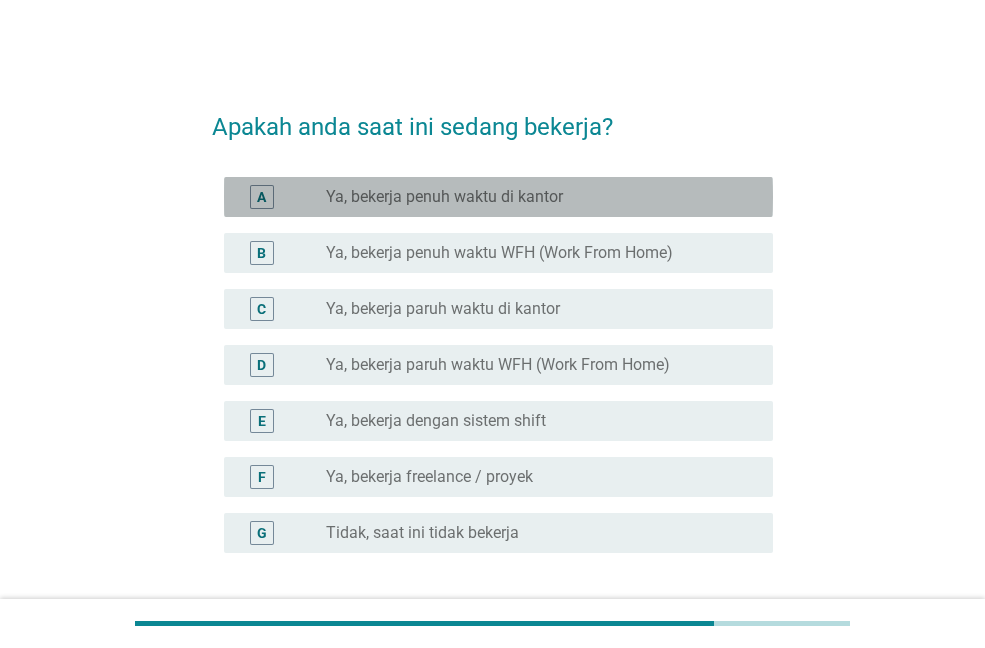 click on "Ya, bekerja penuh waktu di kantor" at bounding box center [444, 197] 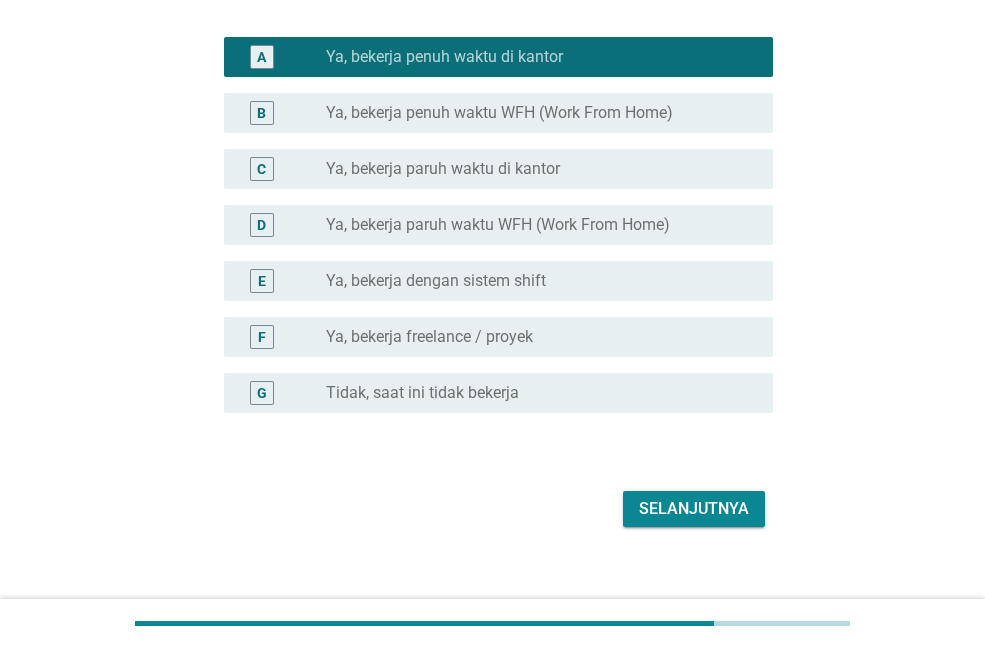 scroll, scrollTop: 162, scrollLeft: 0, axis: vertical 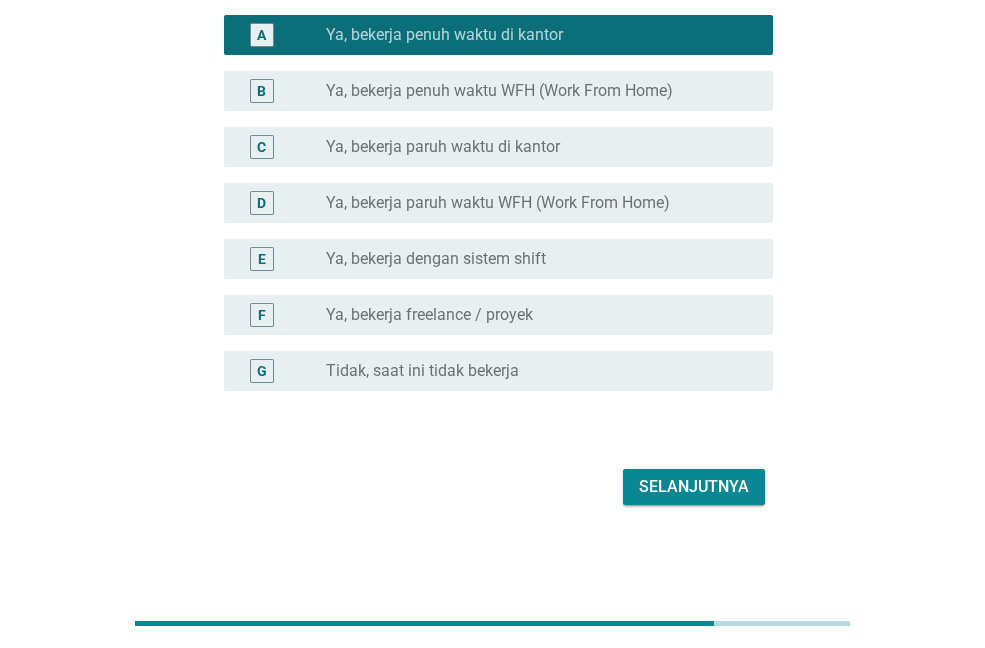 click on "Selanjutnya" at bounding box center (694, 487) 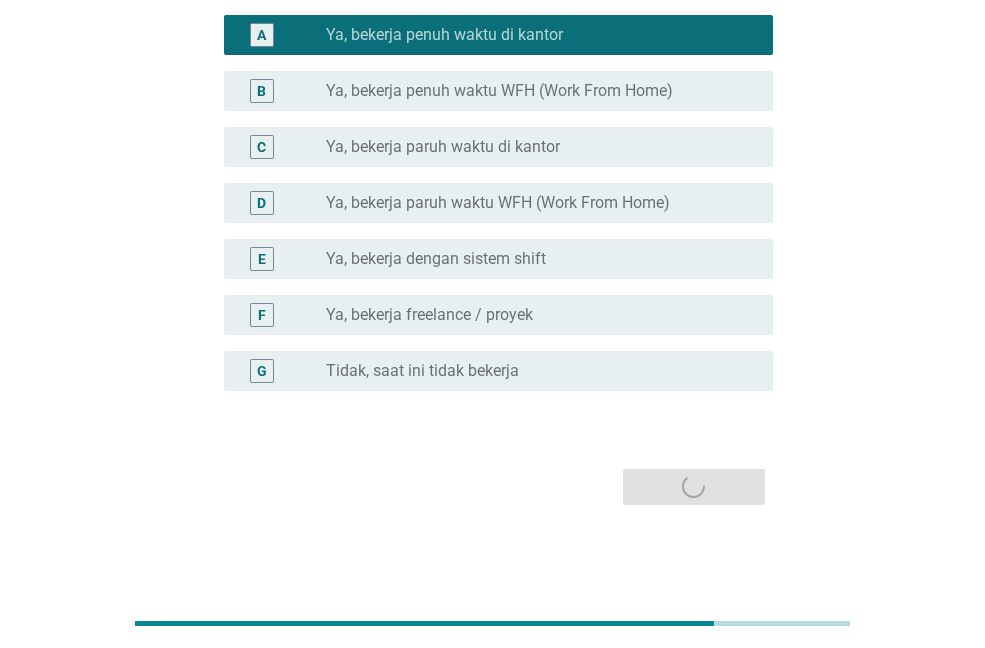 scroll, scrollTop: 0, scrollLeft: 0, axis: both 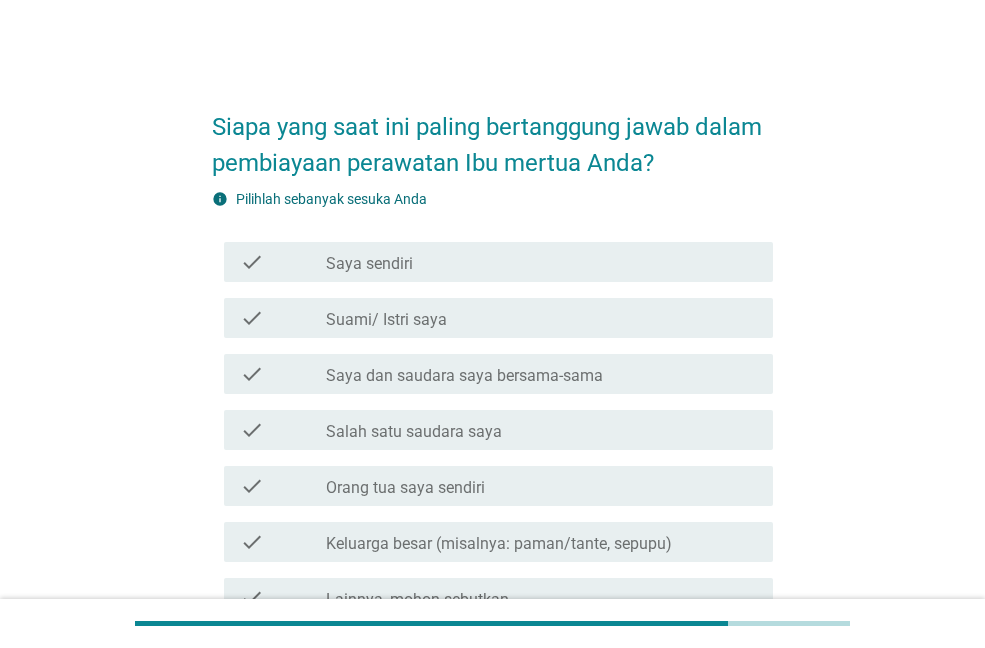 click on "Suami/ Istri saya" at bounding box center [386, 320] 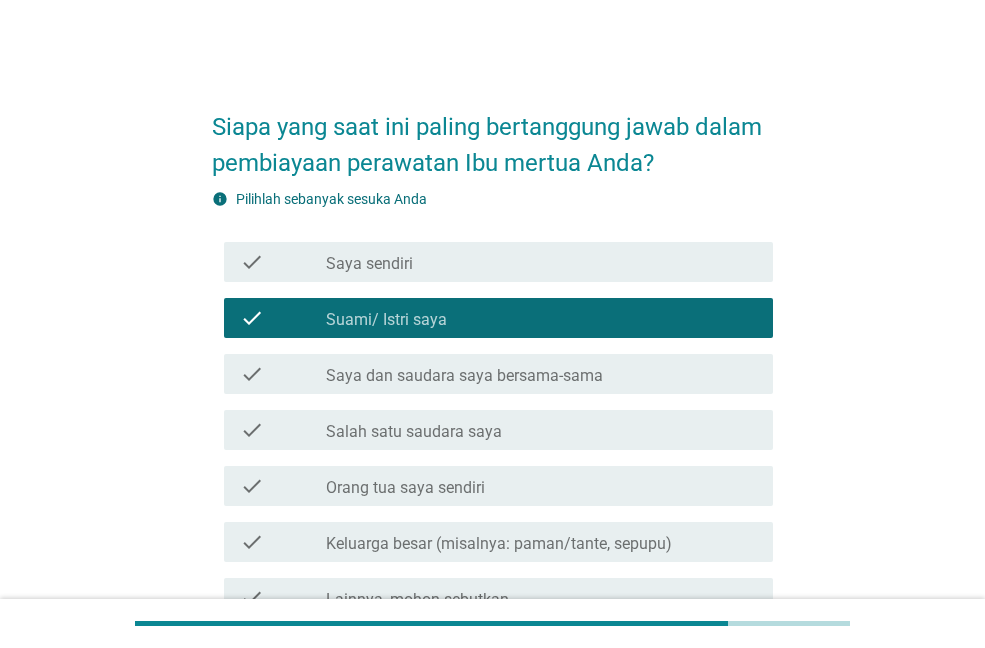 click on "check     check_box_outline_blank Saya sendiri" at bounding box center (498, 262) 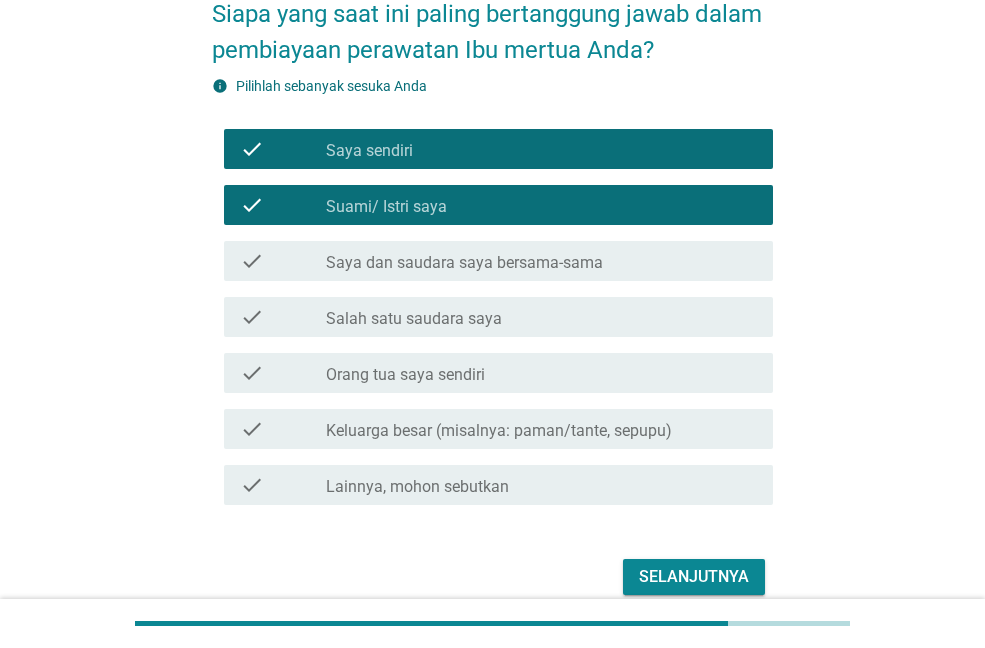 scroll, scrollTop: 203, scrollLeft: 0, axis: vertical 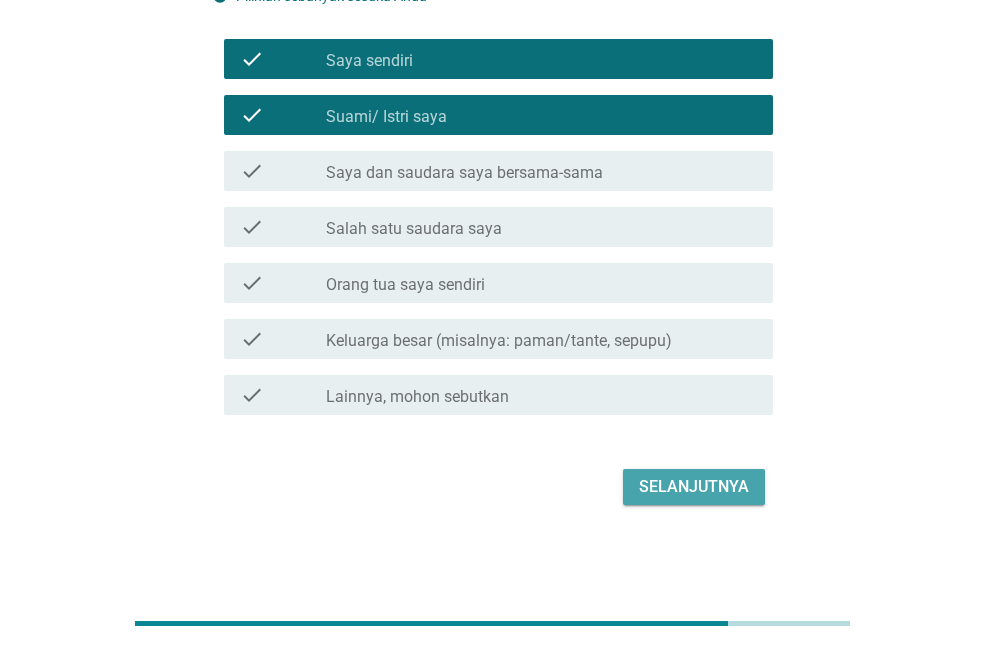 click on "Selanjutnya" at bounding box center [694, 487] 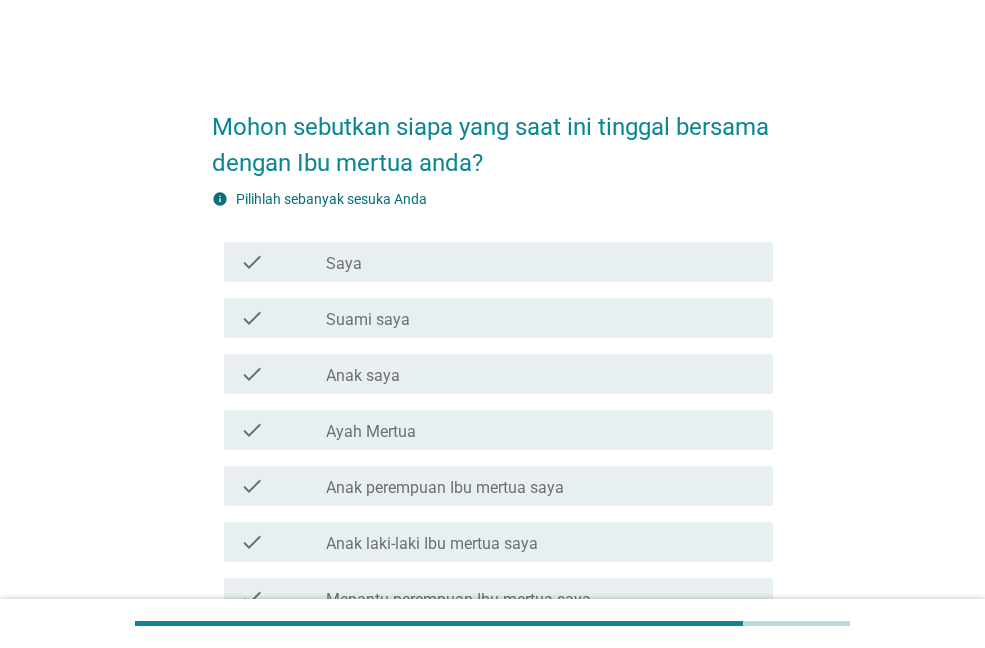 scroll, scrollTop: 100, scrollLeft: 0, axis: vertical 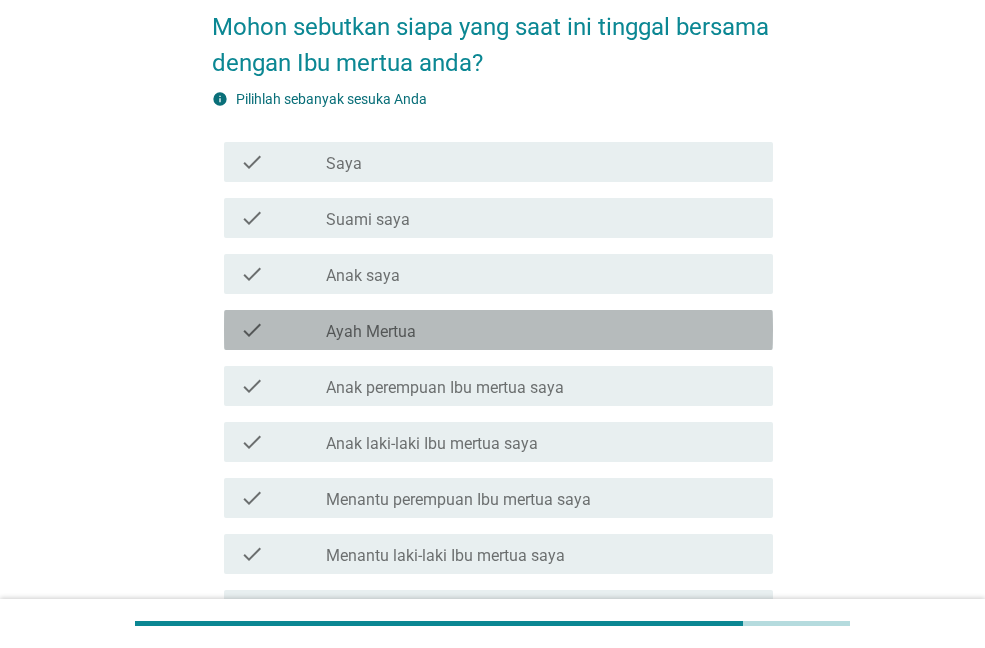 click on "check     check_box_outline_blank Ayah Mertua" at bounding box center [498, 330] 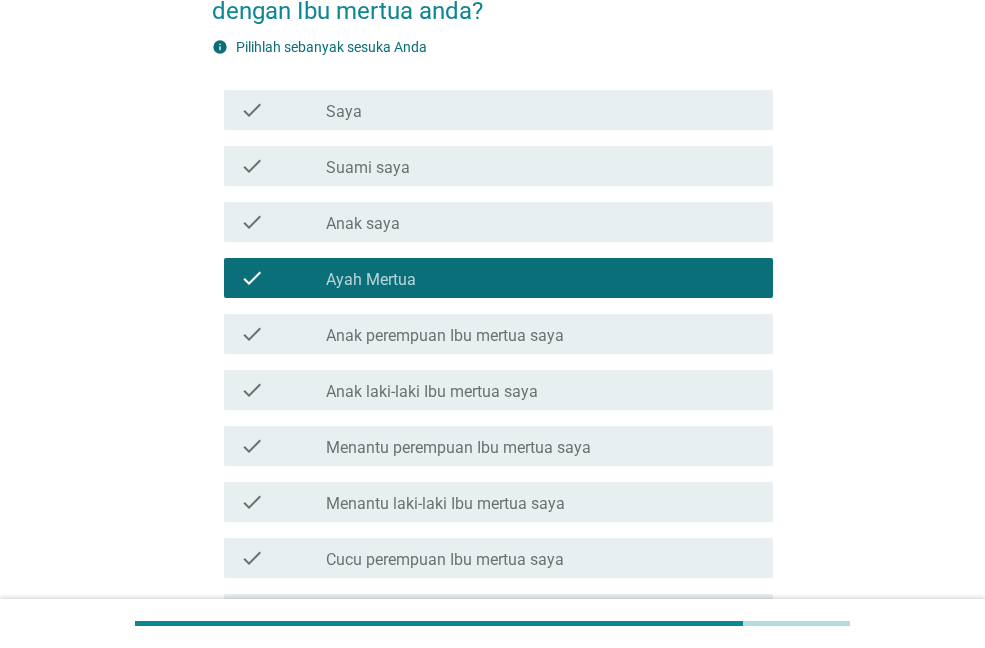 scroll, scrollTop: 200, scrollLeft: 0, axis: vertical 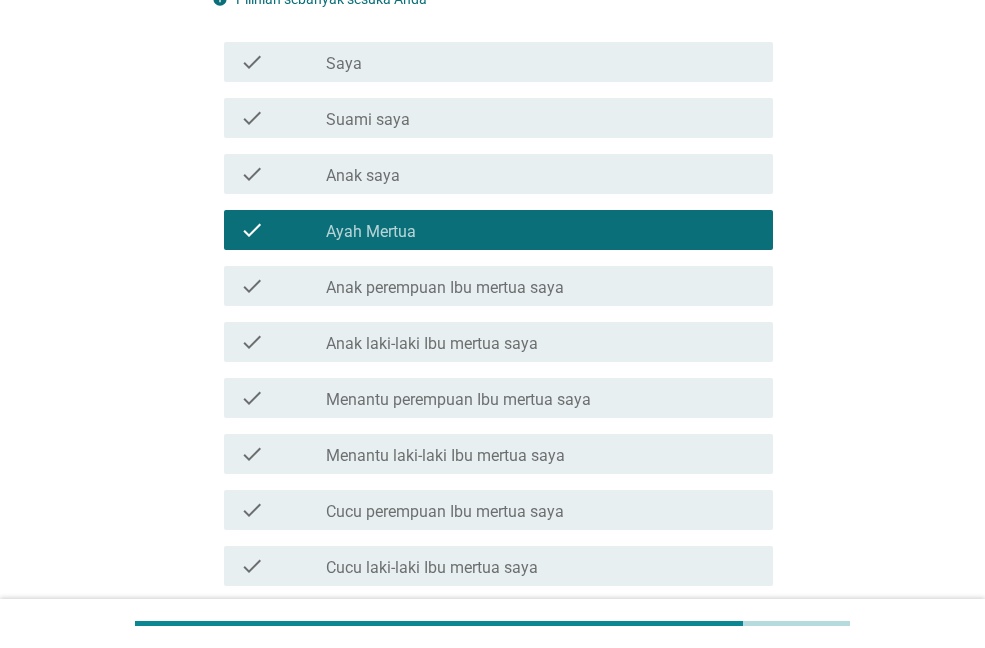 click on "Anak perempuan Ibu mertua saya" at bounding box center [445, 288] 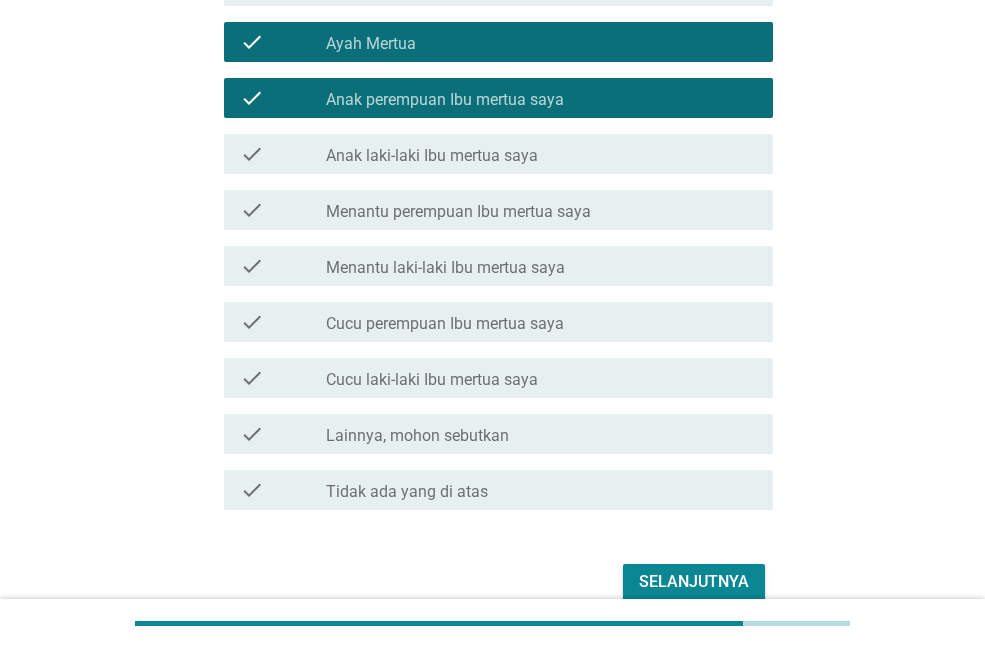 scroll, scrollTop: 400, scrollLeft: 0, axis: vertical 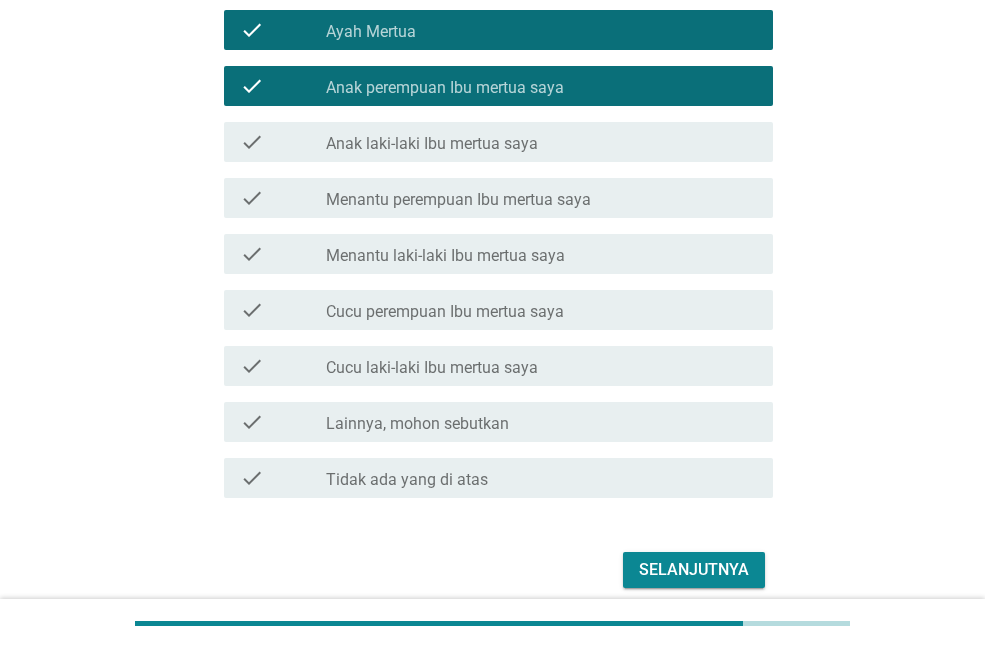 click on "Selanjutnya" at bounding box center [694, 570] 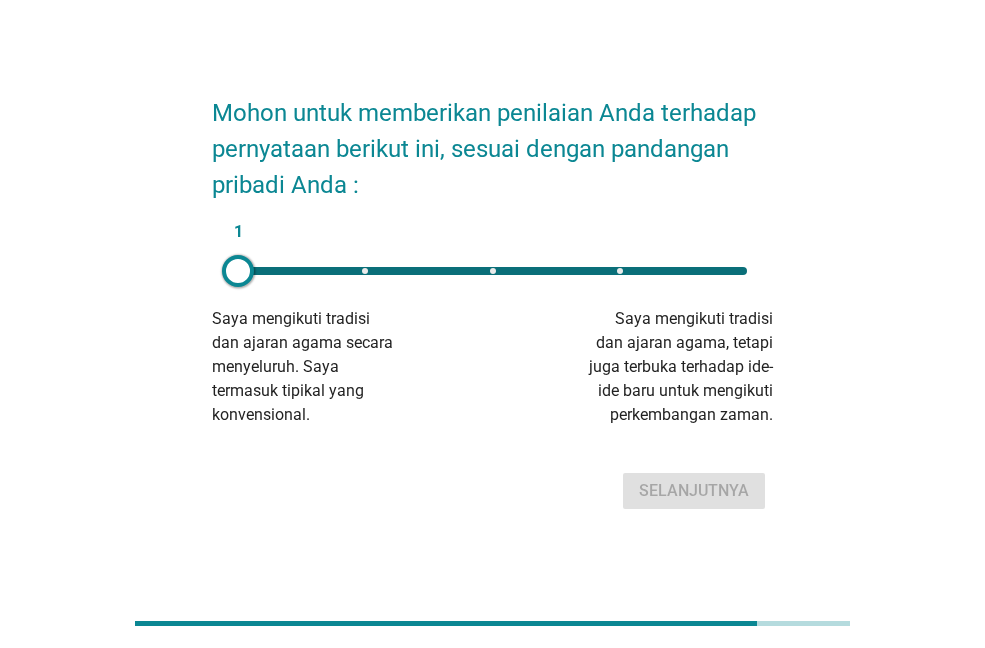 scroll, scrollTop: 49, scrollLeft: 0, axis: vertical 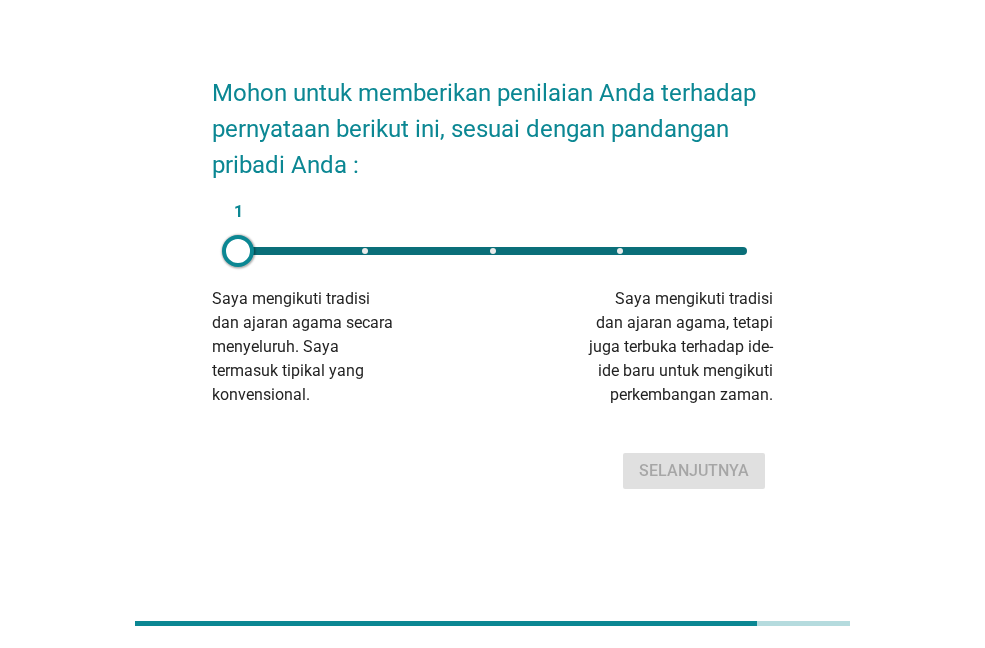 click on "1" at bounding box center [492, 251] 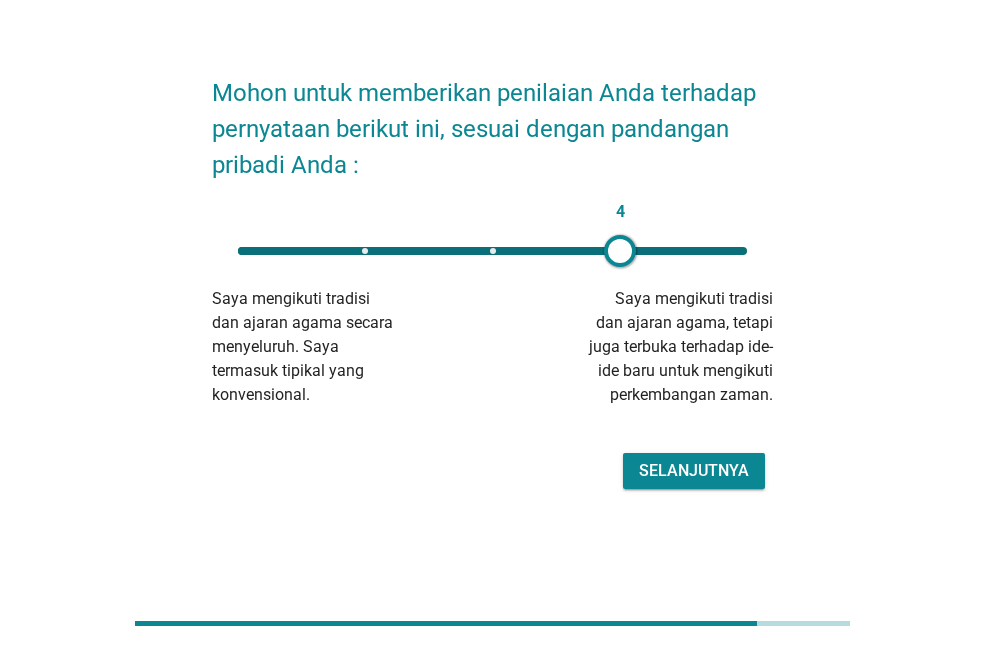 click on "Selanjutnya" at bounding box center (694, 471) 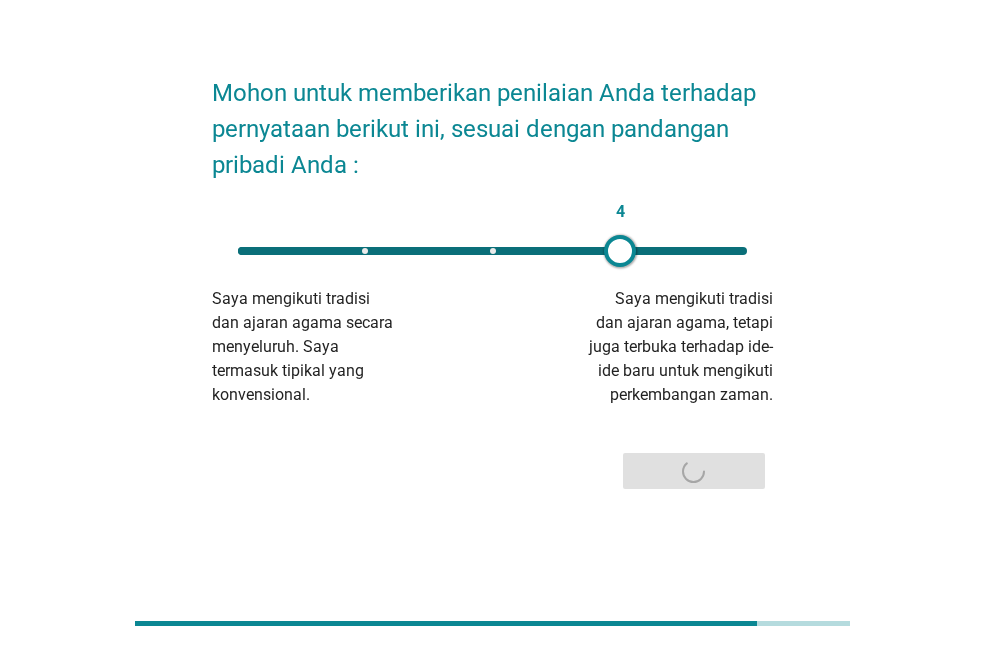 scroll, scrollTop: 0, scrollLeft: 0, axis: both 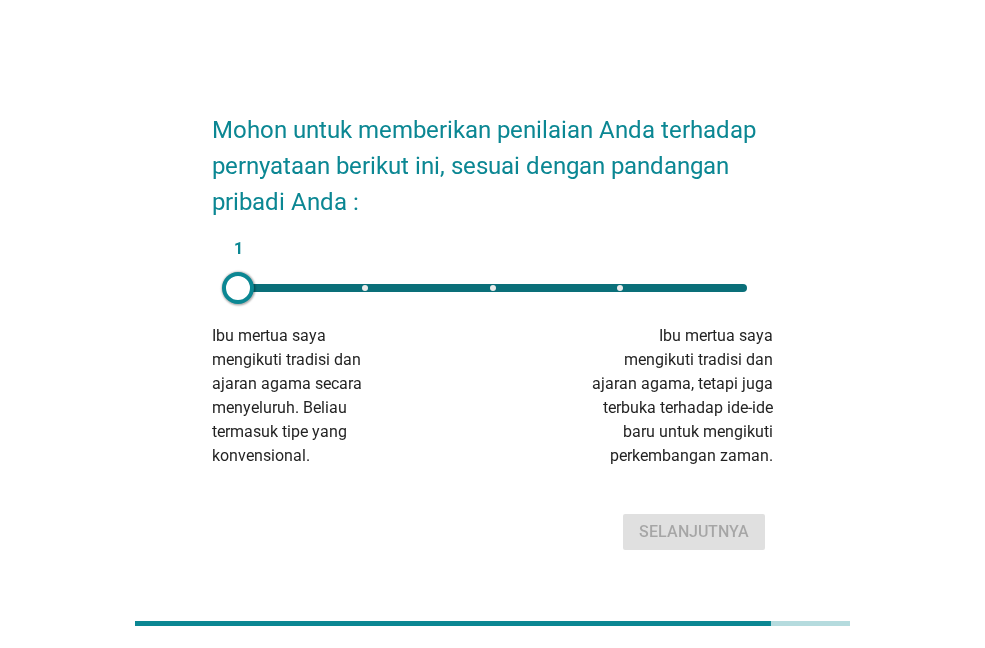 click on "1" at bounding box center [492, 288] 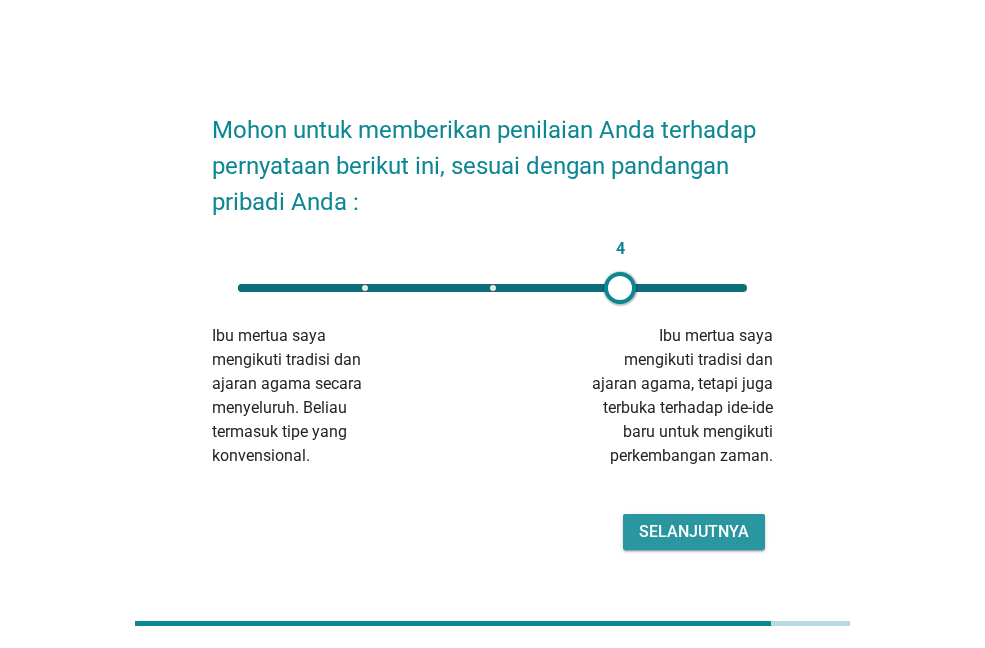 click on "Selanjutnya" at bounding box center (694, 532) 